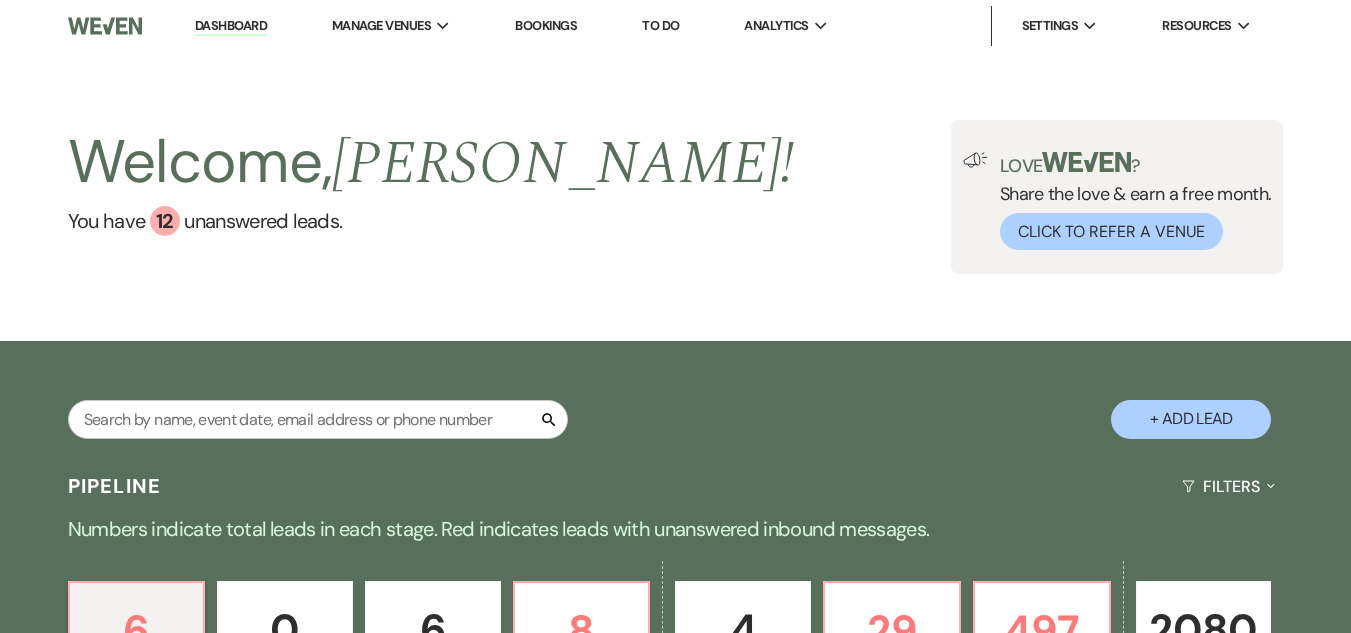 scroll, scrollTop: 0, scrollLeft: 0, axis: both 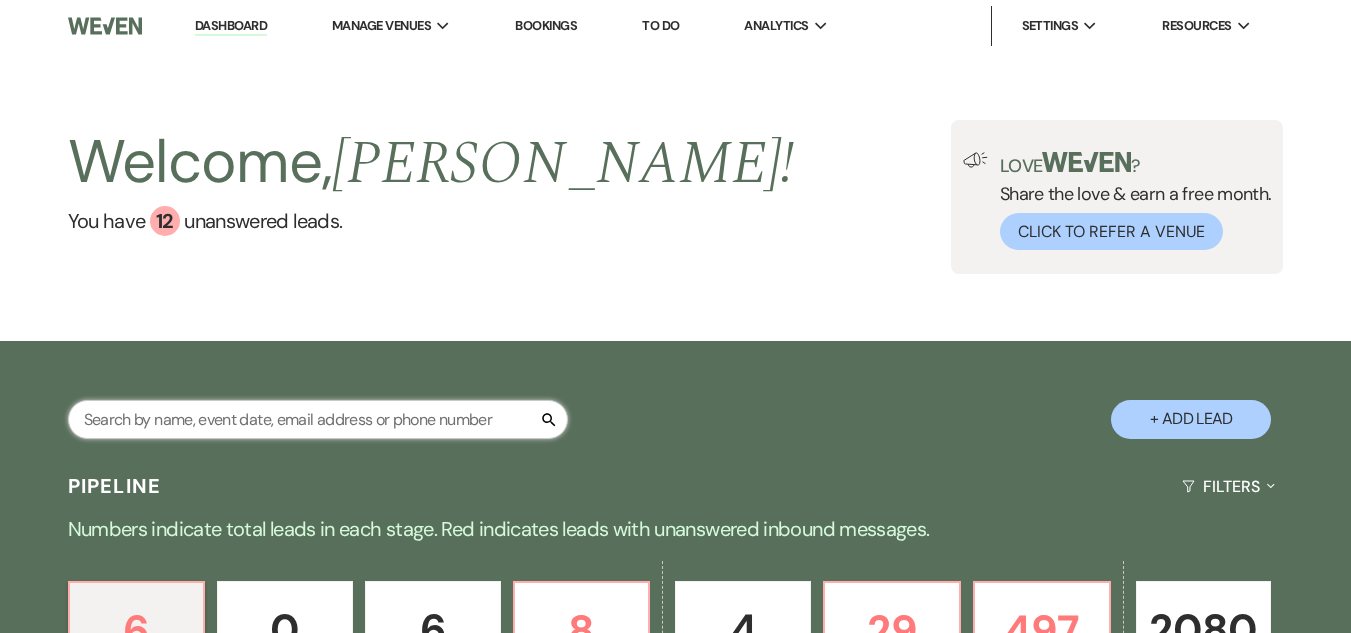 click at bounding box center (318, 419) 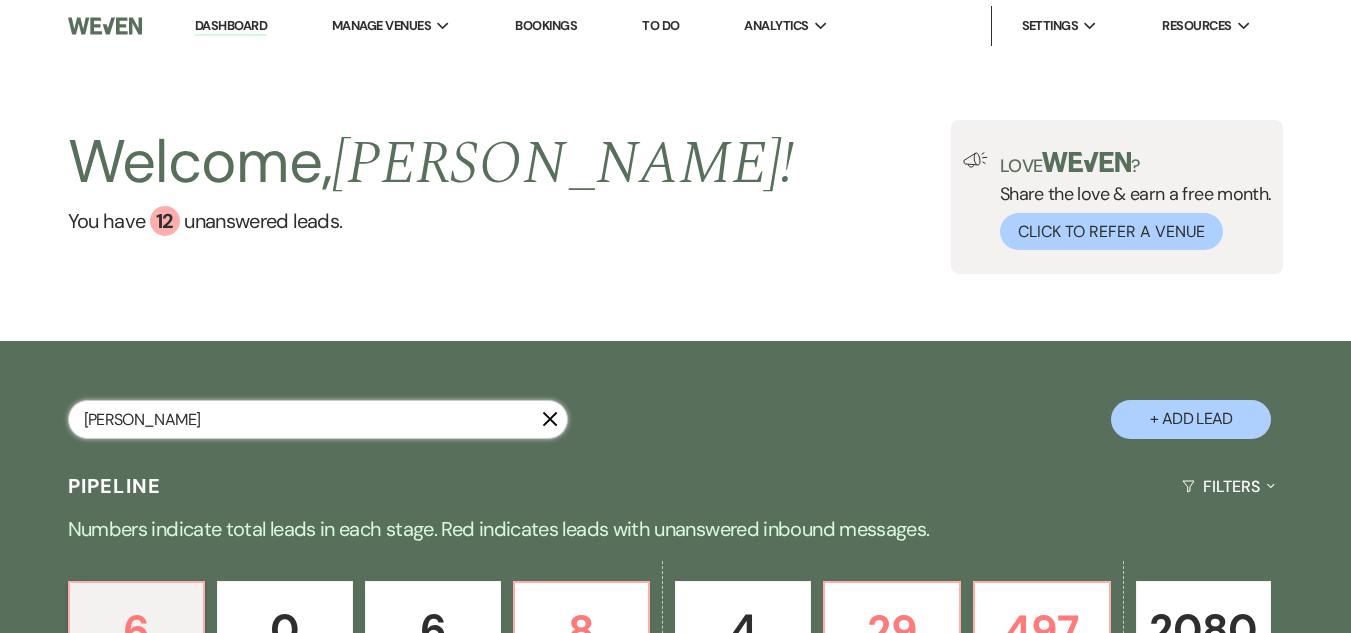 type on "[PERSON_NAME]" 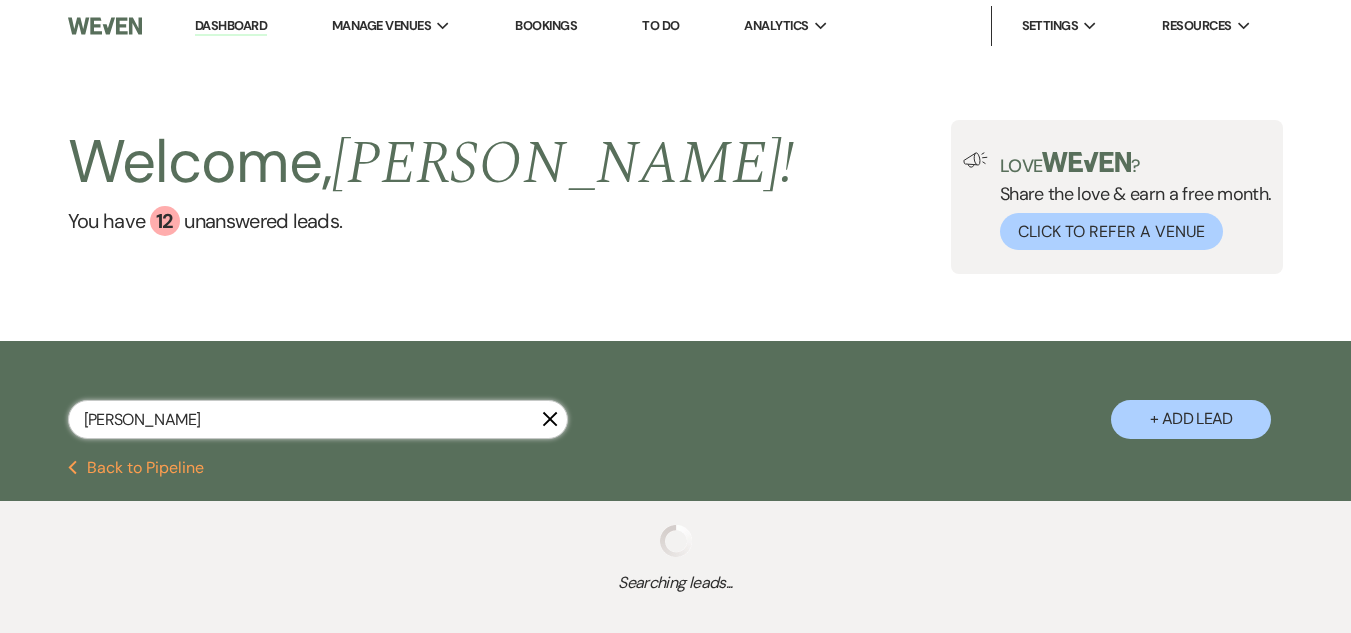 select on "5" 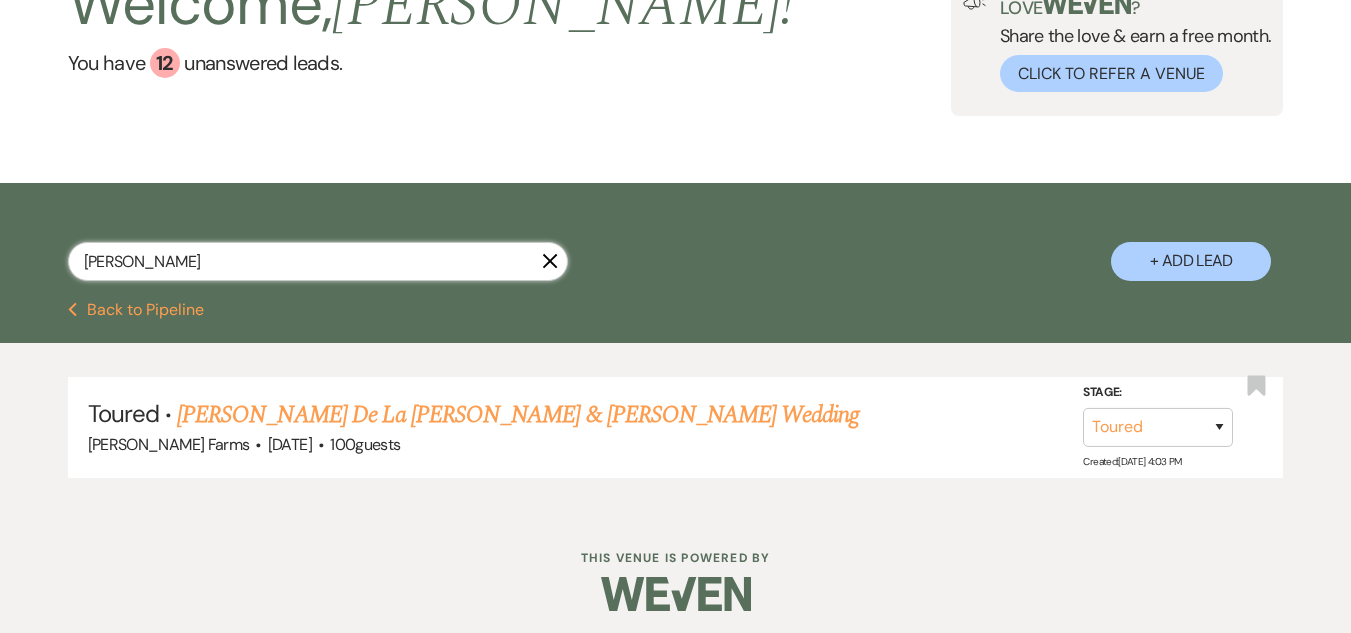 scroll, scrollTop: 166, scrollLeft: 0, axis: vertical 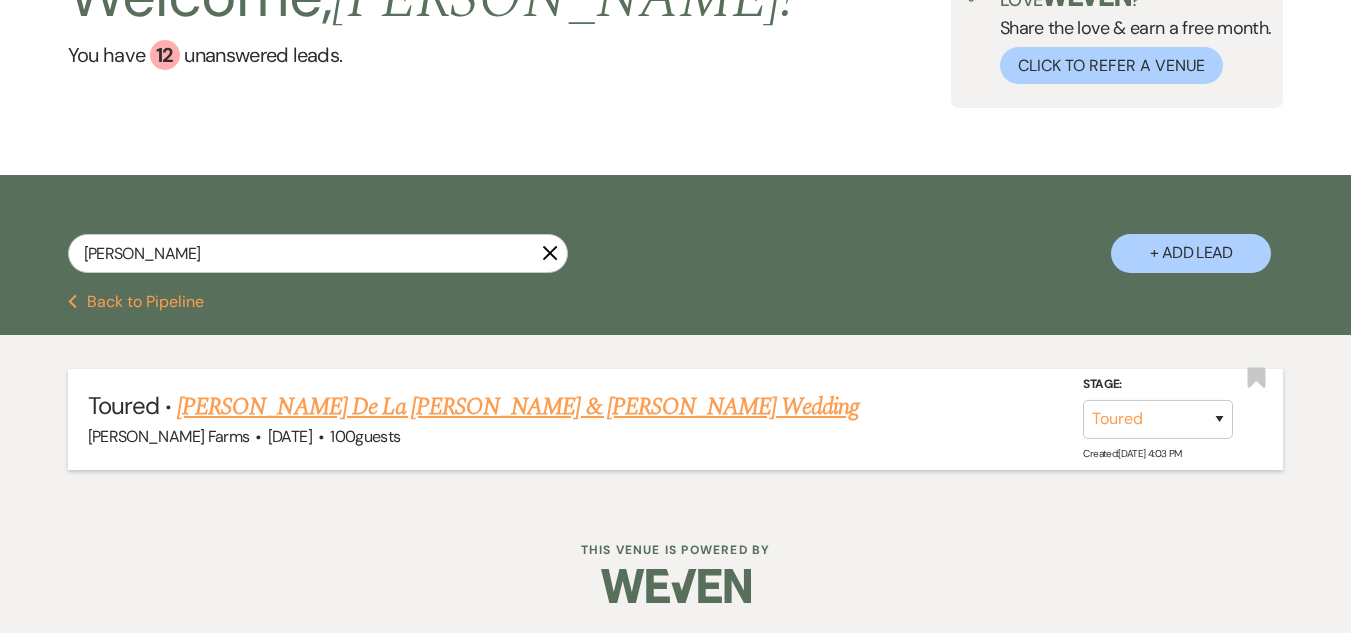 click on "[PERSON_NAME] De La [PERSON_NAME] & [PERSON_NAME] Wedding" at bounding box center (518, 407) 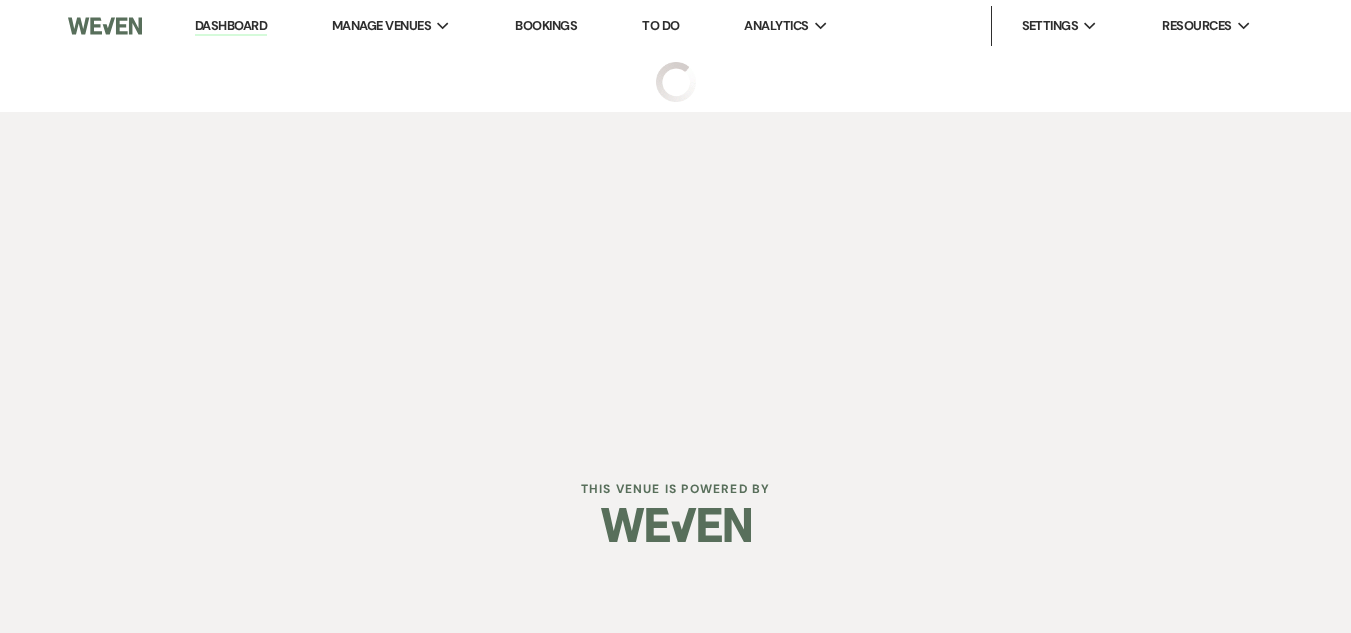 scroll, scrollTop: 0, scrollLeft: 0, axis: both 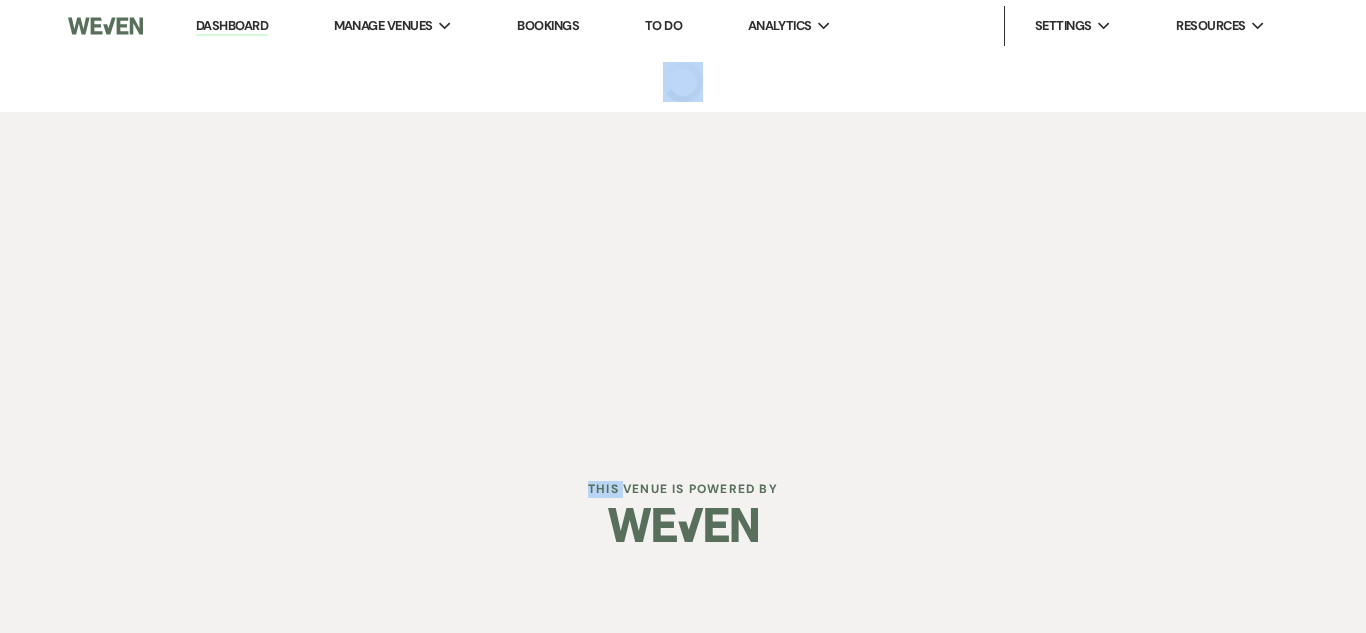 click on "Dashboard Manage Venues   Expand [PERSON_NAME] Farms Bookings To Do Analytics   Expand [PERSON_NAME] Farms Settings   Expand Host Profile Change Password Log Out Resources   Expand Lead Form/Badge Resource Library     Contact Weven" at bounding box center (683, 221) 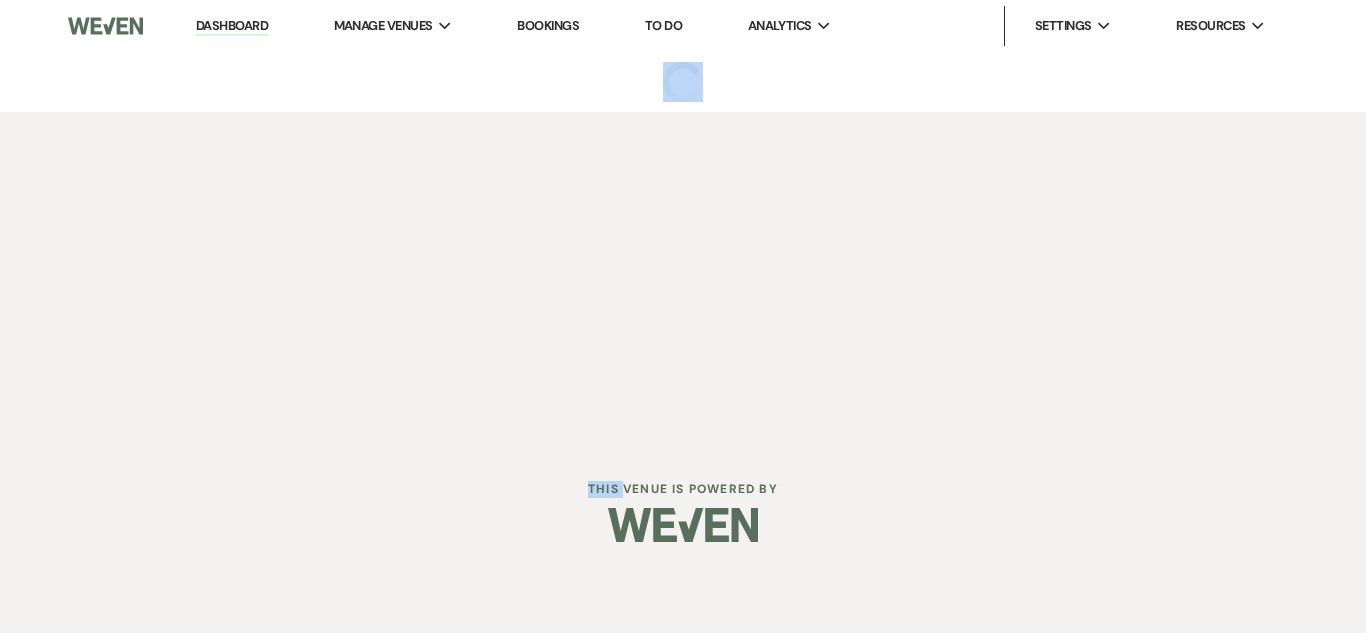 select on "5" 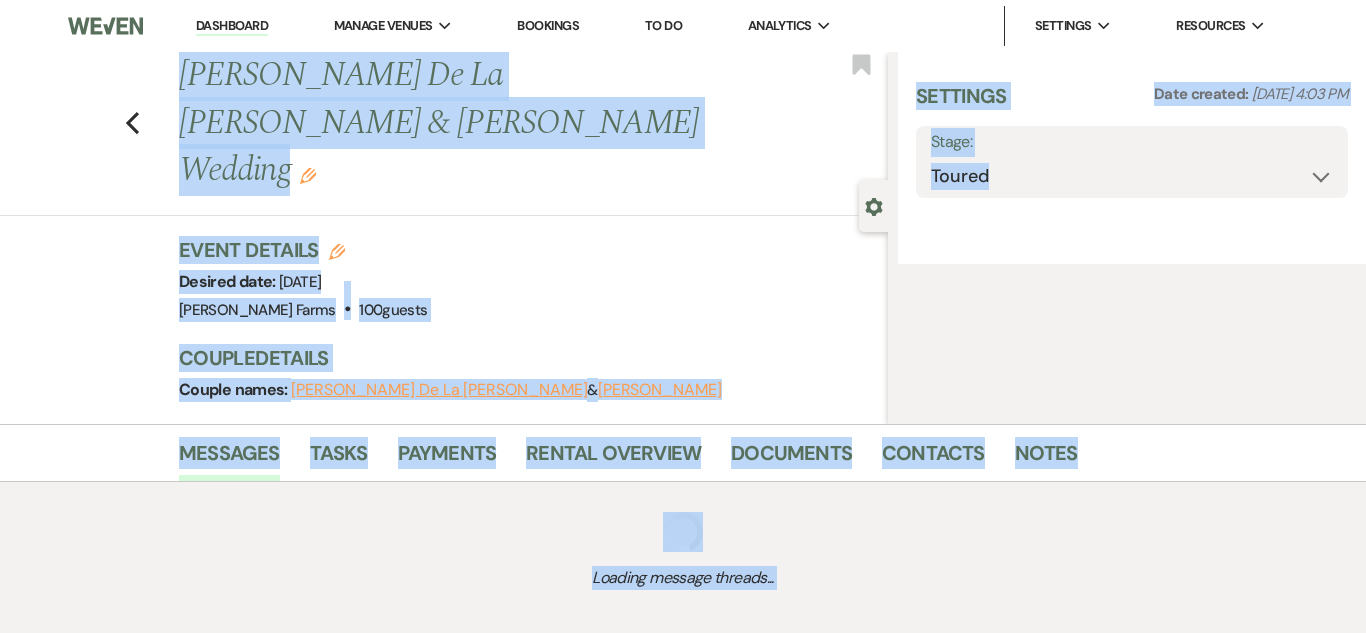 select on "5" 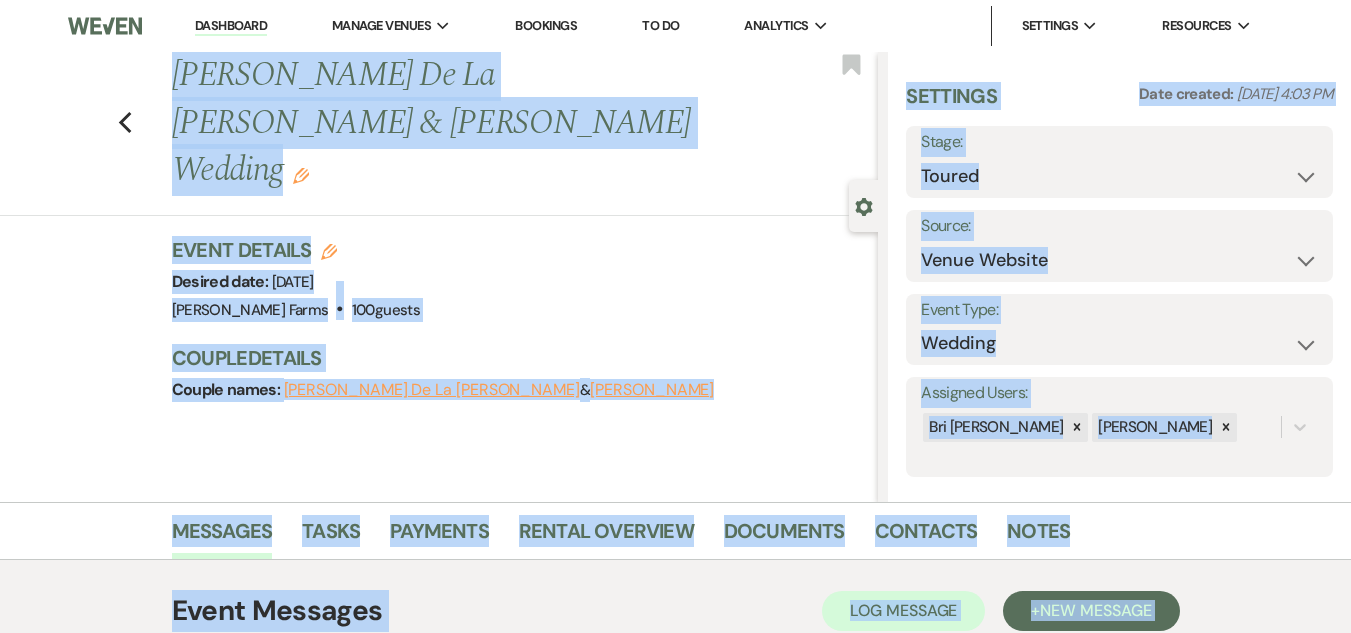 click on "Previous [PERSON_NAME] De La [PERSON_NAME] & [PERSON_NAME] Wedding Edit Bookmark Gear Settings Settings Date created:   [DATE] 4:03 PM Stage: Inquiry Follow Up Tour Requested Tour Confirmed Toured Proposal Sent Booked Lost Source: Weven Venue Website Instagram Facebook Pinterest Google The Knot Wedding Wire Here Comes the Guide Wedding Spot Eventective [PERSON_NAME] The Venue Report PartySlate VRBO / Homeaway Airbnb Wedding Show TikTok X / Twitter Phone Call Walk-in Vendor Referral Advertising Personal Referral Local Referral Other Event Type: Wedding Anniversary Party Baby Shower Bachelorette / Bachelor Party Birthday Party Bridal Shower Brunch Community Event Concert Corporate Event Elopement End of Life Celebration Engagement Party Fundraiser Graduation Party Micro Wedding Prom Quinceañera Rehearsal Dinner Religious Event Retreat Other Assigned Users: [PERSON_NAME] [PERSON_NAME] Event Details Edit Desired date:   [DATE] Venue:   [PERSON_NAME][GEOGRAPHIC_DATA] . 100  guests Venue Address:   [STREET_ADDRESS]" at bounding box center [439, 277] 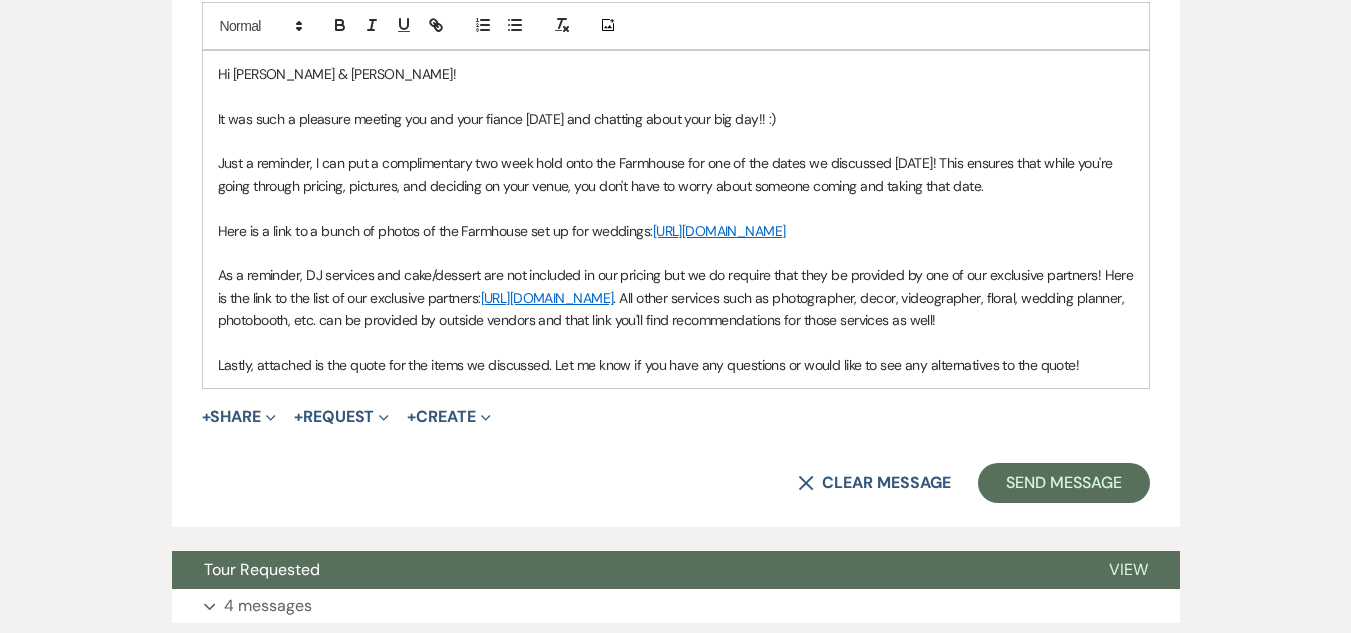 scroll, scrollTop: 1200, scrollLeft: 0, axis: vertical 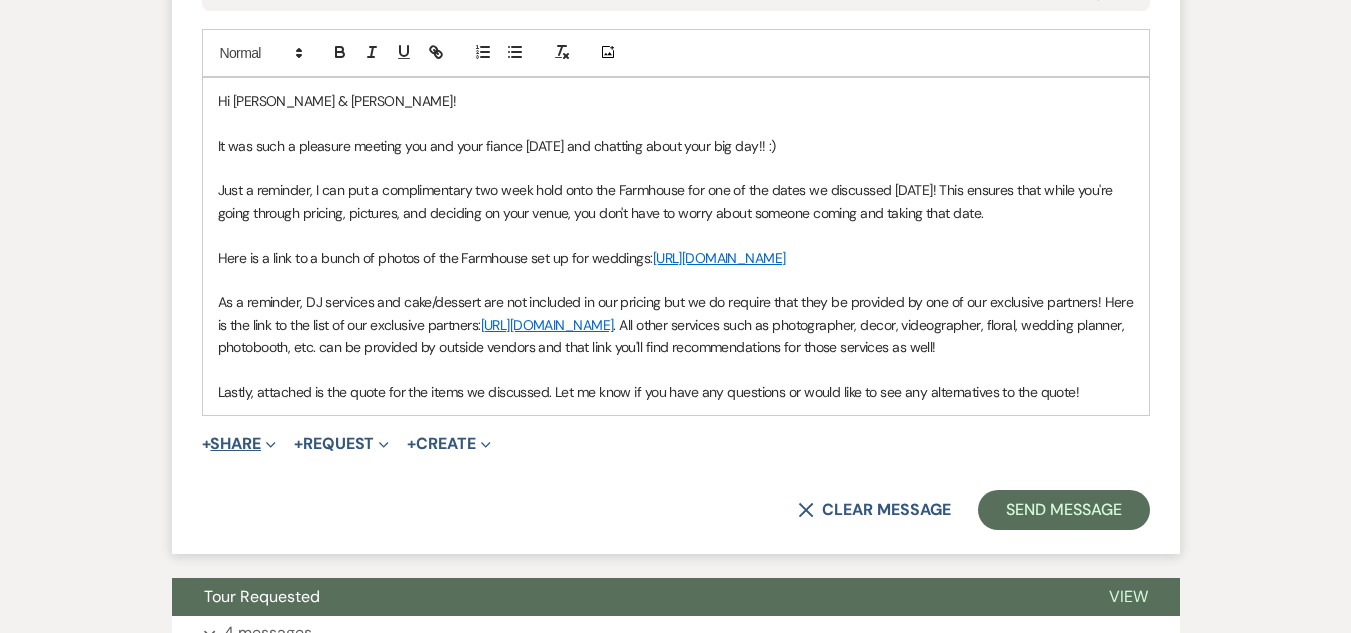 click on "Expand" 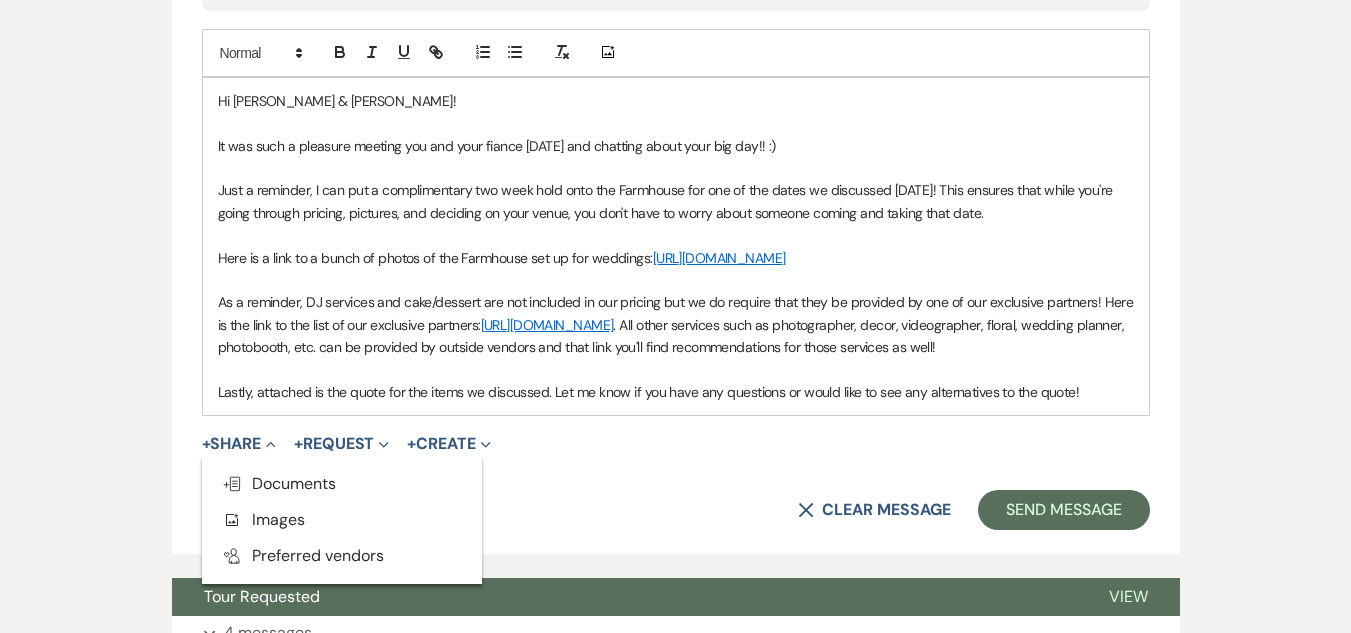 click on "Messages Tasks Payments Rental Overview Documents Contacts Notes Event Messages   Log Log Message +  New Message Communicate with  clients  by clicking "New Message" or replying to an existing message thread. Filter by topics... New Message New Message   X Draft Recipients* Event Contacts   ( [PERSON_NAME] )   Insert Template   -- Tour Request Response Follow Up Contract (Pre-Booked Leads) Weven Planning Portal Introduction (Booked Events) Initial Inquiry Response - Full Wedding Venue Quote Initial Inquiry Response - Reception Only Initial Inquiry Response - Ceremony Only Initial Inquiry Response - Microwedding Officially Booked  Catering Tasting Final Details Call & Rehearsal Open House Follow Up Venue Quote w/ Prefered Vendors Open House Follow Up - Booked Weddings Rehearsal Dinner Inquiry Manage Templates New Subject* Quote and More Info from [PERSON_NAME] Farms Topics Select topics                                                                             Add Photo   Hi [PERSON_NAME] & [PERSON_NAME]!   +  Share Collapse" at bounding box center (675, -9) 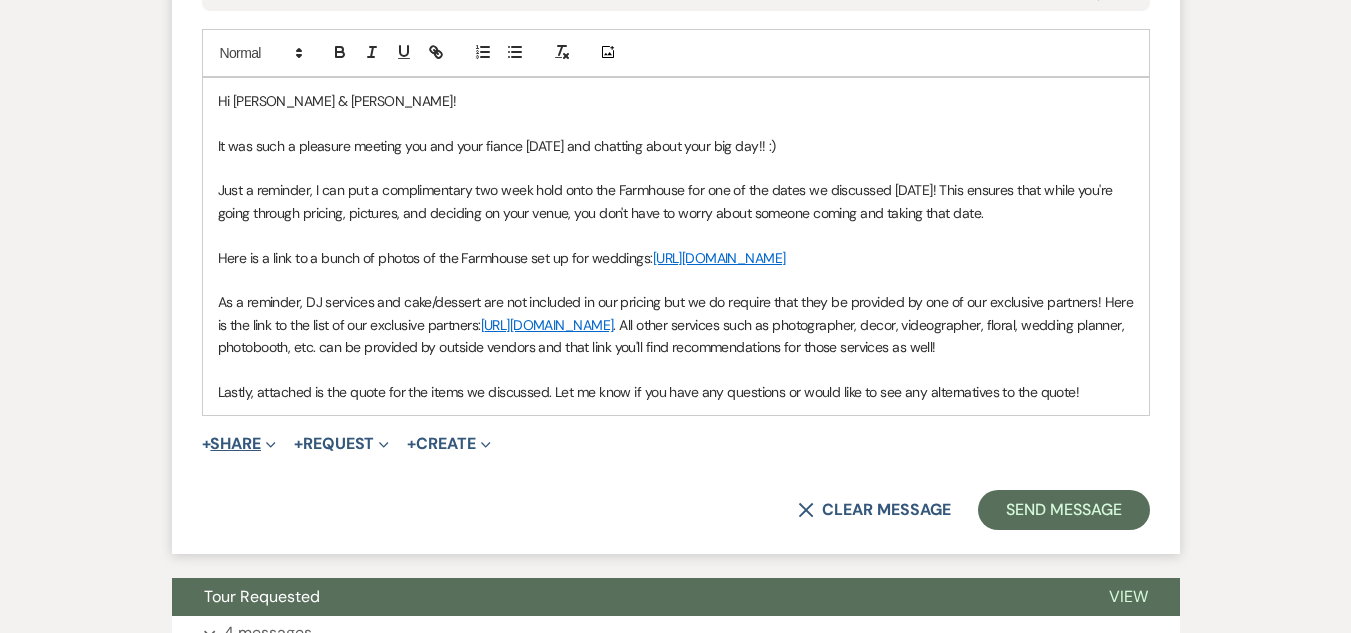 click on "+  Share Expand" at bounding box center [239, 444] 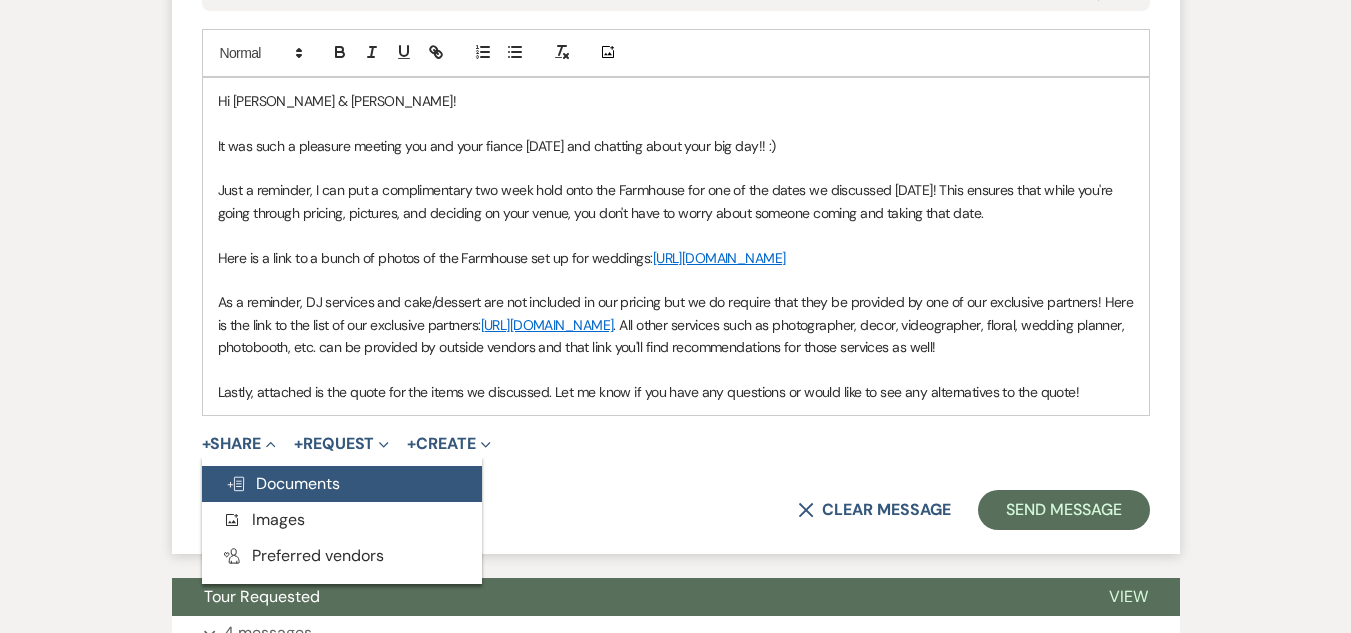 click on "Doc Upload Documents" at bounding box center (283, 483) 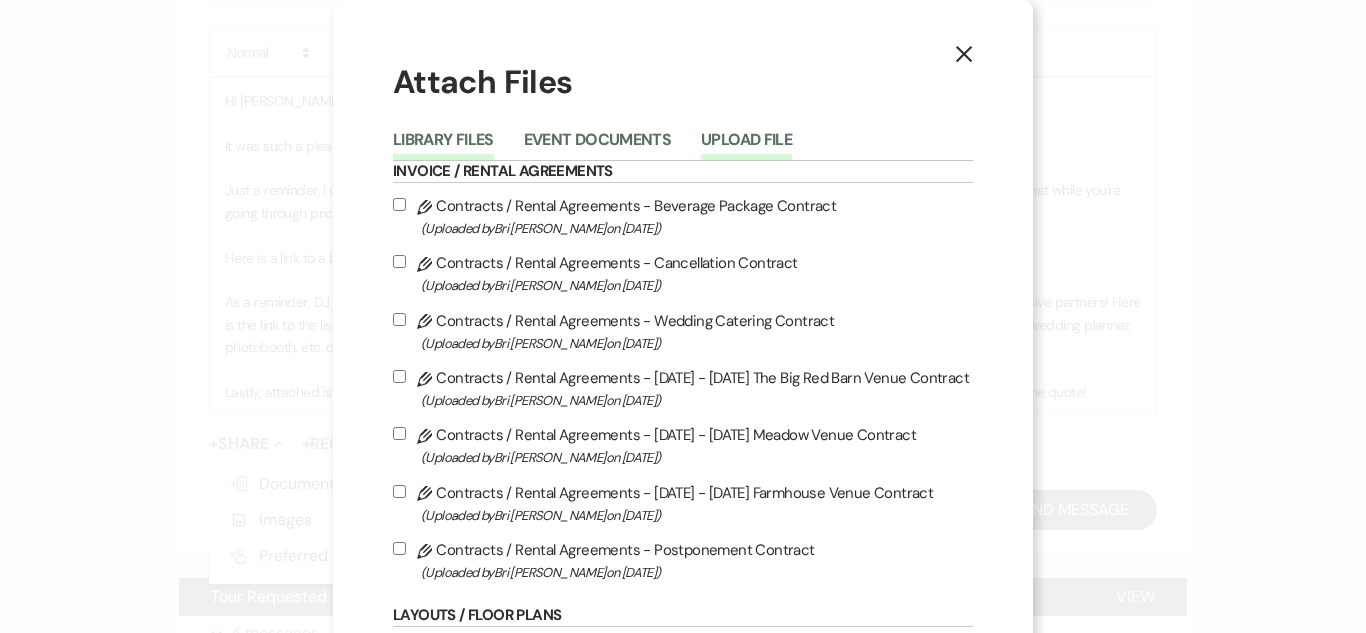 click on "Upload File" at bounding box center [746, 146] 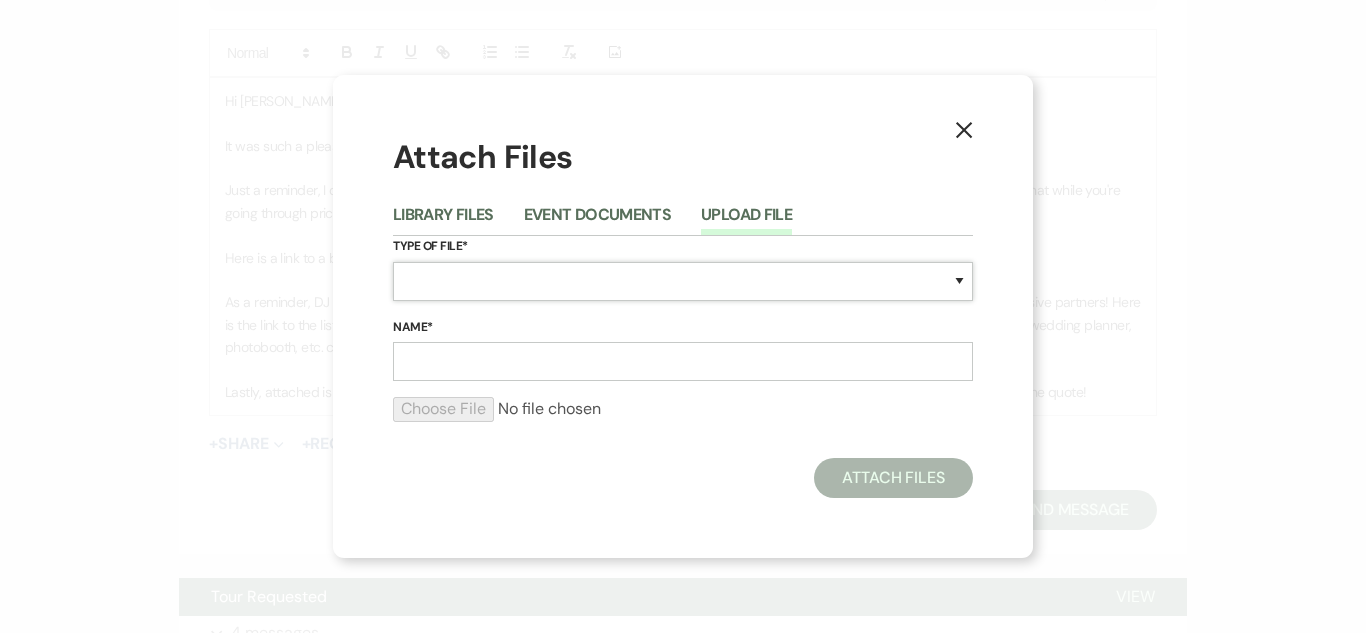 click on "Special Event Insurance Vendor Certificate of Insurance Contracts / Rental Agreements Invoices Receipts Event Maps Floor Plans Rain Plan Seating Charts Venue Layout Catering / Alcohol Permit Event Permit Fire Permit Fuel Permit Generator Permit Tent Permit Venue Permit Other Permit Inventory  Promotional Sample Venue Beverage Ceremony Event Finalize + Share Guests Lodging Menu Vendors Venue Beverage Brochure Menu Packages Product Specifications Quotes Beverage Event and Ceremony Details Finalize & Share Guests Lodging Menu Vendors Venue Event Timeline Family / Wedding Party Timeline Food and Beverage Timeline MC / DJ / Band Timeline Master Timeline Photography Timeline Set-Up / Clean-Up Vendor Timeline Bartender Safe Serve / TiPS Certification Vendor Certification Vendor License Other" at bounding box center (683, 281) 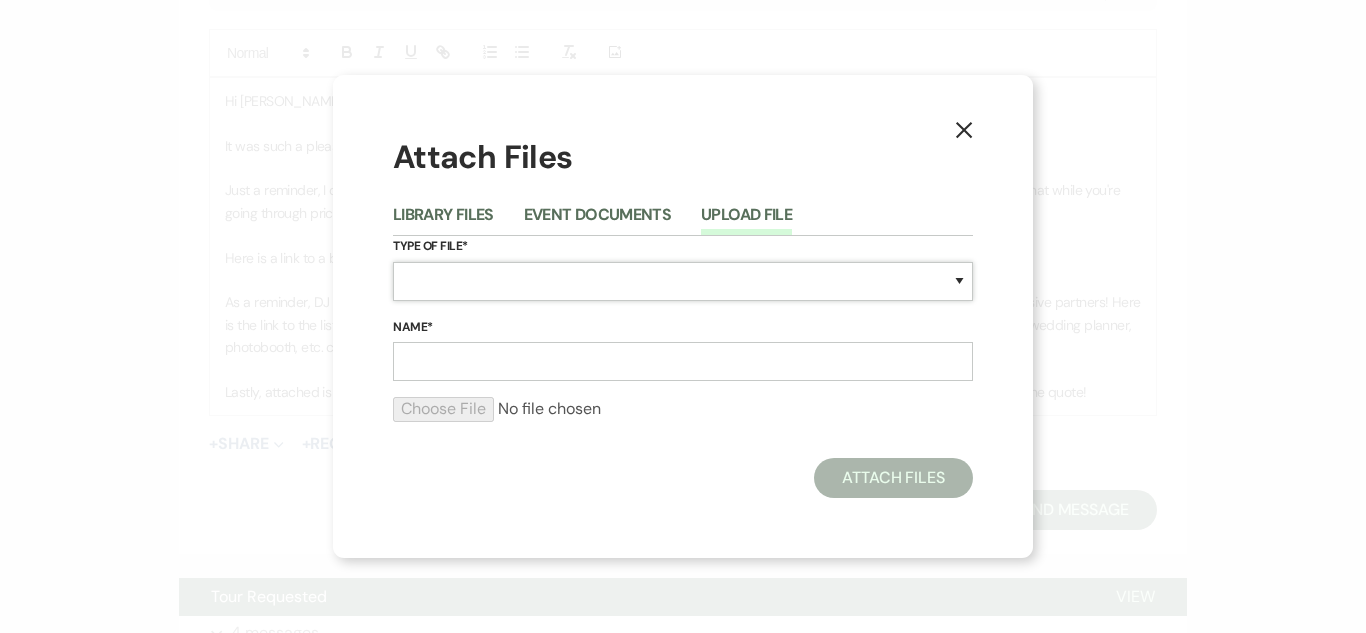 select on "8" 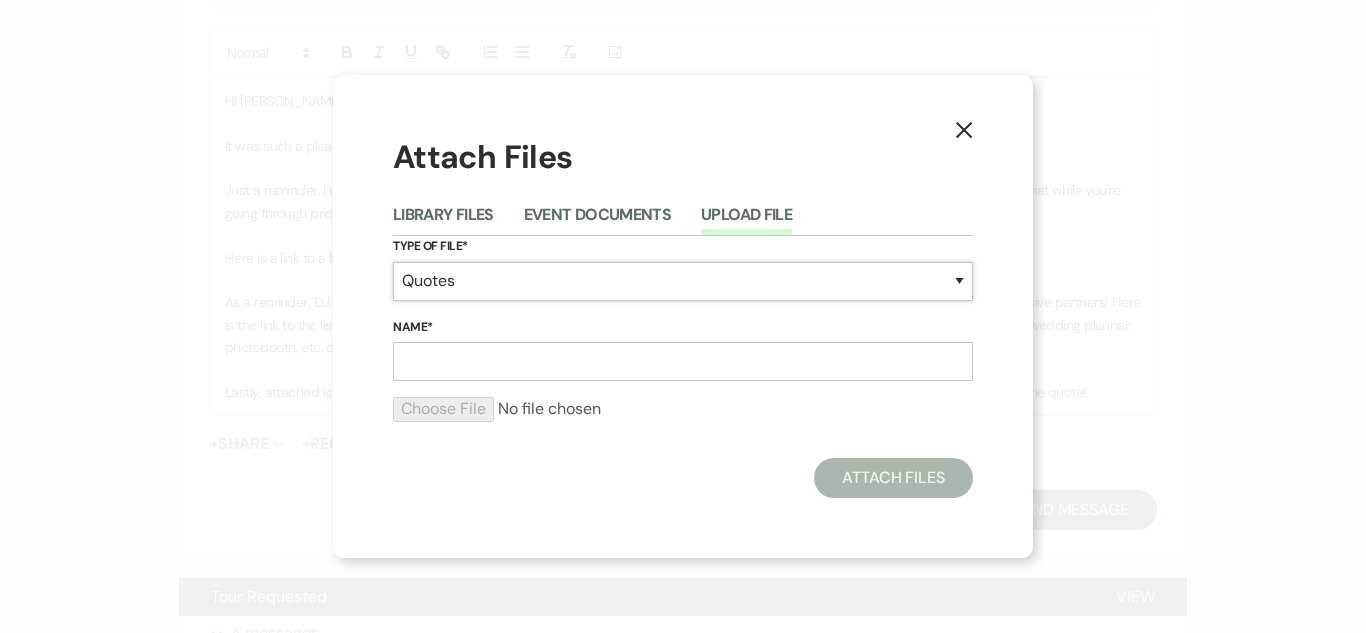 click on "Special Event Insurance Vendor Certificate of Insurance Contracts / Rental Agreements Invoices Receipts Event Maps Floor Plans Rain Plan Seating Charts Venue Layout Catering / Alcohol Permit Event Permit Fire Permit Fuel Permit Generator Permit Tent Permit Venue Permit Other Permit Inventory  Promotional Sample Venue Beverage Ceremony Event Finalize + Share Guests Lodging Menu Vendors Venue Beverage Brochure Menu Packages Product Specifications Quotes Beverage Event and Ceremony Details Finalize & Share Guests Lodging Menu Vendors Venue Event Timeline Family / Wedding Party Timeline Food and Beverage Timeline MC / DJ / Band Timeline Master Timeline Photography Timeline Set-Up / Clean-Up Vendor Timeline Bartender Safe Serve / TiPS Certification Vendor Certification Vendor License Other" at bounding box center (683, 281) 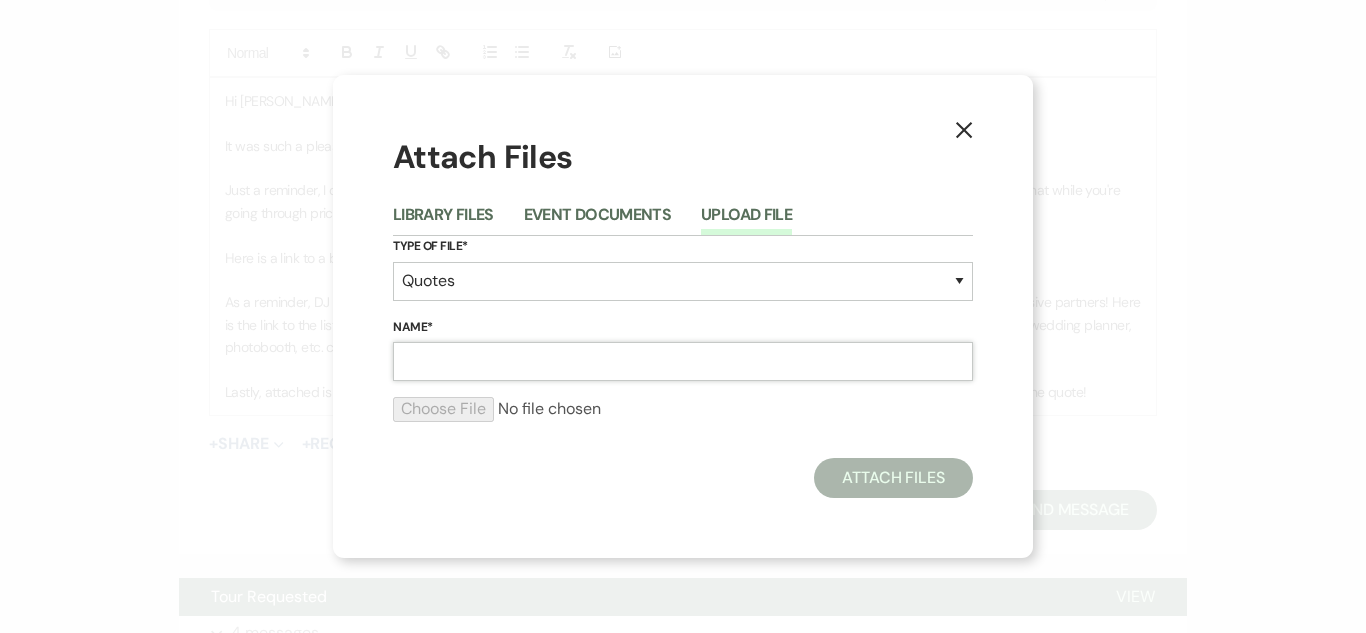 click on "Name*" at bounding box center (683, 361) 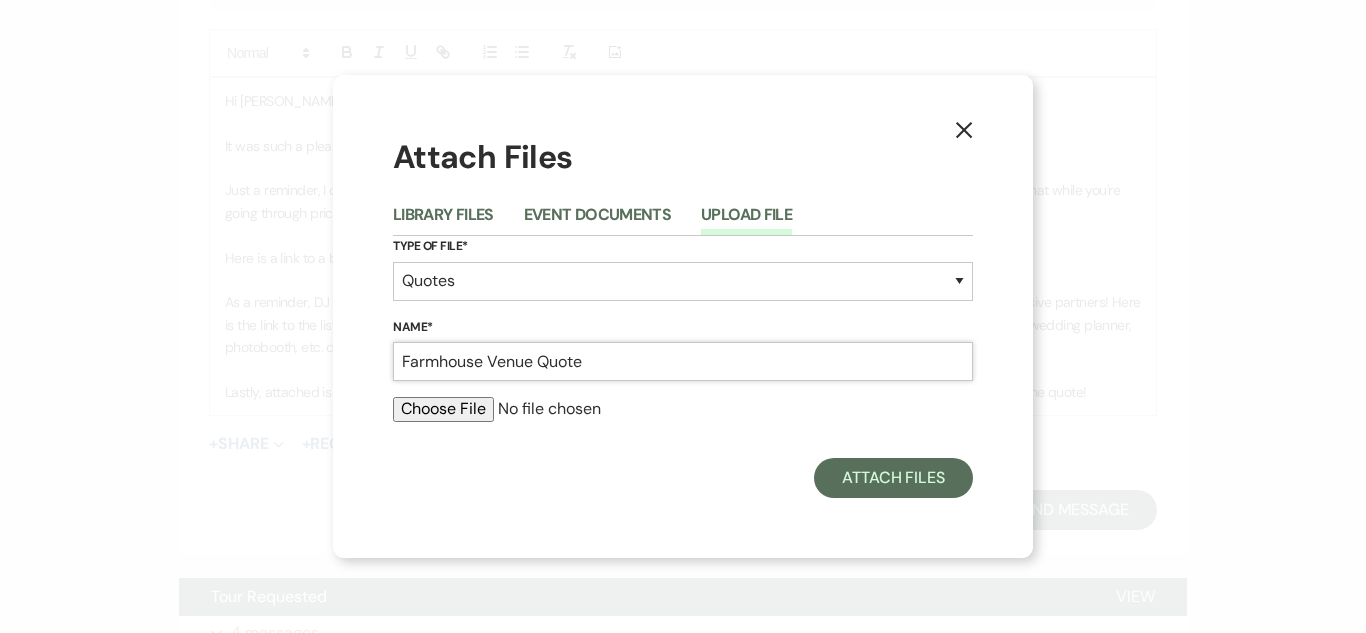 click on "Farmhouse Venue Quote" at bounding box center [683, 361] 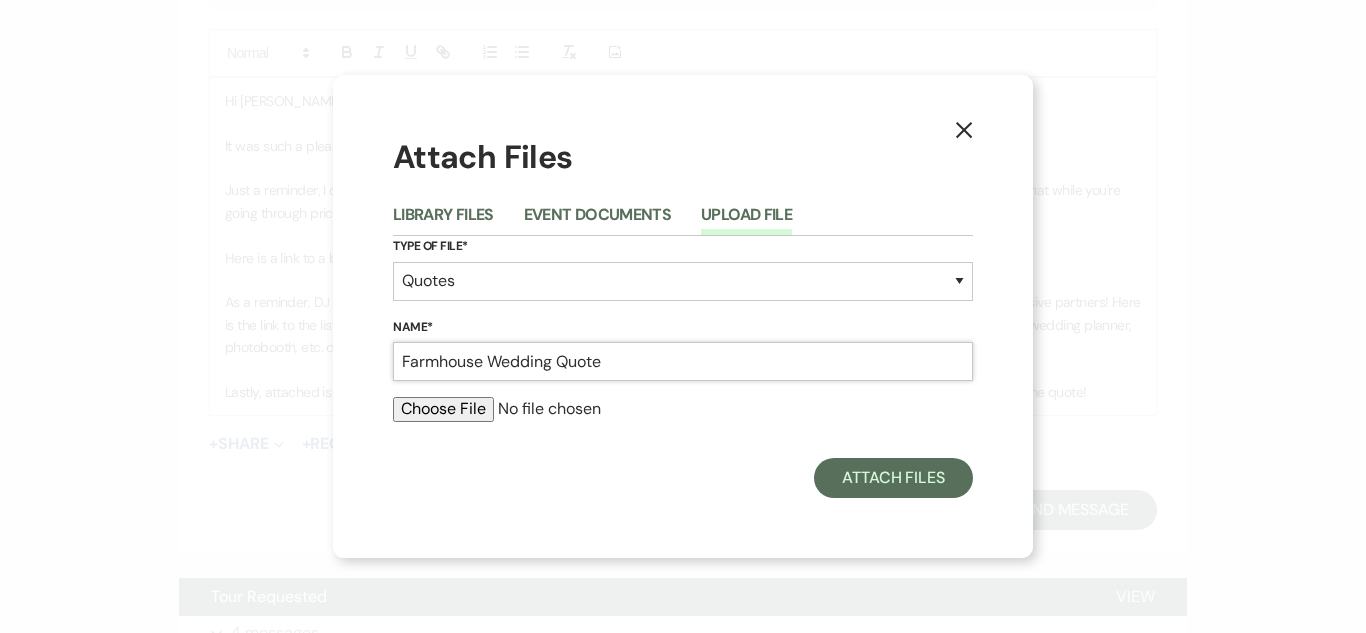 click on "Farmhouse Wedding Quote" at bounding box center (683, 361) 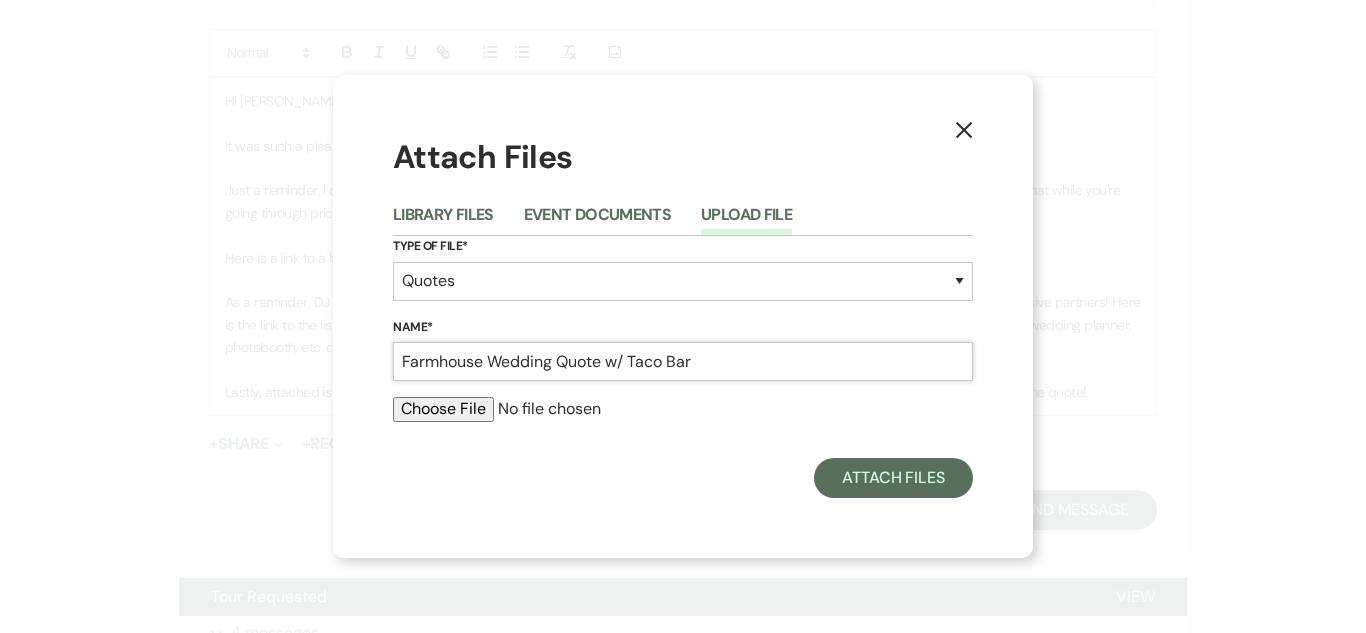 type on "Farmhouse Wedding Quote w/ Taco Bar" 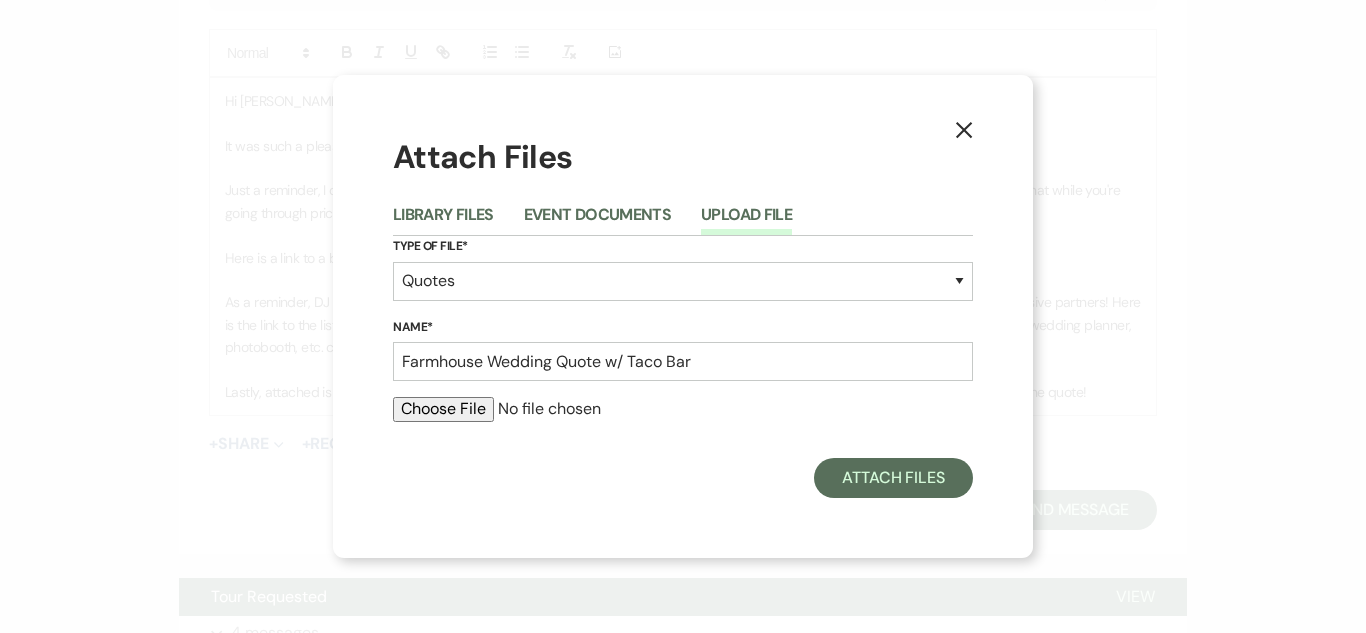 click at bounding box center [683, 409] 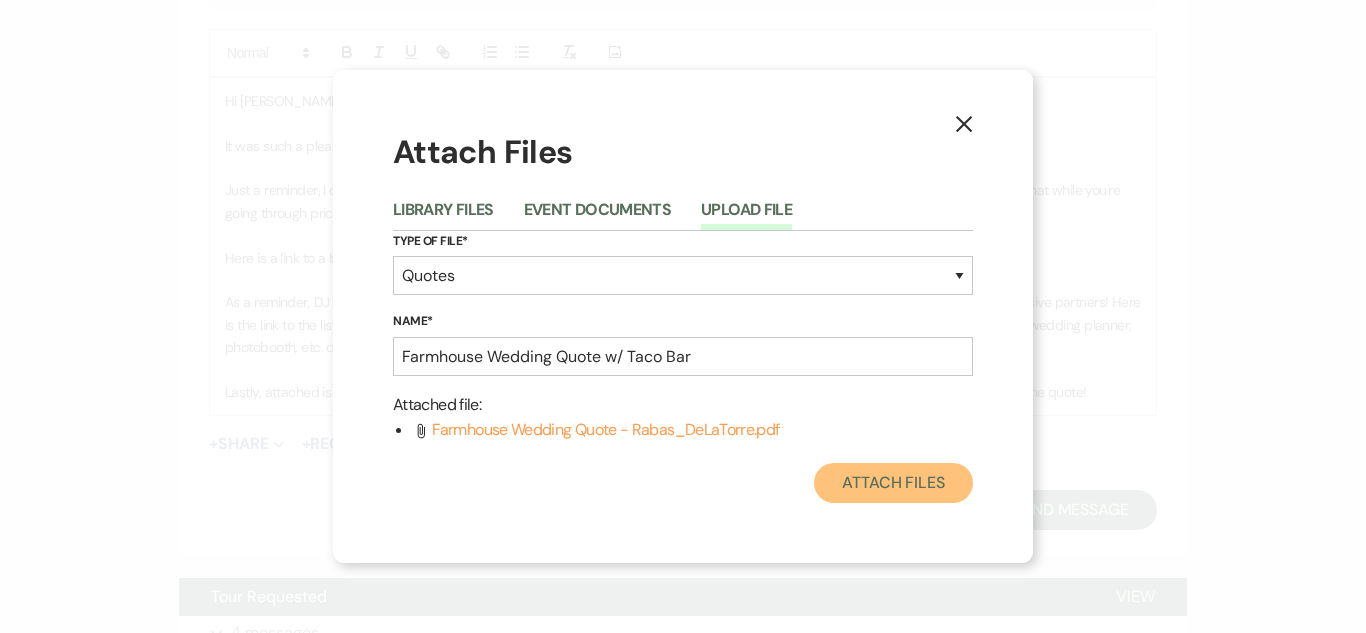 click on "Attach Files" at bounding box center (893, 483) 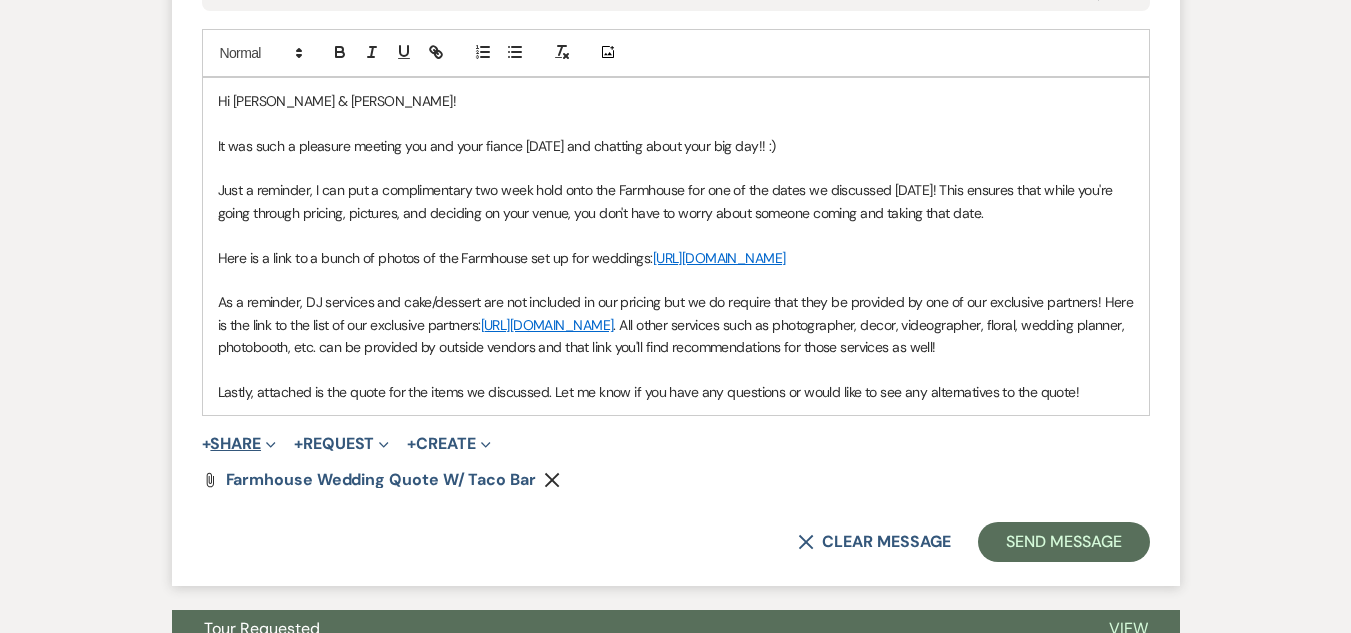 click on "+  Share Expand" at bounding box center [239, 444] 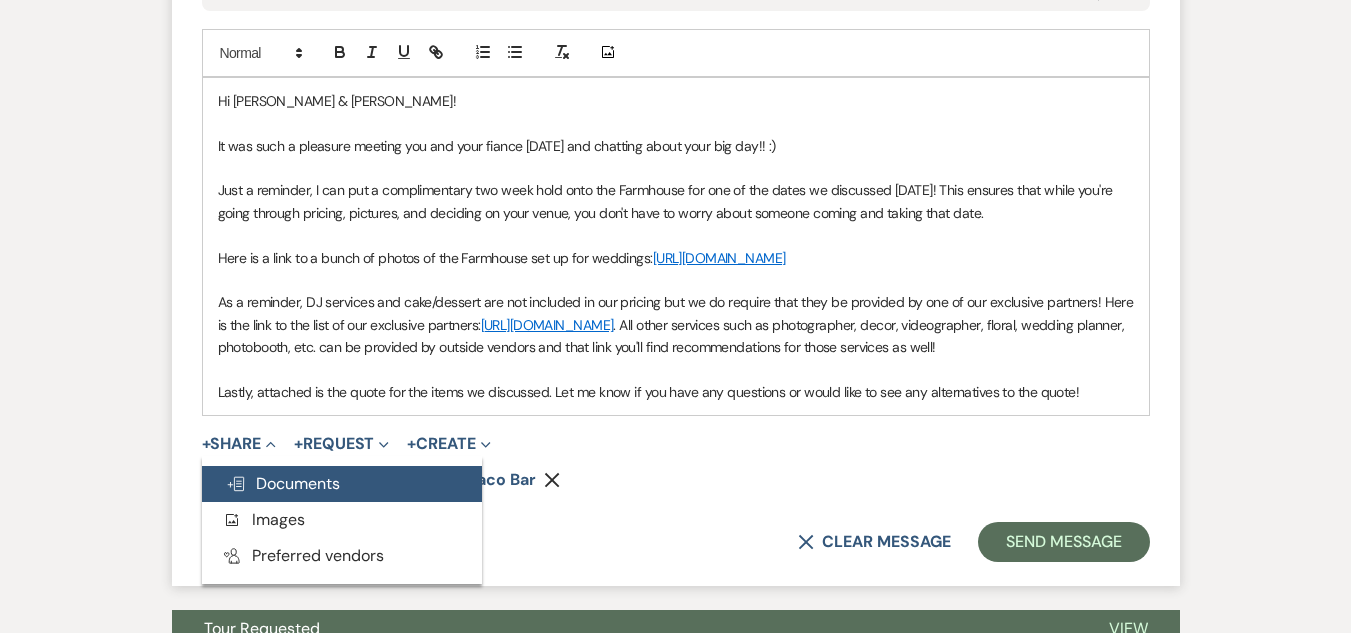 click on "Doc Upload Documents" at bounding box center [283, 483] 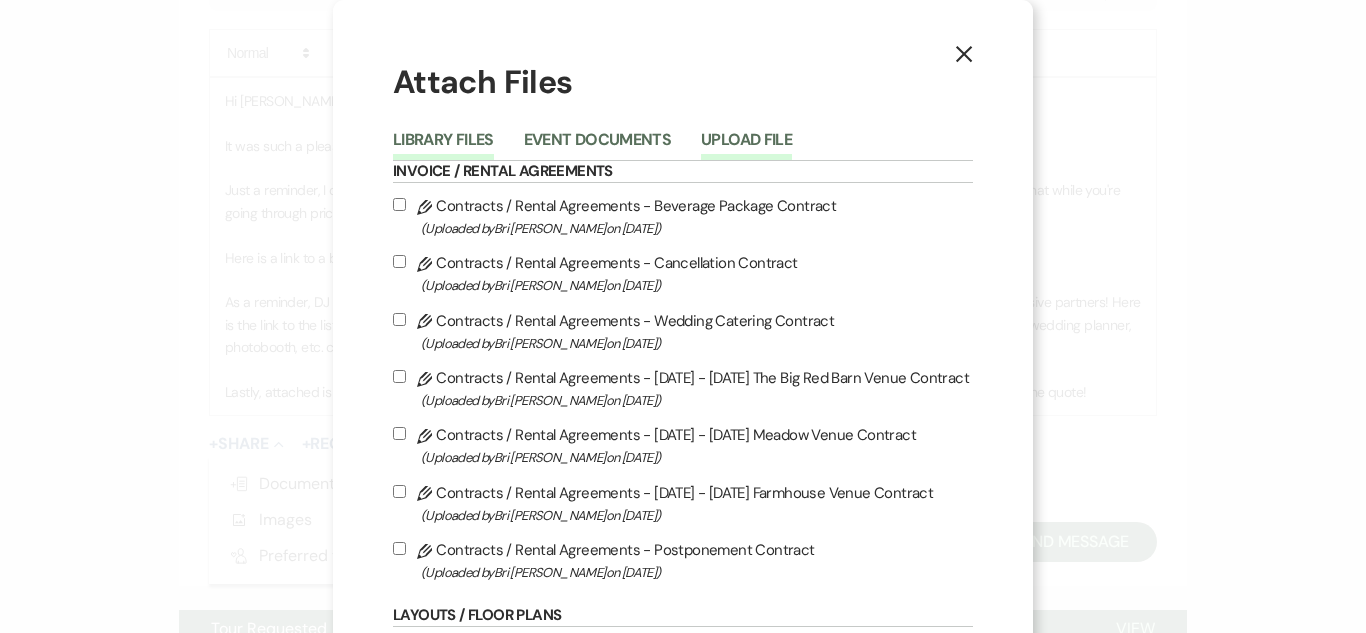 click on "Upload File" at bounding box center (746, 146) 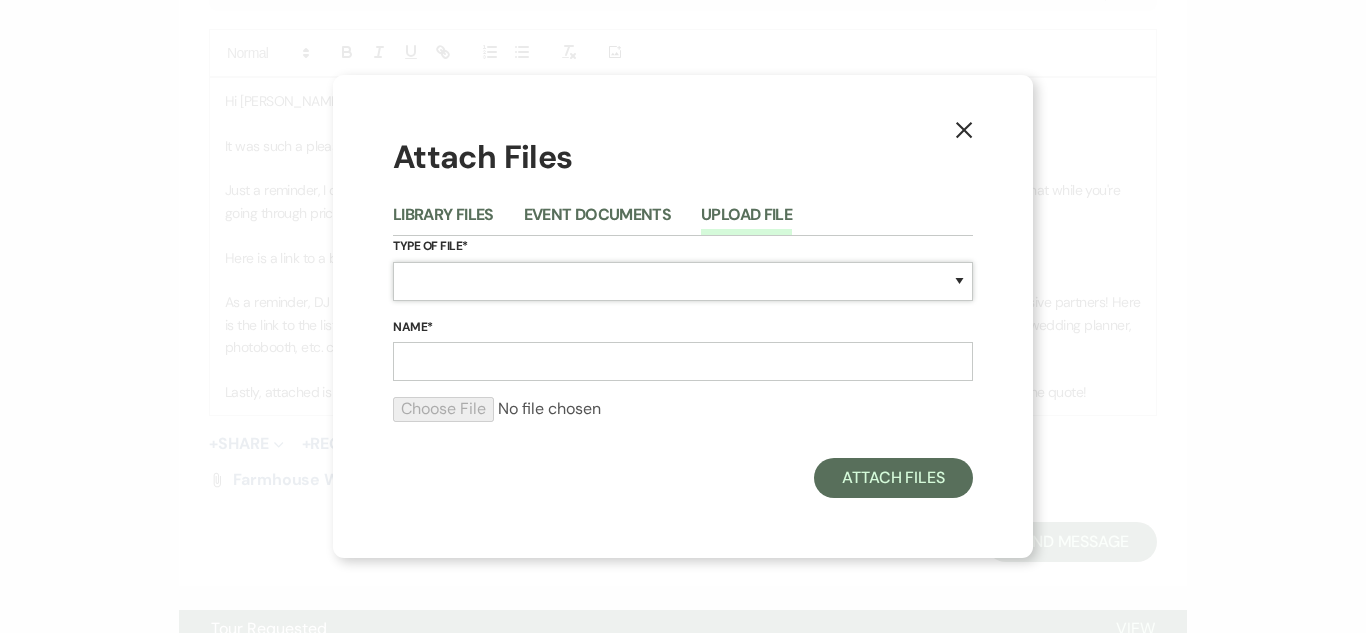 click on "Special Event Insurance Vendor Certificate of Insurance Contracts / Rental Agreements Invoices Receipts Event Maps Floor Plans Rain Plan Seating Charts Venue Layout Catering / Alcohol Permit Event Permit Fire Permit Fuel Permit Generator Permit Tent Permit Venue Permit Other Permit Inventory  Promotional Sample Venue Beverage Ceremony Event Finalize + Share Guests Lodging Menu Vendors Venue Beverage Brochure Menu Packages Product Specifications Quotes Beverage Event and Ceremony Details Finalize & Share Guests Lodging Menu Vendors Venue Event Timeline Family / Wedding Party Timeline Food and Beverage Timeline MC / DJ / Band Timeline Master Timeline Photography Timeline Set-Up / Clean-Up Vendor Timeline Bartender Safe Serve / TiPS Certification Vendor Certification Vendor License Other" at bounding box center (683, 281) 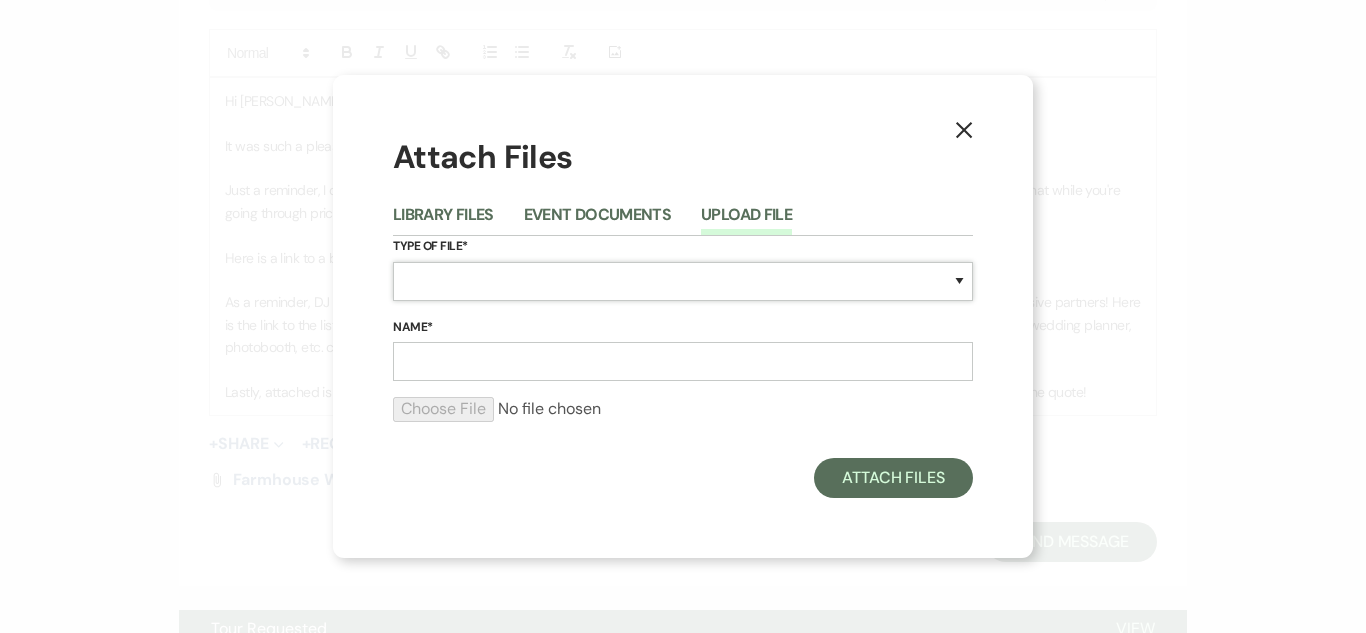 select on "8" 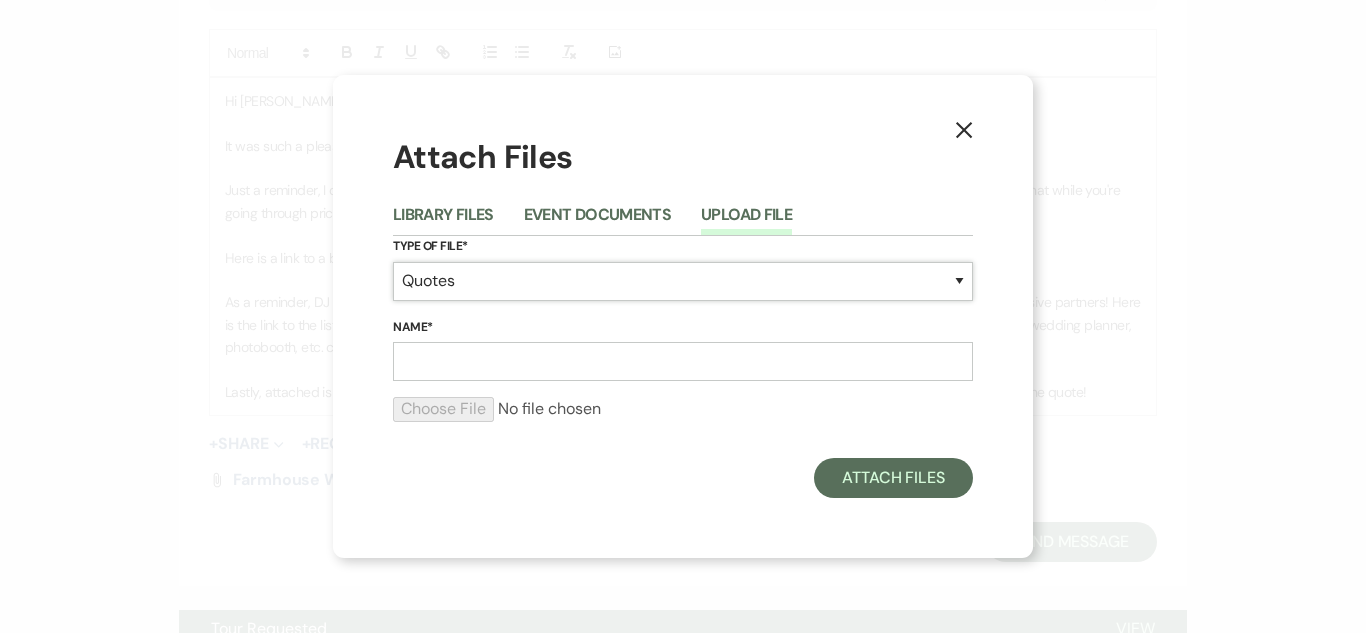 click on "Special Event Insurance Vendor Certificate of Insurance Contracts / Rental Agreements Invoices Receipts Event Maps Floor Plans Rain Plan Seating Charts Venue Layout Catering / Alcohol Permit Event Permit Fire Permit Fuel Permit Generator Permit Tent Permit Venue Permit Other Permit Inventory  Promotional Sample Venue Beverage Ceremony Event Finalize + Share Guests Lodging Menu Vendors Venue Beverage Brochure Menu Packages Product Specifications Quotes Beverage Event and Ceremony Details Finalize & Share Guests Lodging Menu Vendors Venue Event Timeline Family / Wedding Party Timeline Food and Beverage Timeline MC / DJ / Band Timeline Master Timeline Photography Timeline Set-Up / Clean-Up Vendor Timeline Bartender Safe Serve / TiPS Certification Vendor Certification Vendor License Other" at bounding box center (683, 281) 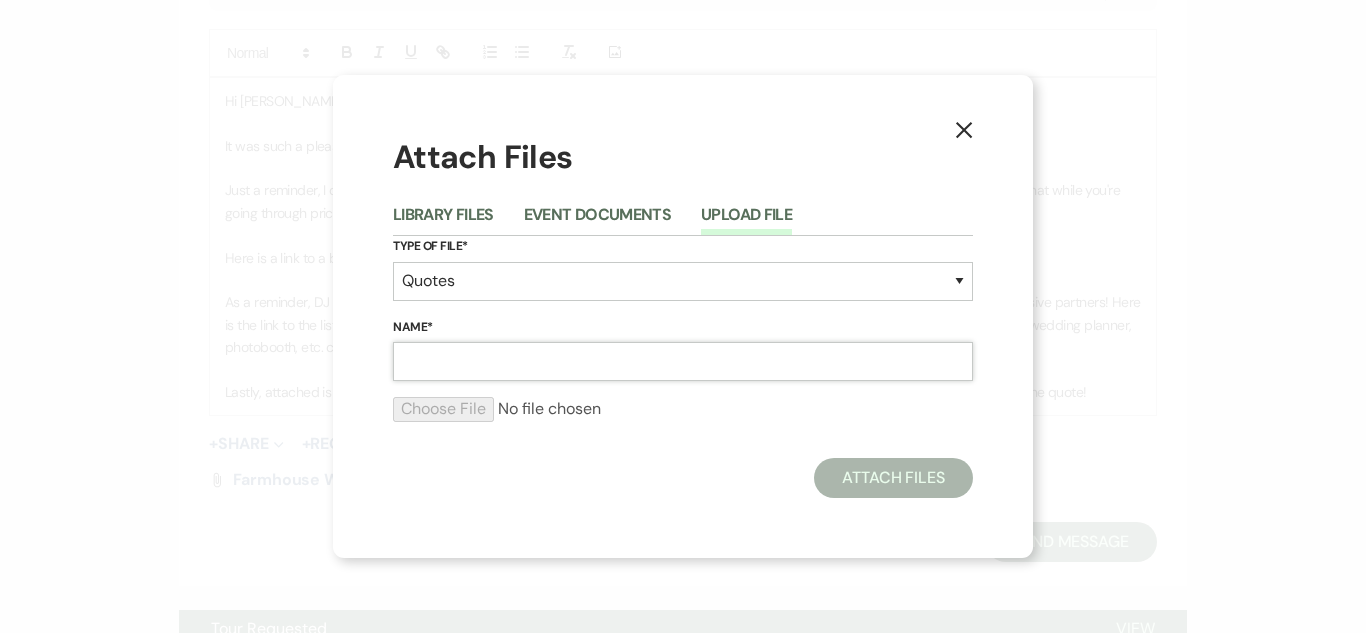 click on "Name*" at bounding box center [683, 361] 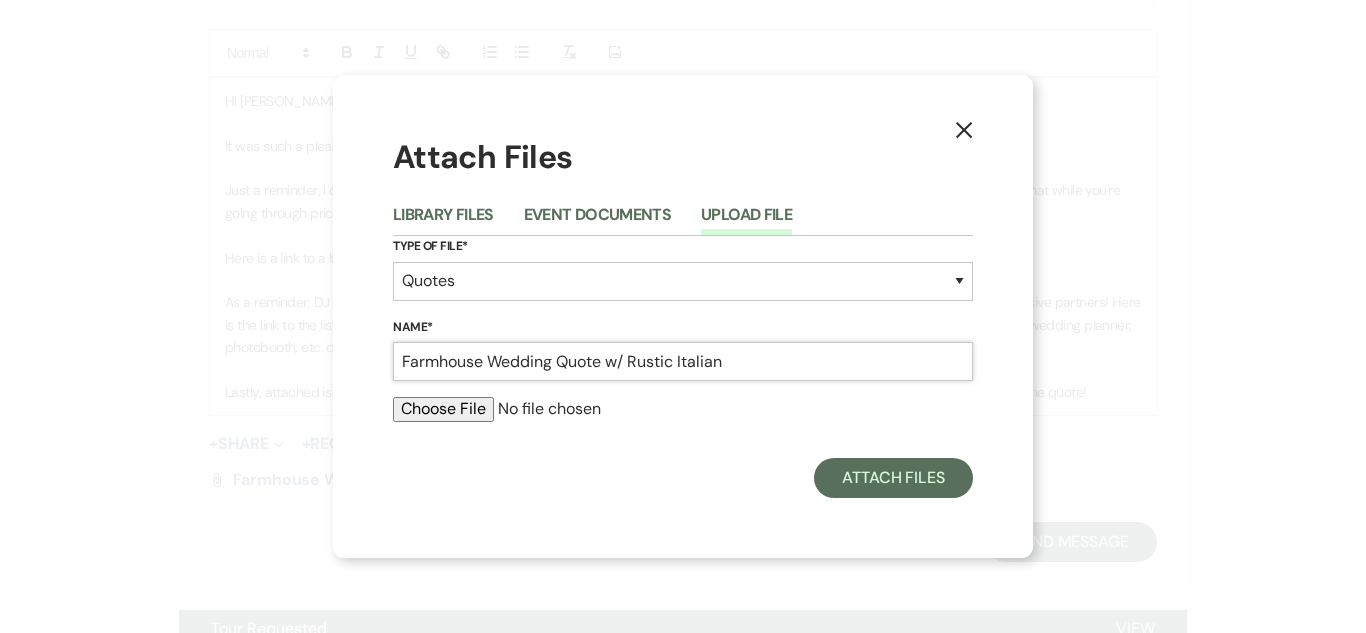 type on "Farmhouse Wedding Quote w/ Rustic Italian" 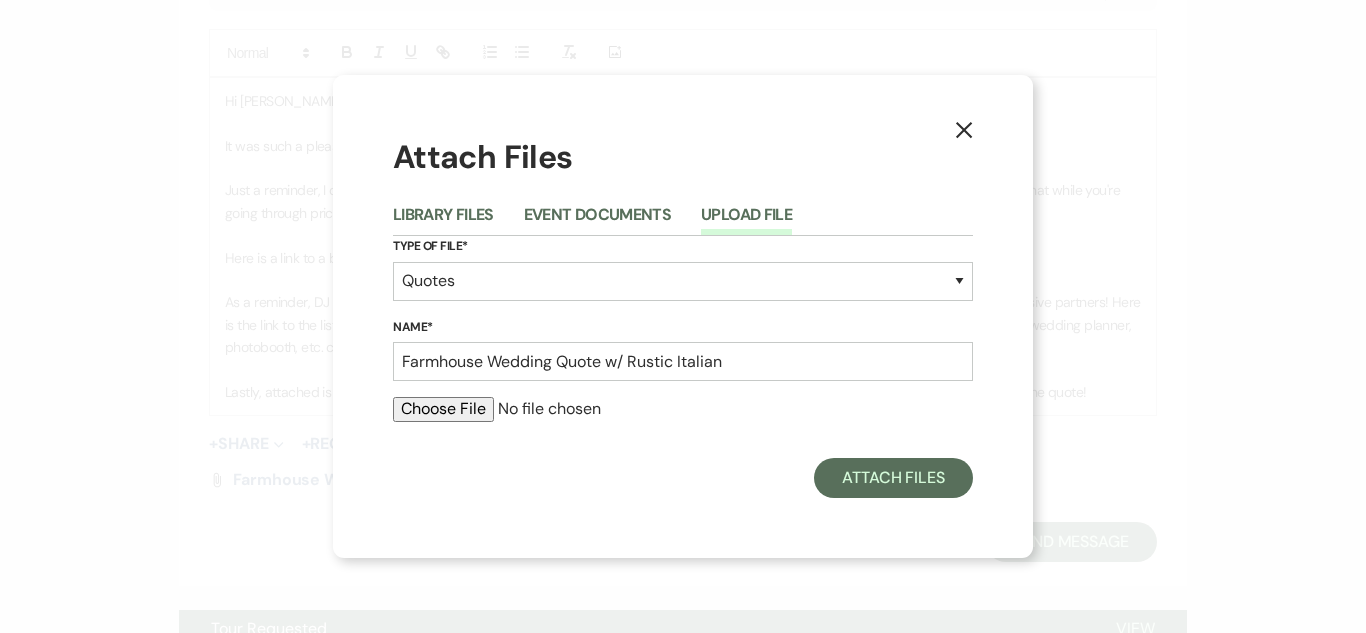 click at bounding box center [683, 409] 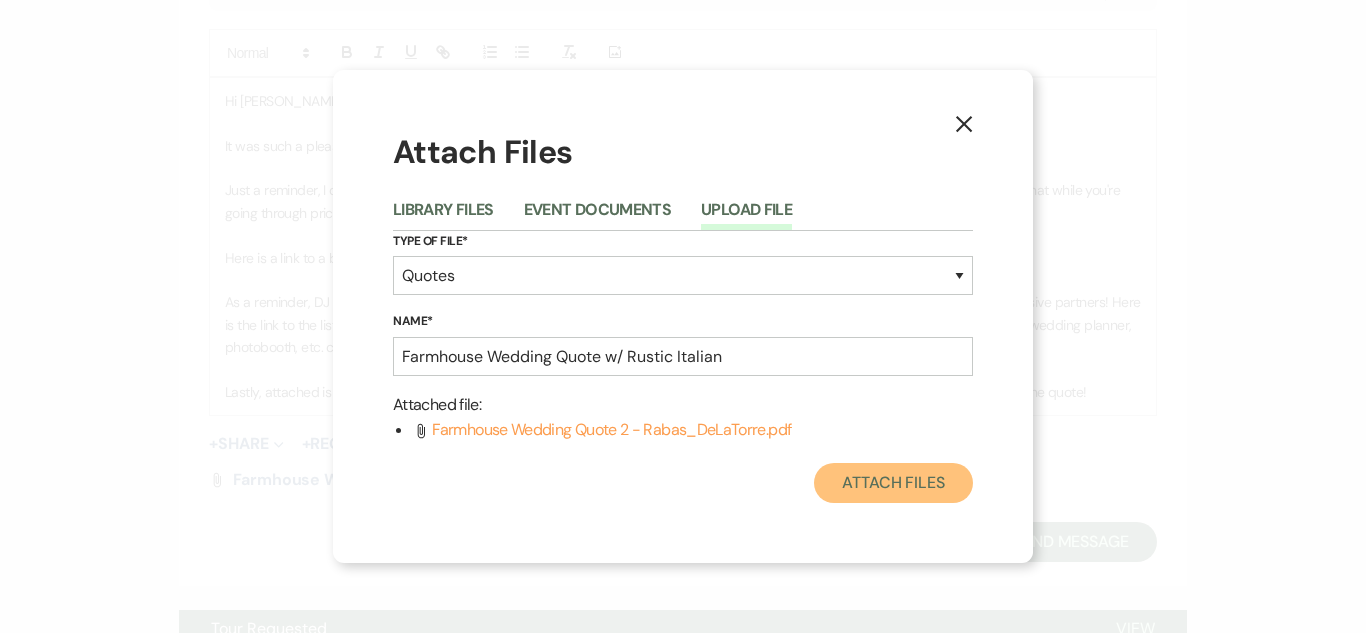 click on "Attach Files" at bounding box center [893, 483] 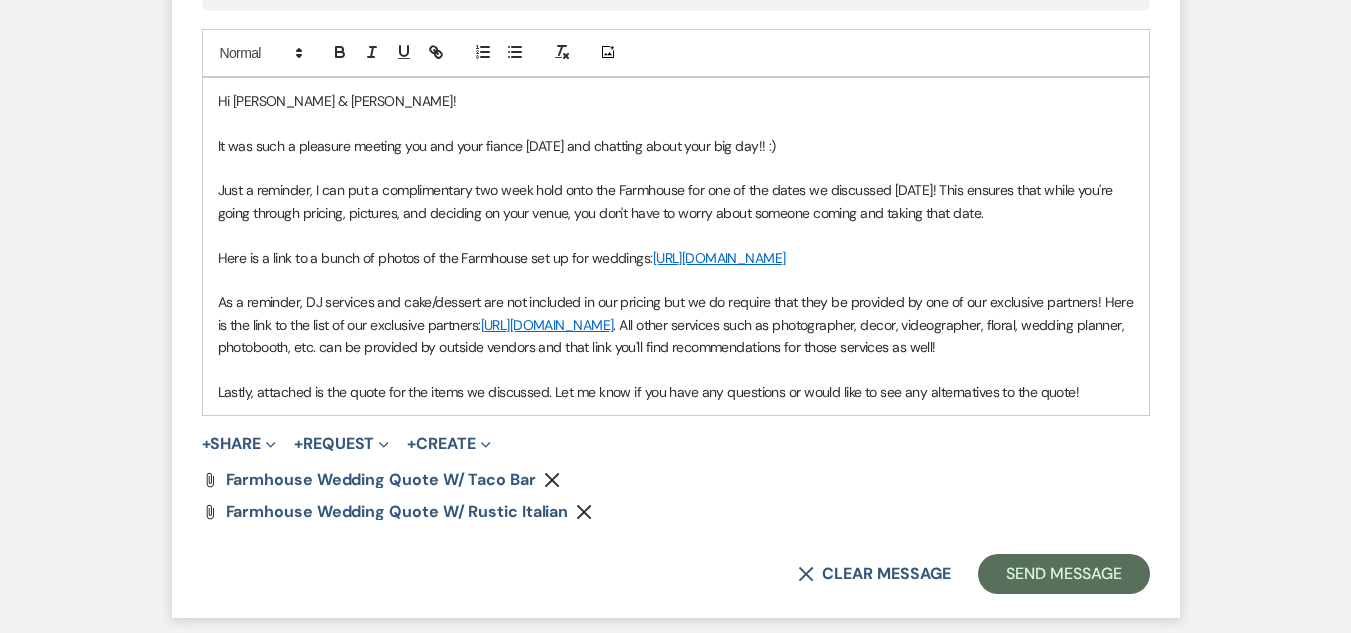 click 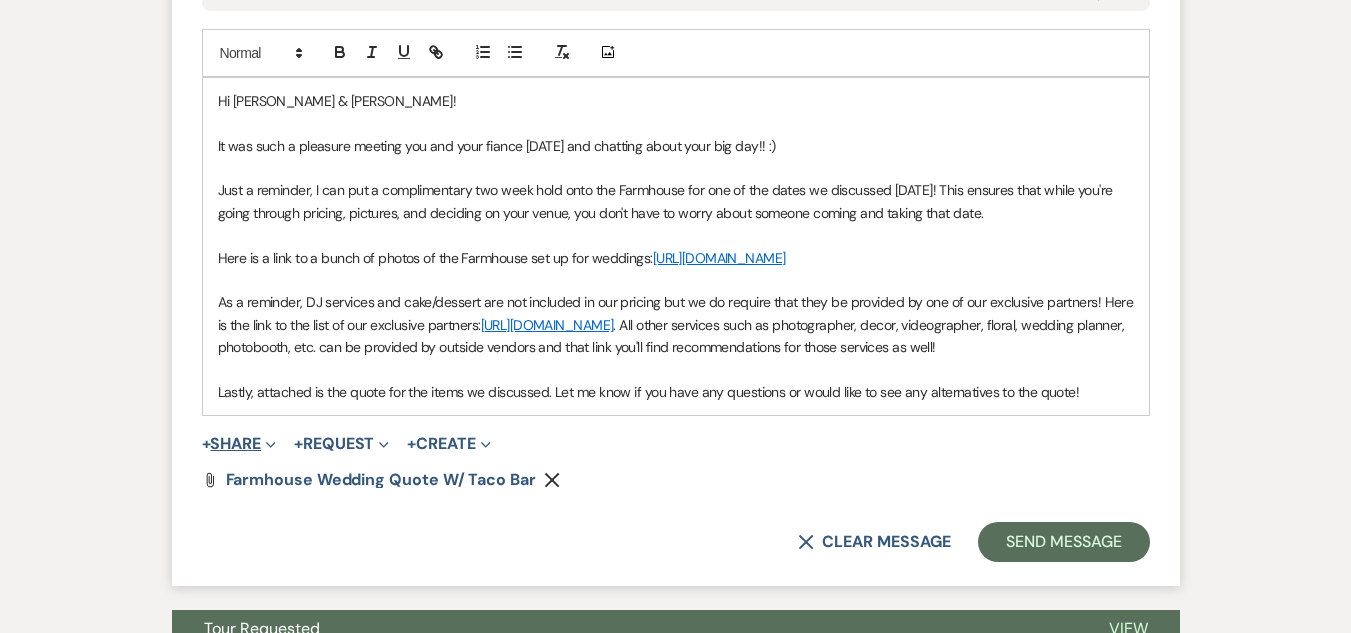 click on "+  Share Expand" at bounding box center [239, 444] 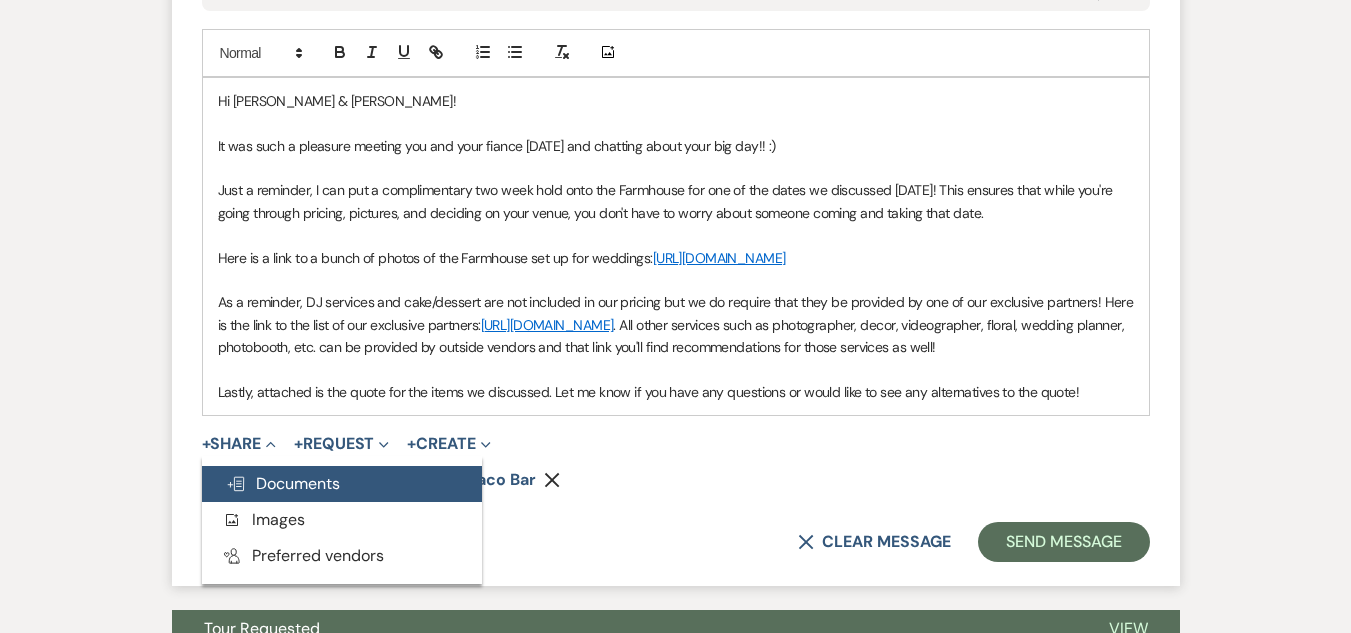 click on "Doc Upload Documents" at bounding box center (283, 483) 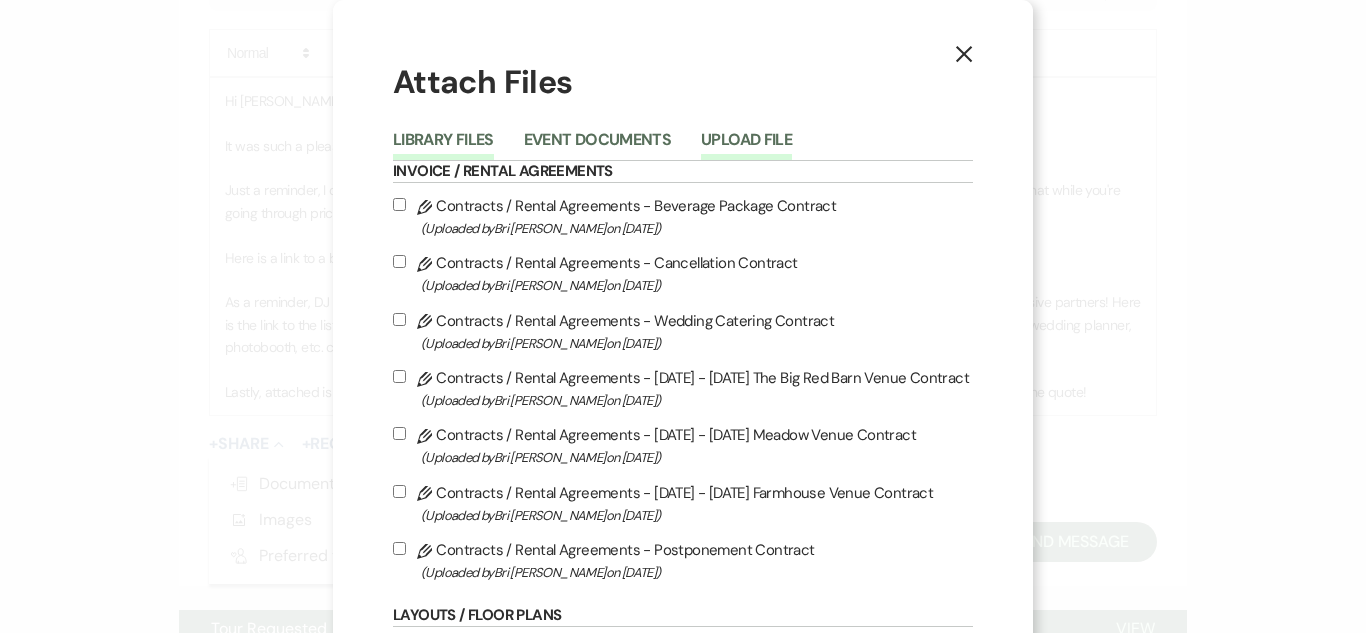 drag, startPoint x: 700, startPoint y: 153, endPoint x: 708, endPoint y: 144, distance: 12.0415945 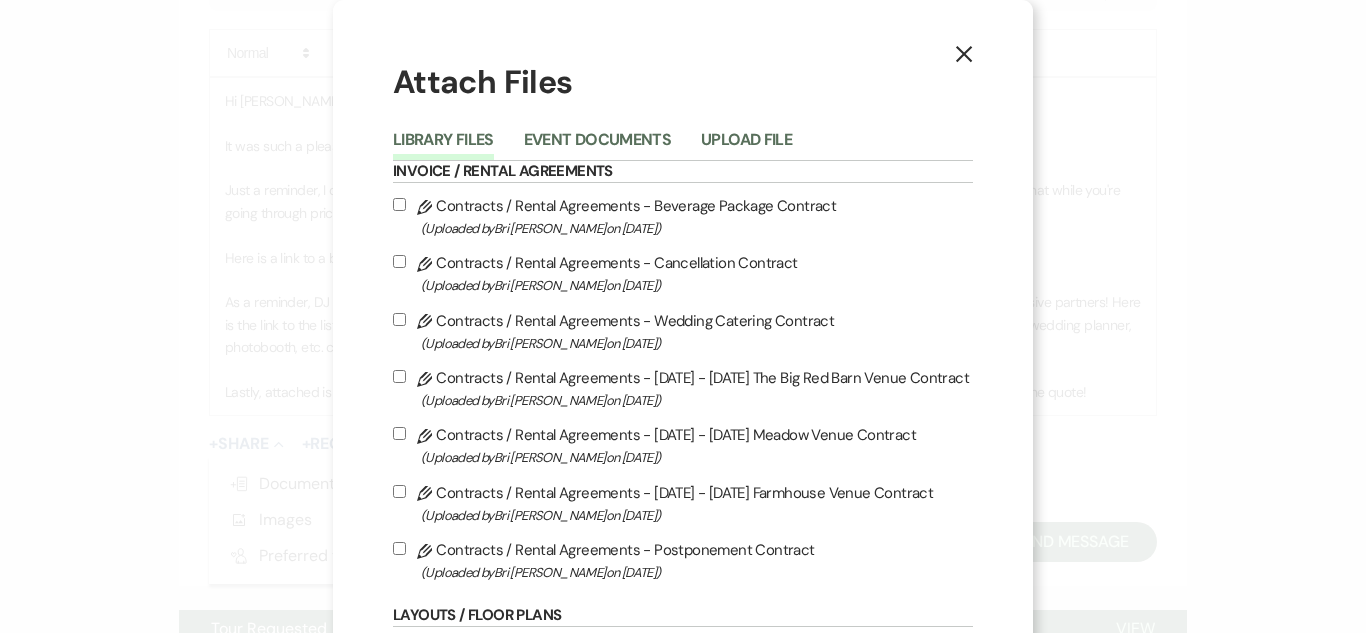 click on "Upload File" at bounding box center [746, 146] 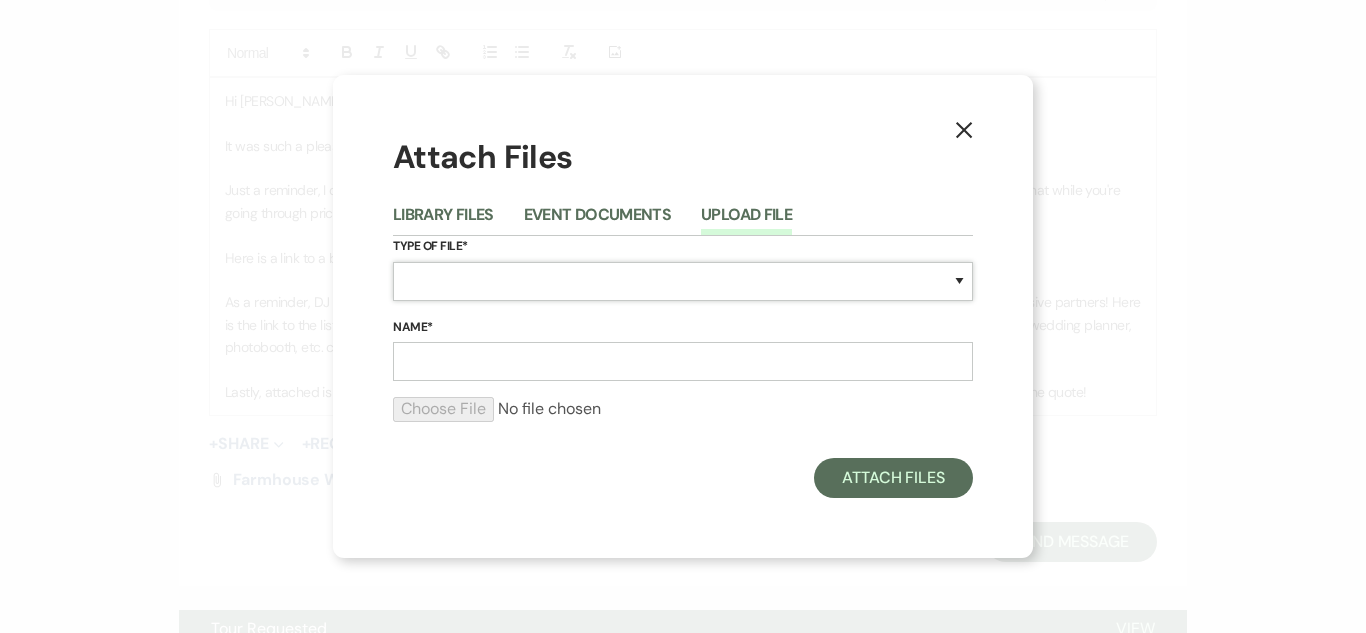 click on "Special Event Insurance Vendor Certificate of Insurance Contracts / Rental Agreements Invoices Receipts Event Maps Floor Plans Rain Plan Seating Charts Venue Layout Catering / Alcohol Permit Event Permit Fire Permit Fuel Permit Generator Permit Tent Permit Venue Permit Other Permit Inventory  Promotional Sample Venue Beverage Ceremony Event Finalize + Share Guests Lodging Menu Vendors Venue Beverage Brochure Menu Packages Product Specifications Quotes Beverage Event and Ceremony Details Finalize & Share Guests Lodging Menu Vendors Venue Event Timeline Family / Wedding Party Timeline Food and Beverage Timeline MC / DJ / Band Timeline Master Timeline Photography Timeline Set-Up / Clean-Up Vendor Timeline Bartender Safe Serve / TiPS Certification Vendor Certification Vendor License Other" at bounding box center [683, 281] 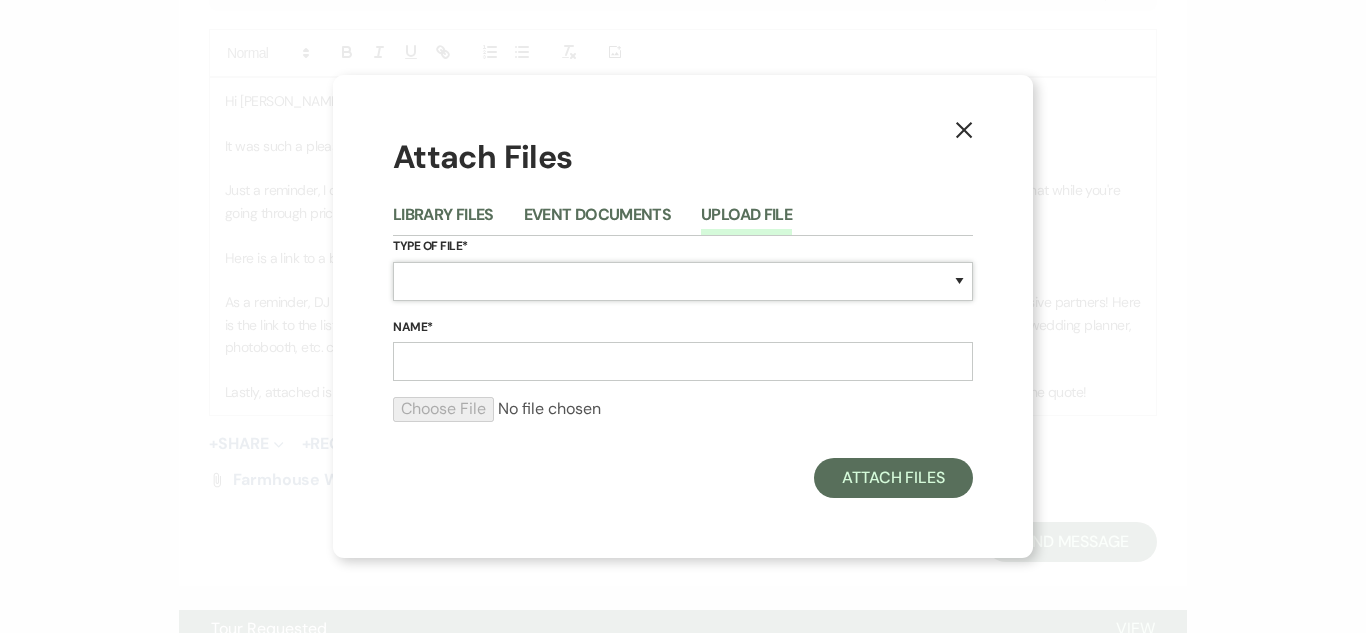 select on "8" 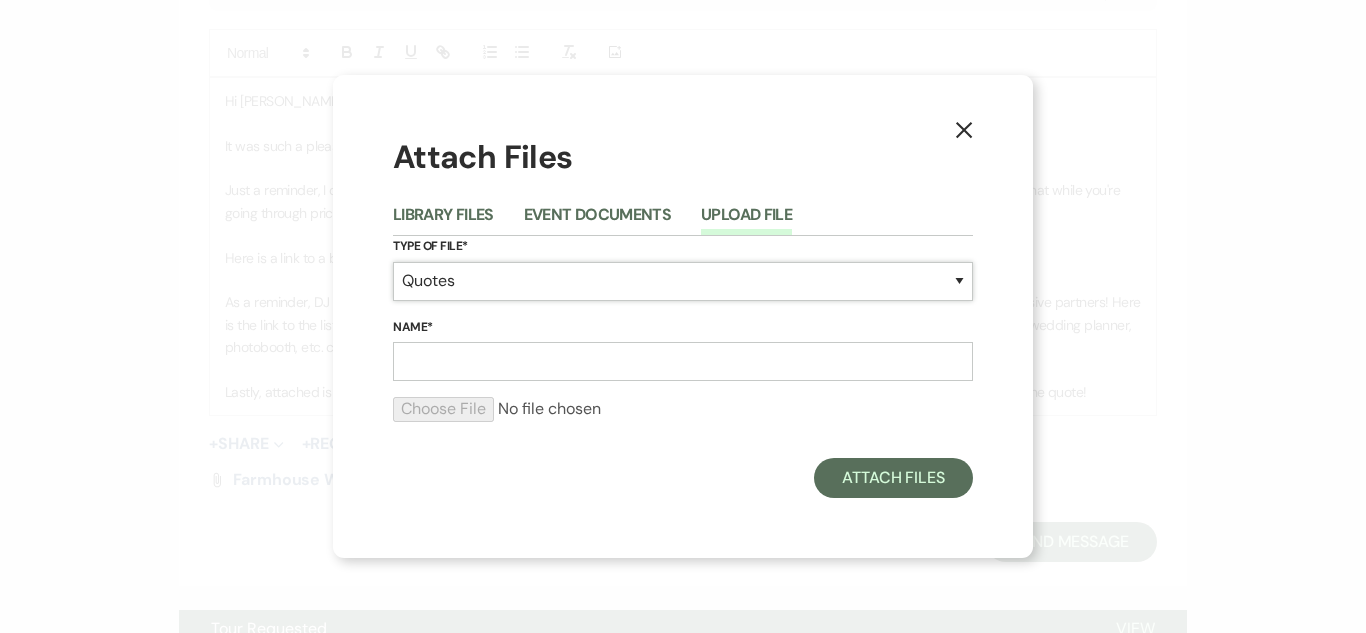 click on "Special Event Insurance Vendor Certificate of Insurance Contracts / Rental Agreements Invoices Receipts Event Maps Floor Plans Rain Plan Seating Charts Venue Layout Catering / Alcohol Permit Event Permit Fire Permit Fuel Permit Generator Permit Tent Permit Venue Permit Other Permit Inventory  Promotional Sample Venue Beverage Ceremony Event Finalize + Share Guests Lodging Menu Vendors Venue Beverage Brochure Menu Packages Product Specifications Quotes Beverage Event and Ceremony Details Finalize & Share Guests Lodging Menu Vendors Venue Event Timeline Family / Wedding Party Timeline Food and Beverage Timeline MC / DJ / Band Timeline Master Timeline Photography Timeline Set-Up / Clean-Up Vendor Timeline Bartender Safe Serve / TiPS Certification Vendor Certification Vendor License Other" at bounding box center (683, 281) 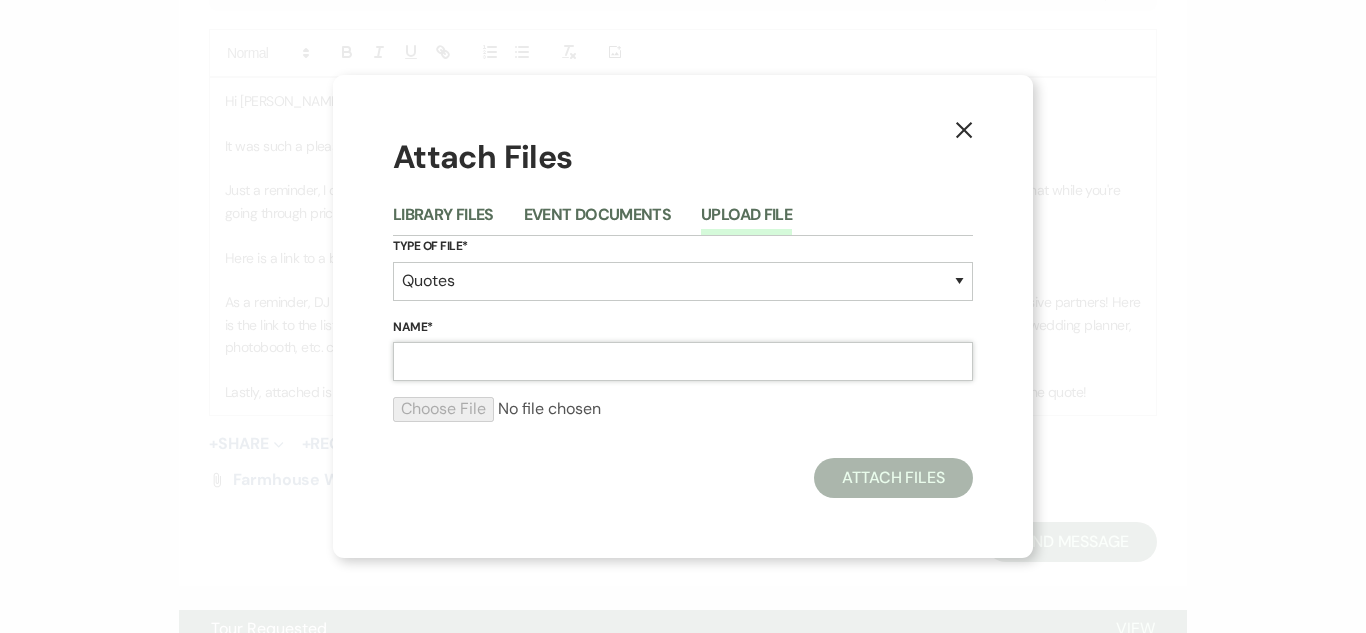 click on "Name*" at bounding box center [683, 361] 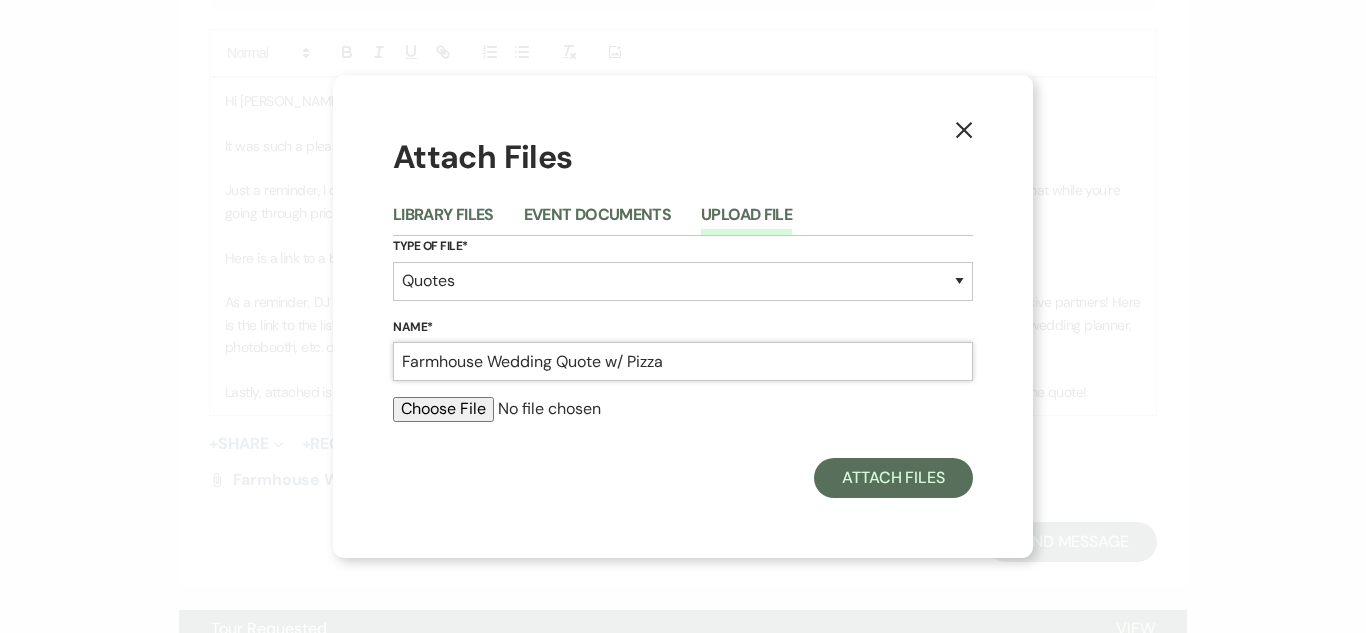 type on "Farmhouse Wedding Quote w/ Pizza" 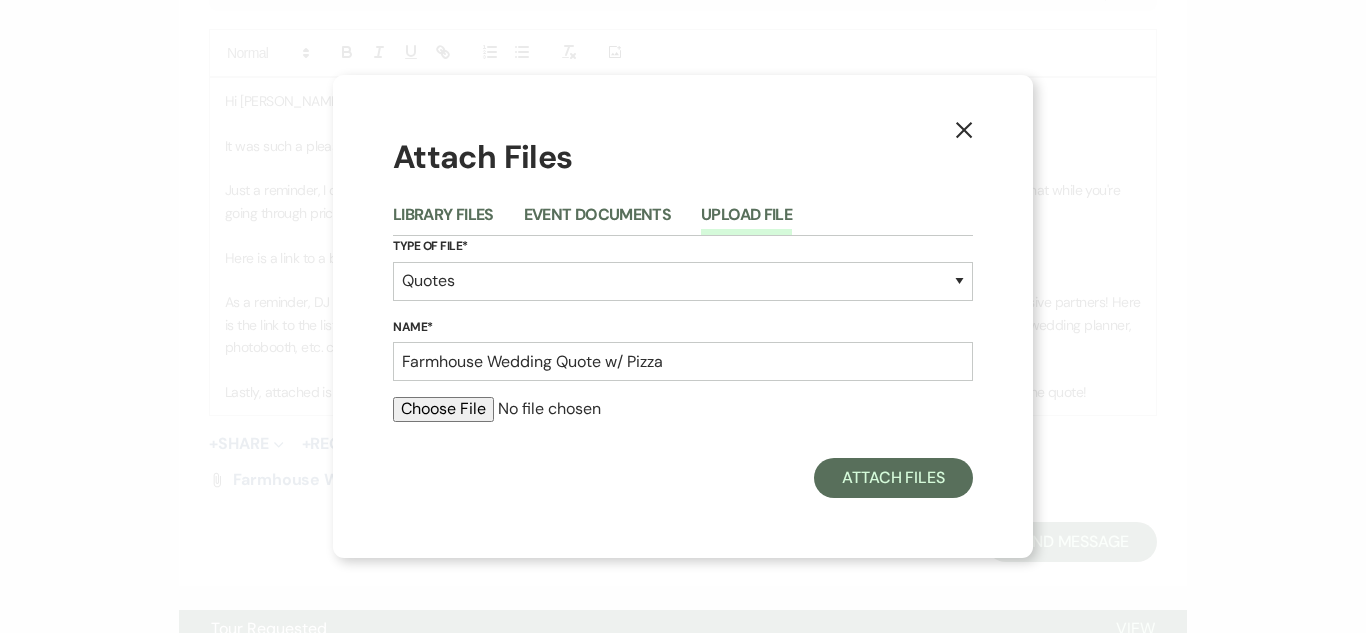 click at bounding box center (683, 409) 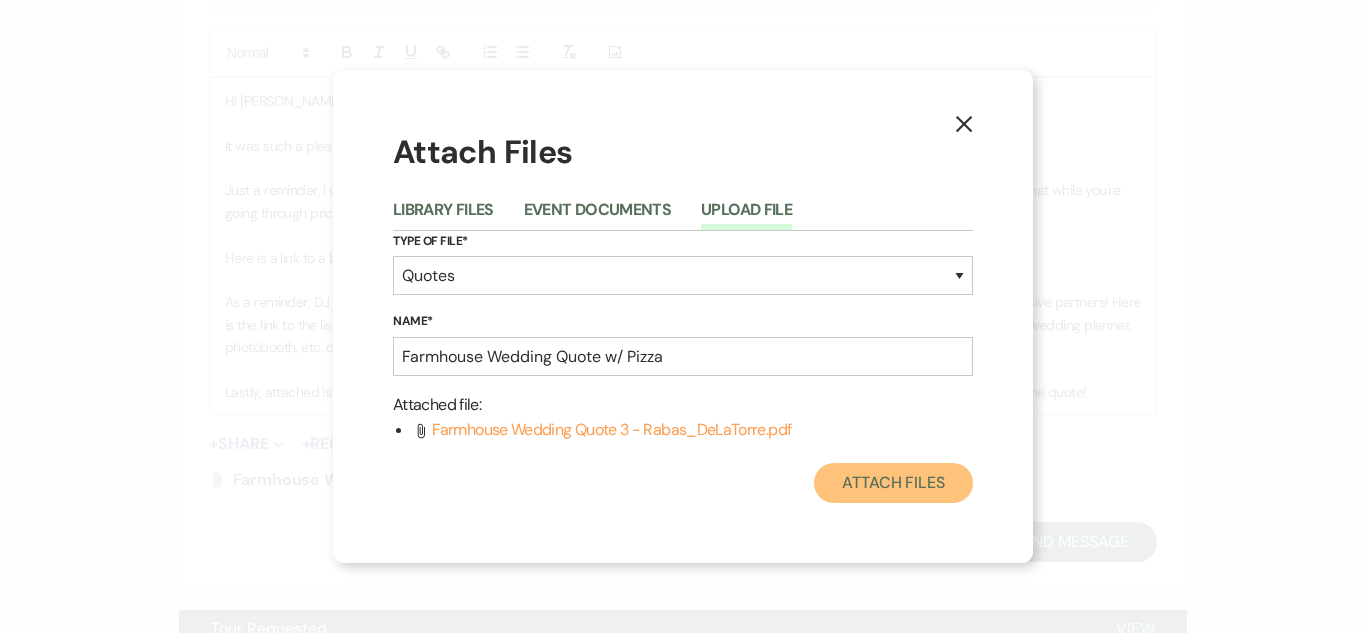 click on "Attach Files" at bounding box center (893, 483) 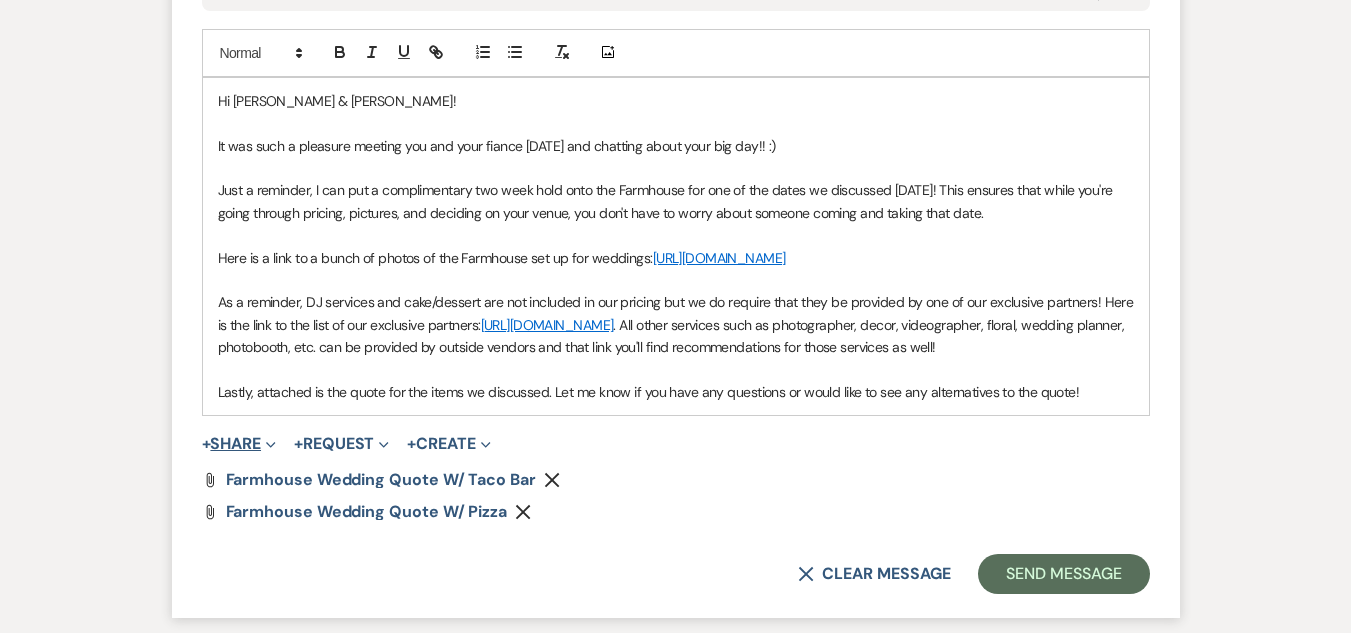 click on "Expand" at bounding box center (268, 443) 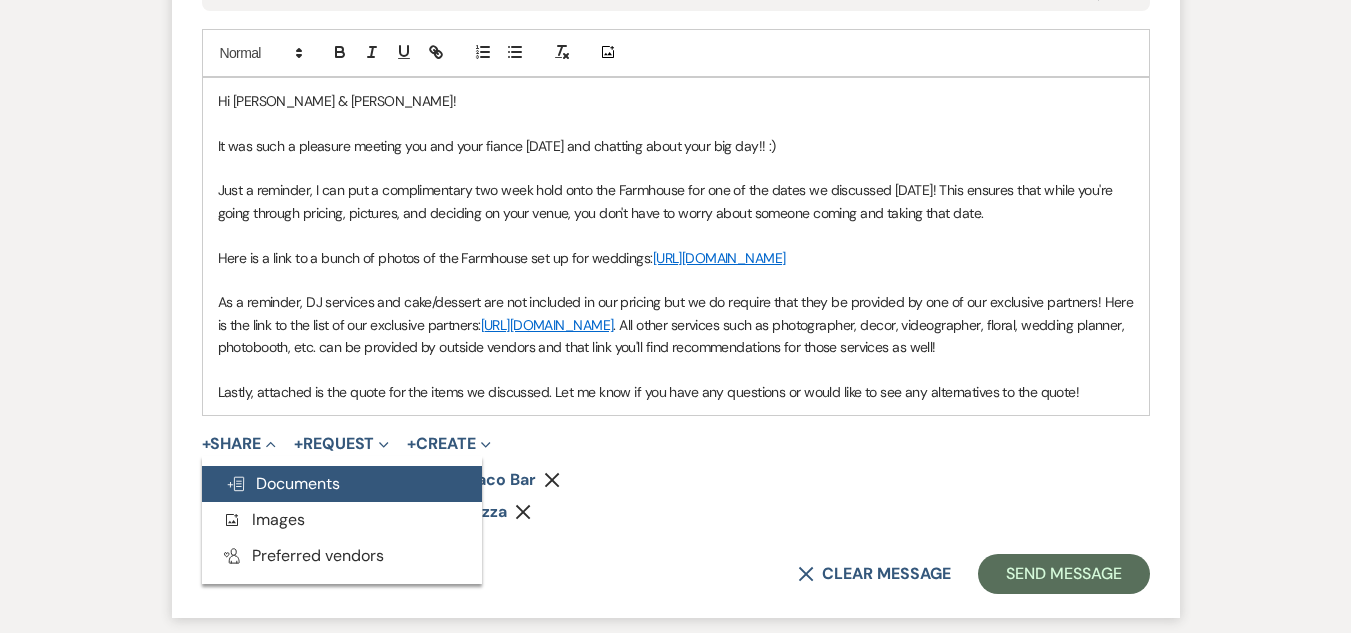 click on "Doc Upload Documents" at bounding box center (283, 483) 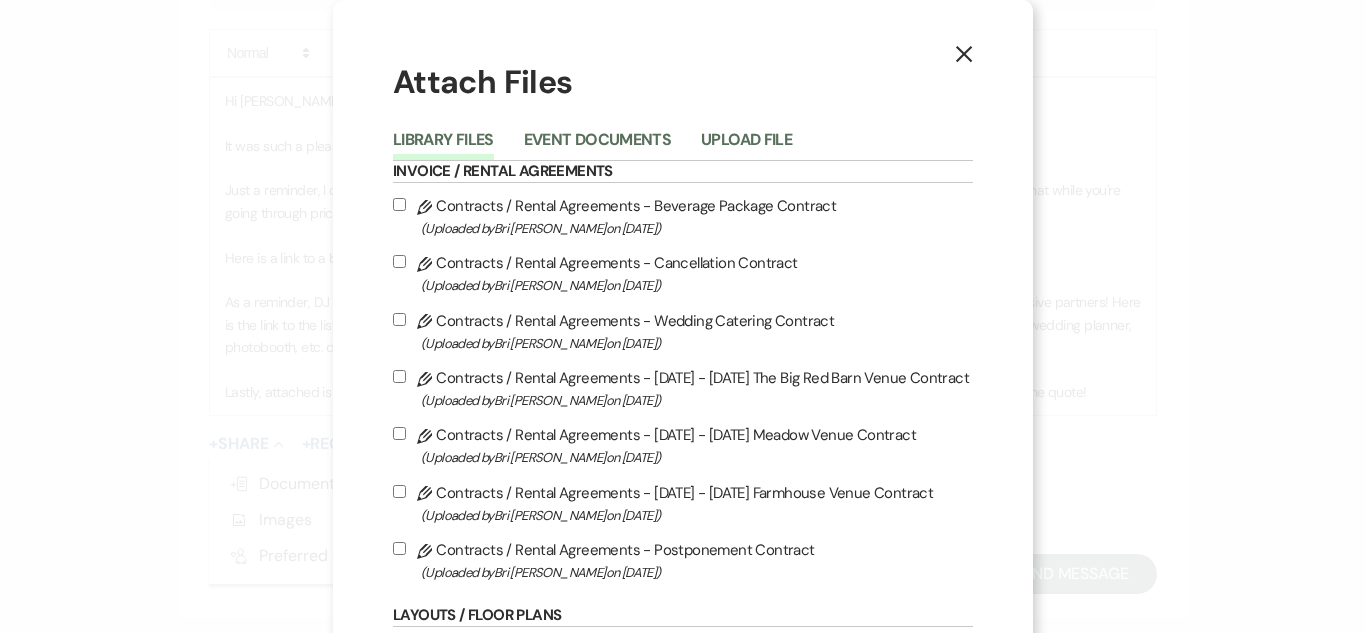click on "Upload File" at bounding box center (761, 143) 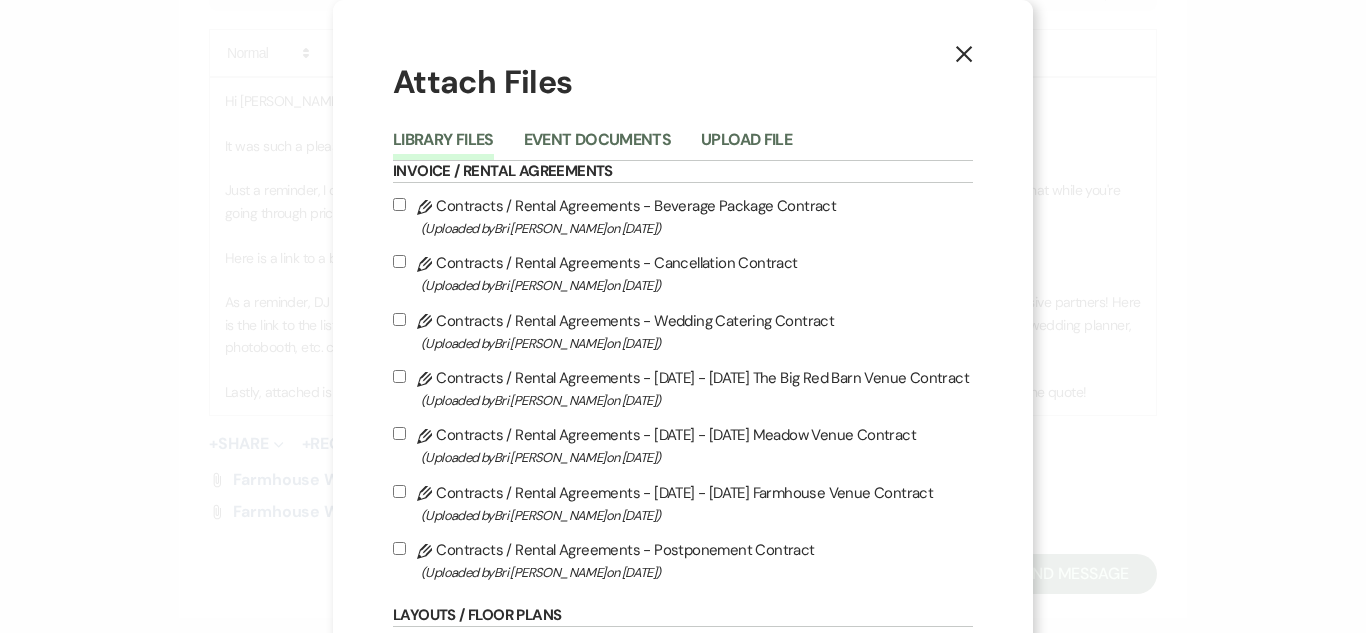 click on "Upload File" at bounding box center [746, 146] 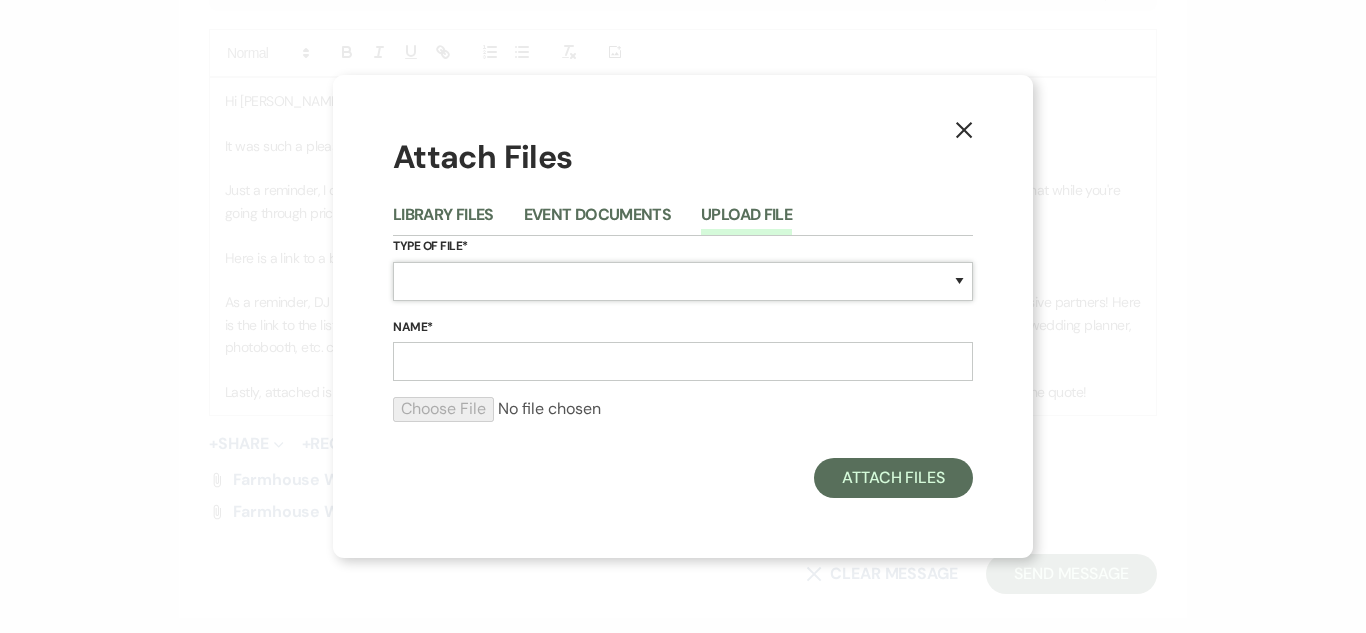 click on "Special Event Insurance Vendor Certificate of Insurance Contracts / Rental Agreements Invoices Receipts Event Maps Floor Plans Rain Plan Seating Charts Venue Layout Catering / Alcohol Permit Event Permit Fire Permit Fuel Permit Generator Permit Tent Permit Venue Permit Other Permit Inventory  Promotional Sample Venue Beverage Ceremony Event Finalize + Share Guests Lodging Menu Vendors Venue Beverage Brochure Menu Packages Product Specifications Quotes Beverage Event and Ceremony Details Finalize & Share Guests Lodging Menu Vendors Venue Event Timeline Family / Wedding Party Timeline Food and Beverage Timeline MC / DJ / Band Timeline Master Timeline Photography Timeline Set-Up / Clean-Up Vendor Timeline Bartender Safe Serve / TiPS Certification Vendor Certification Vendor License Other" at bounding box center (683, 281) 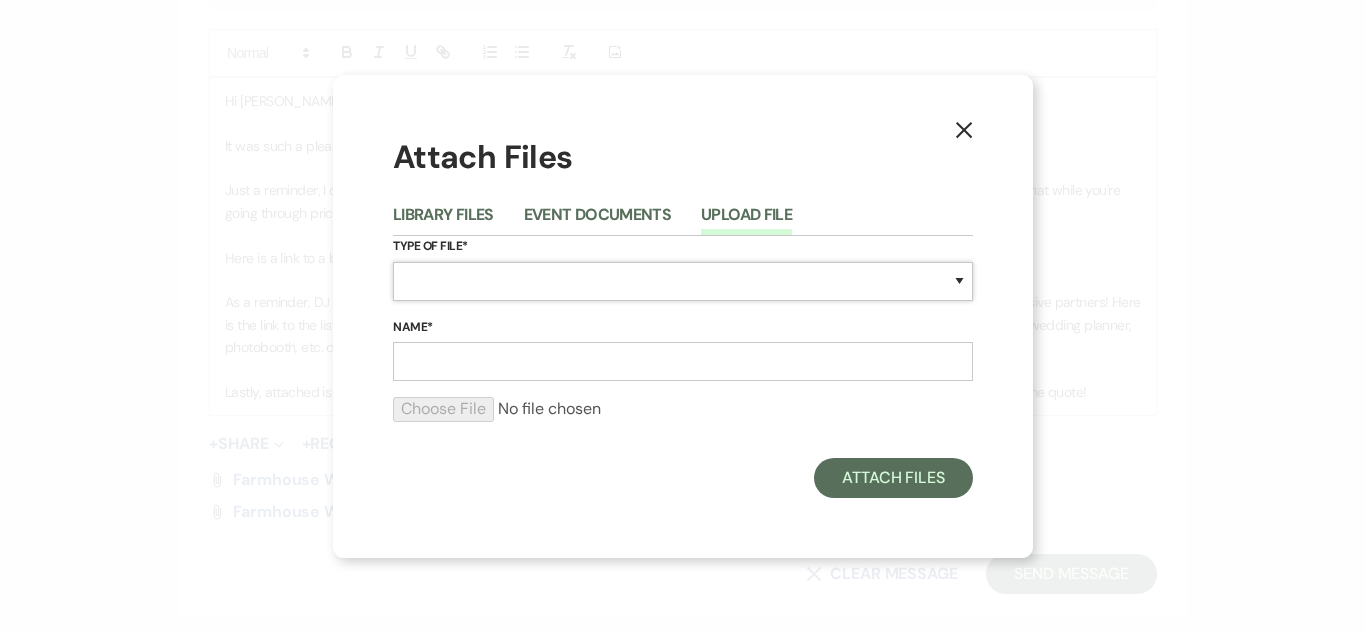 select on "8" 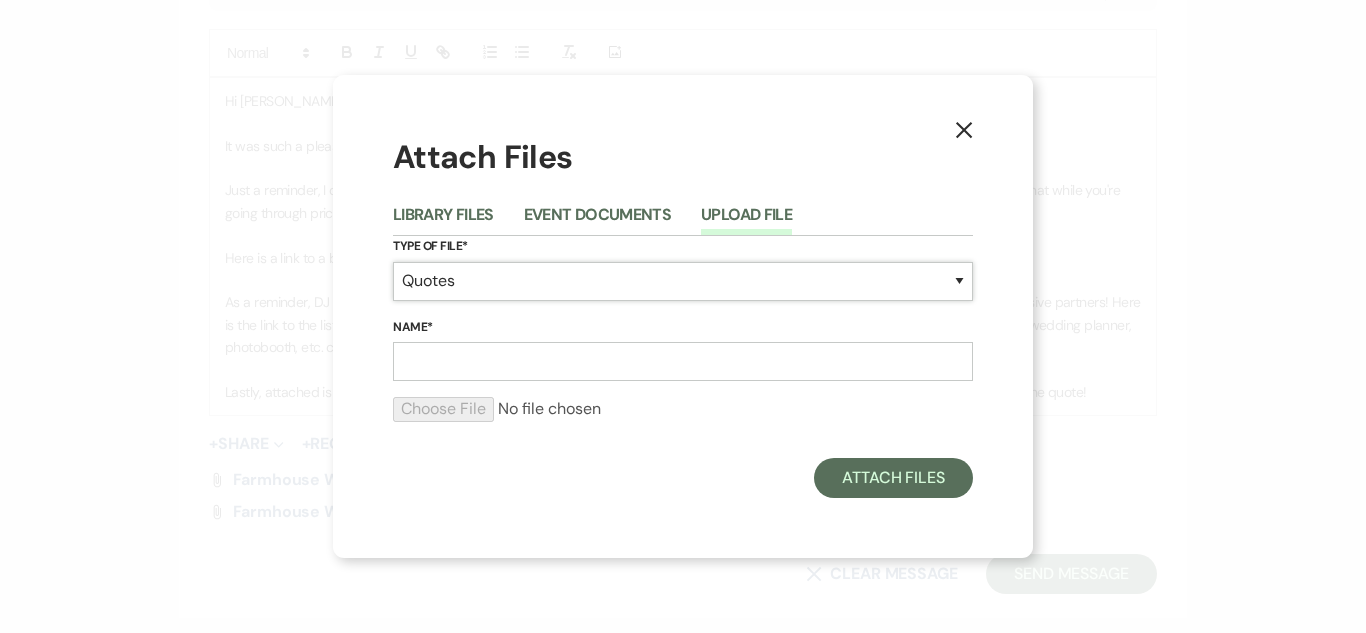 click on "Special Event Insurance Vendor Certificate of Insurance Contracts / Rental Agreements Invoices Receipts Event Maps Floor Plans Rain Plan Seating Charts Venue Layout Catering / Alcohol Permit Event Permit Fire Permit Fuel Permit Generator Permit Tent Permit Venue Permit Other Permit Inventory  Promotional Sample Venue Beverage Ceremony Event Finalize + Share Guests Lodging Menu Vendors Venue Beverage Brochure Menu Packages Product Specifications Quotes Beverage Event and Ceremony Details Finalize & Share Guests Lodging Menu Vendors Venue Event Timeline Family / Wedding Party Timeline Food and Beverage Timeline MC / DJ / Band Timeline Master Timeline Photography Timeline Set-Up / Clean-Up Vendor Timeline Bartender Safe Serve / TiPS Certification Vendor Certification Vendor License Other" at bounding box center [683, 281] 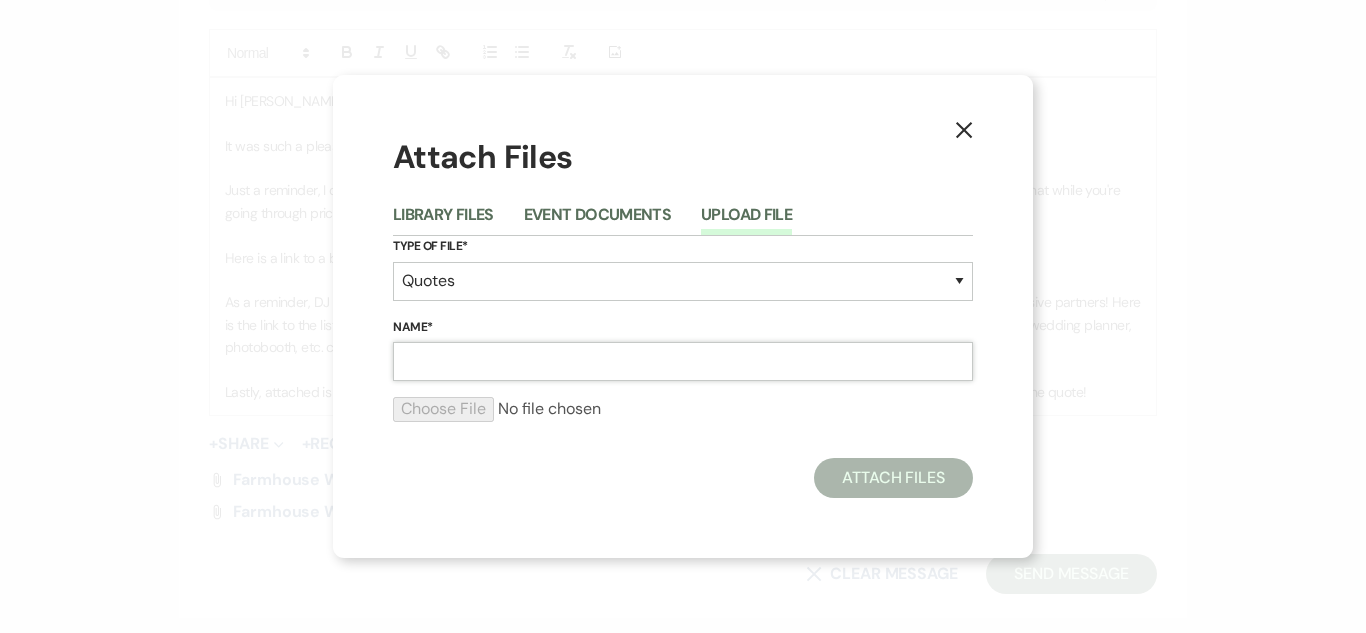 click on "Name*" at bounding box center (683, 361) 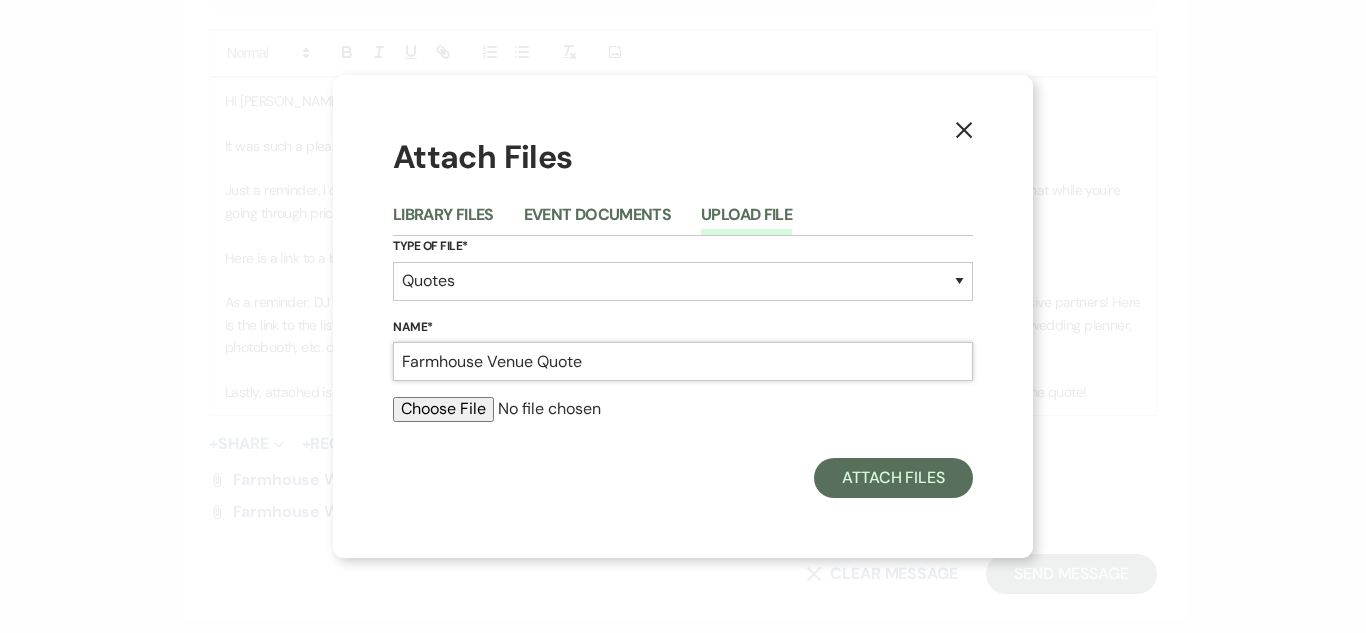 click on "Farmhouse Venue Quote" at bounding box center [683, 361] 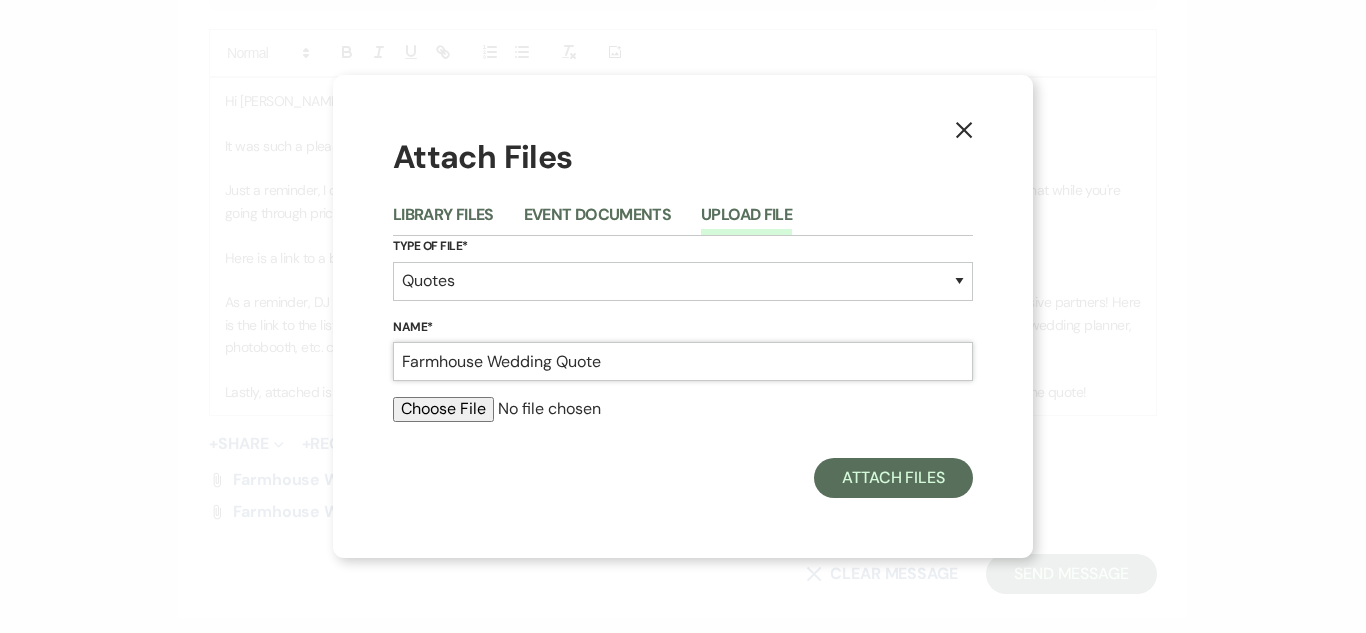 click on "Farmhouse Wedding Quote" at bounding box center (683, 361) 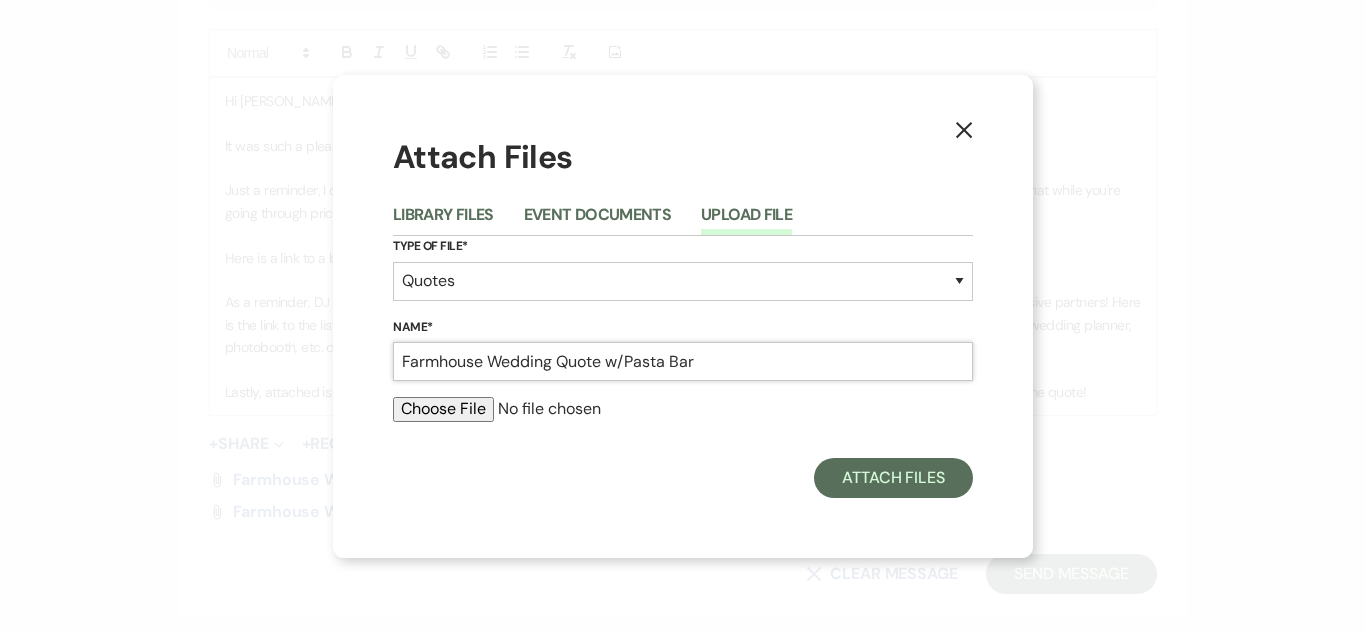 type on "Farmhouse Wedding Quote w/Pasta Bar" 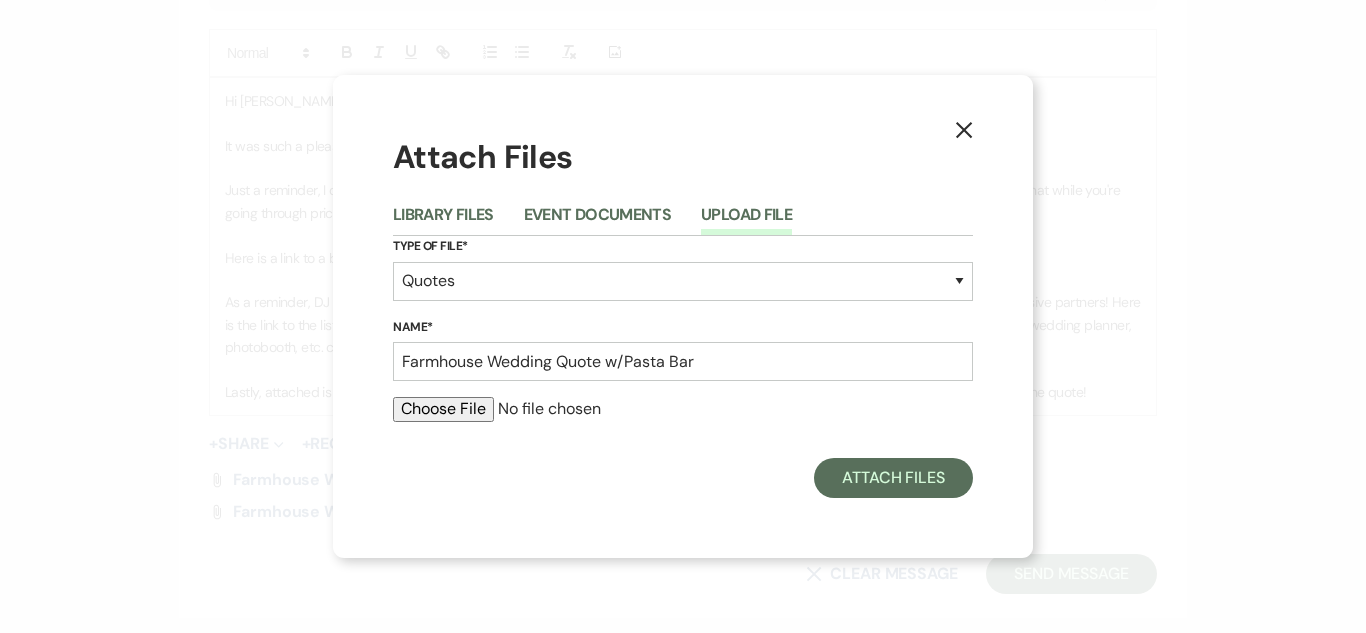 click at bounding box center [683, 409] 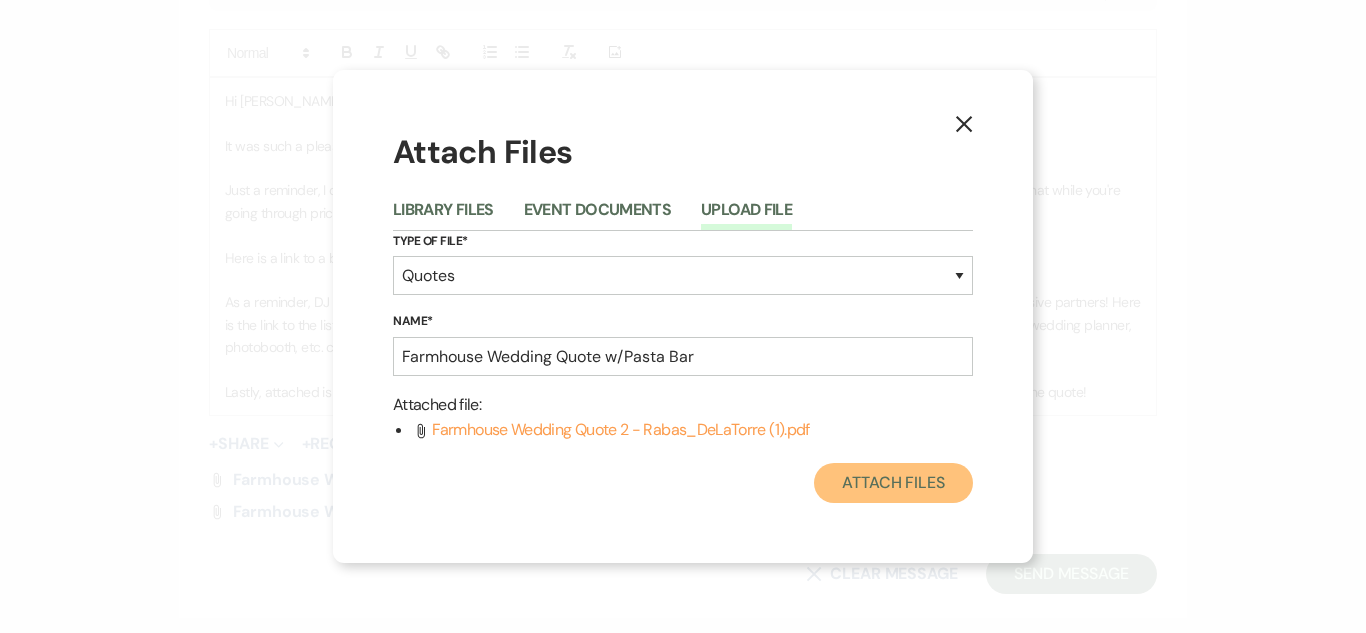 click on "Attach Files" at bounding box center (893, 483) 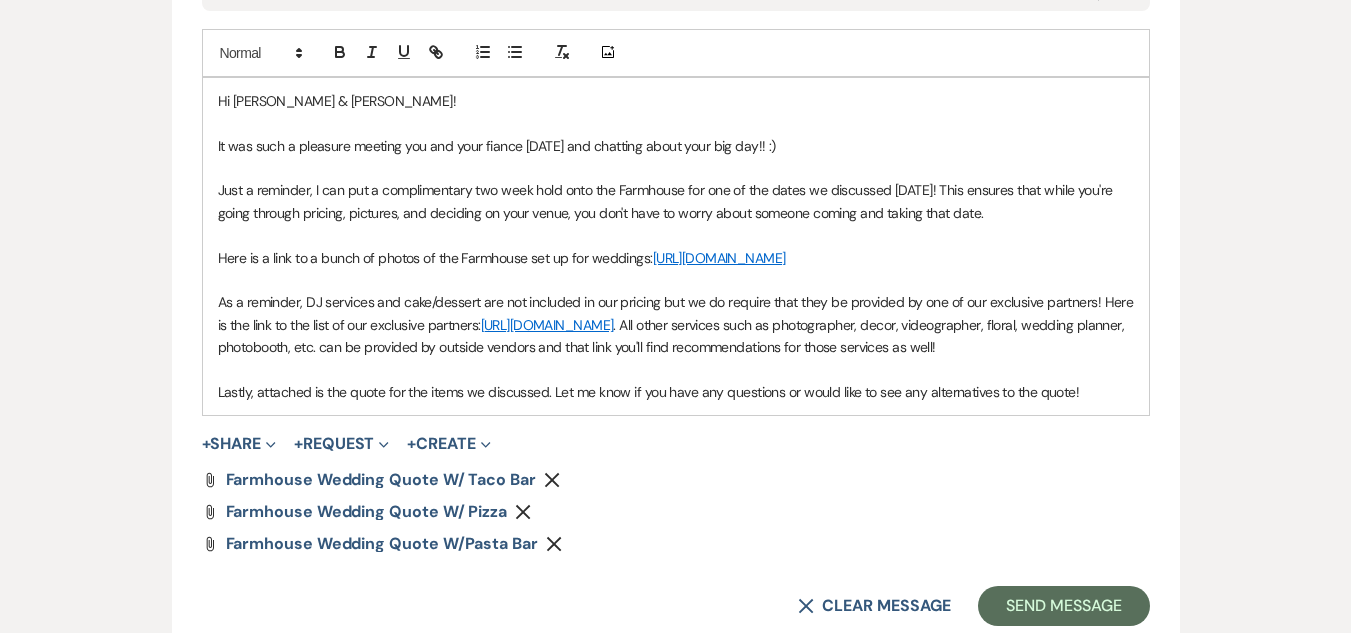 click on "Messages Tasks Payments Rental Overview Documents Contacts Notes Event Messages   Log Log Message +  New Message Communicate with  clients  by clicking "New Message" or replying to an existing message thread. Filter by topics... New Message New Message   X Saving draft... Recipients* Event Contacts   ( [PERSON_NAME] )   Insert Template   -- Tour Request Response Follow Up Contract (Pre-Booked Leads) Weven Planning Portal Introduction (Booked Events) Initial Inquiry Response - Full Wedding Venue Quote Initial Inquiry Response - Reception Only Initial Inquiry Response - Ceremony Only Initial Inquiry Response - Microwedding Officially Booked  Catering Tasting Final Details Call & Rehearsal Open House Follow Up Venue Quote w/ Prefered Vendors Open House Follow Up - Booked Weddings Rehearsal Dinner Inquiry Manage Templates New Subject* Quote and More Info from [PERSON_NAME] Farms Topics Select topics                                                                             Add Photo   Hi [PERSON_NAME] & [PERSON_NAME]!   +  Share" at bounding box center (675, 39) 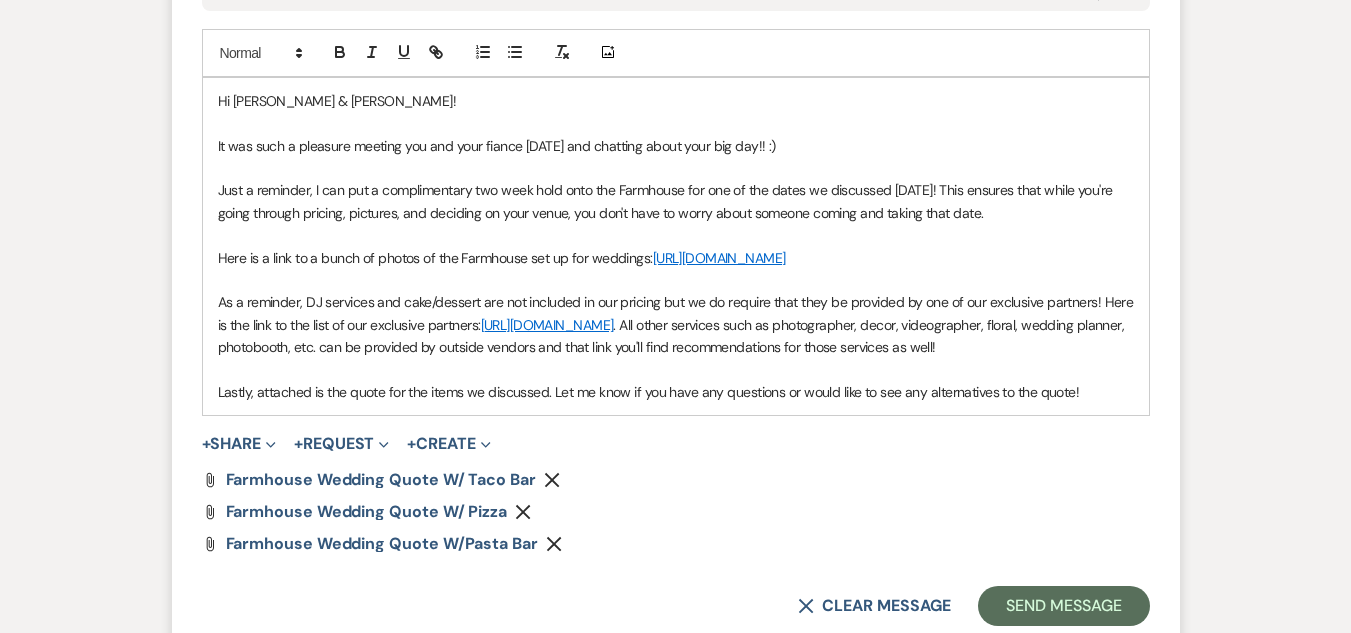 click on "Lastly, attached is the quote for the items we discussed. Let me know if you have any questions or would like to see any alternatives to the quote!" at bounding box center [676, 392] 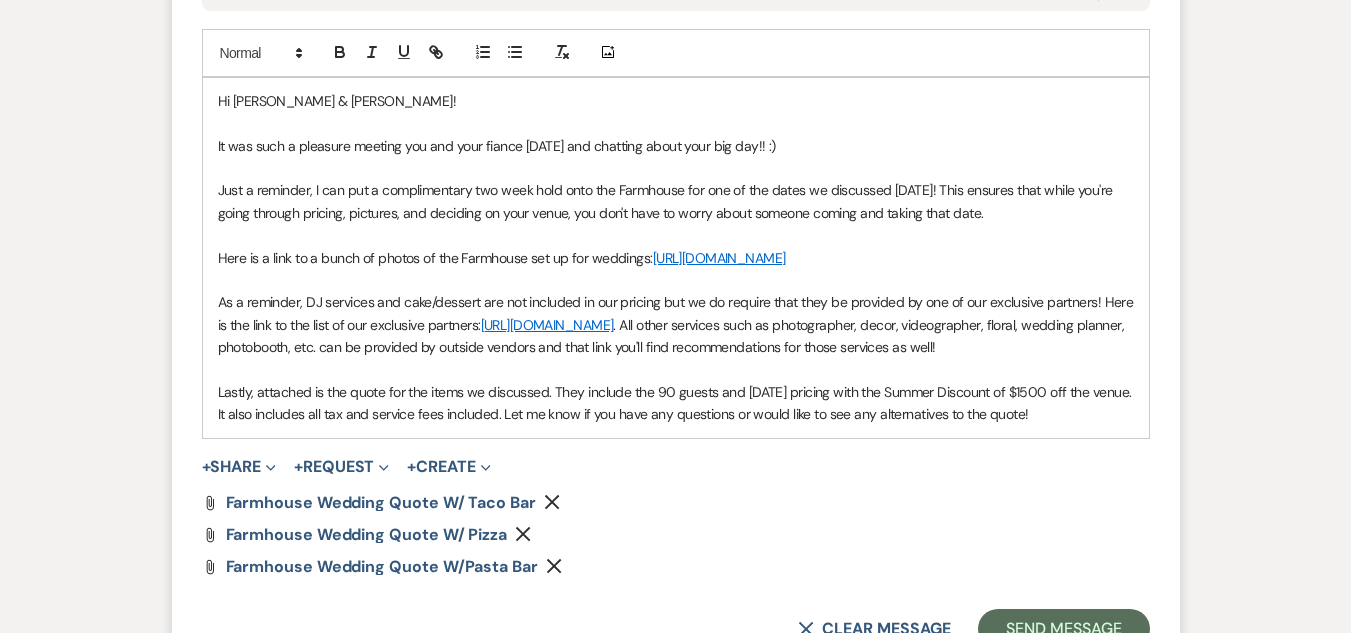 click on "Lastly, attached is the quote for the items we discussed. They include the 90 guests and [DATE] pricing with the Summer Discount of $1500 off the venue. It also includes all tax and service fees included. Let me know if you have any questions or would like to see any alternatives to the quote!" at bounding box center (676, 403) 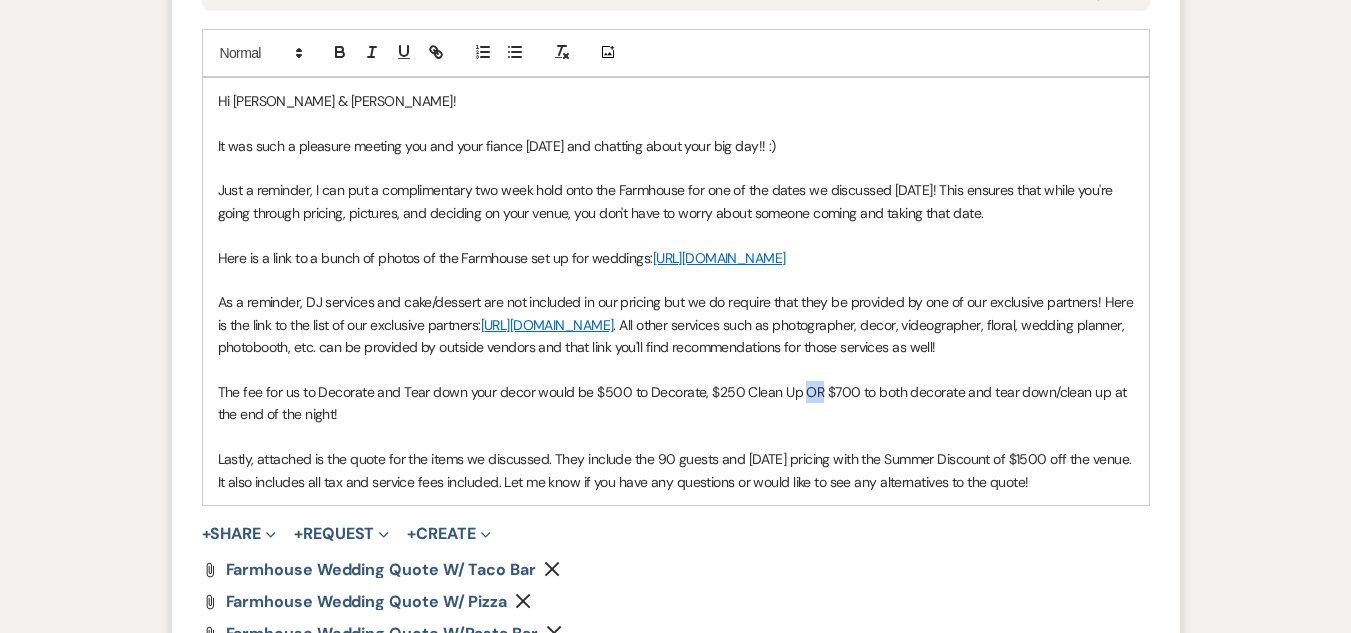 drag, startPoint x: 816, startPoint y: 455, endPoint x: 798, endPoint y: 463, distance: 19.697716 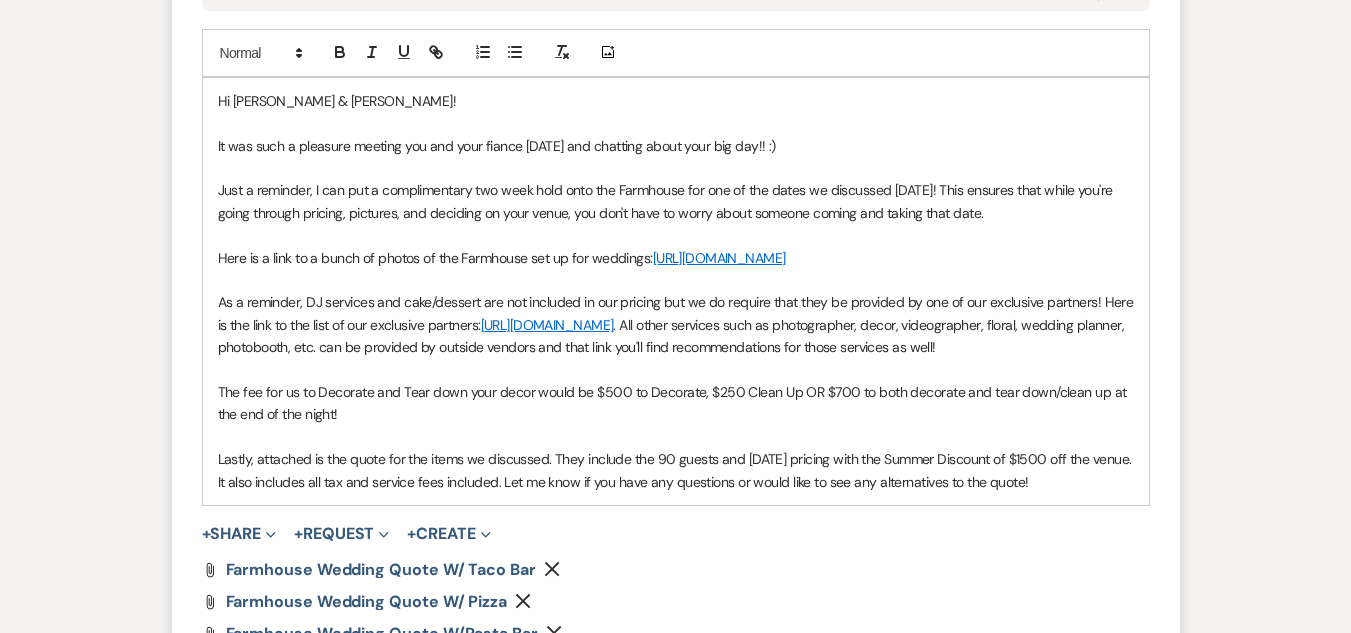 click on "The fee for us to Decorate and Tear down your decor would be $500 to Decorate, $250 Clean Up OR $700 to both decorate and tear down/clean up at the end of the night!" at bounding box center [676, 403] 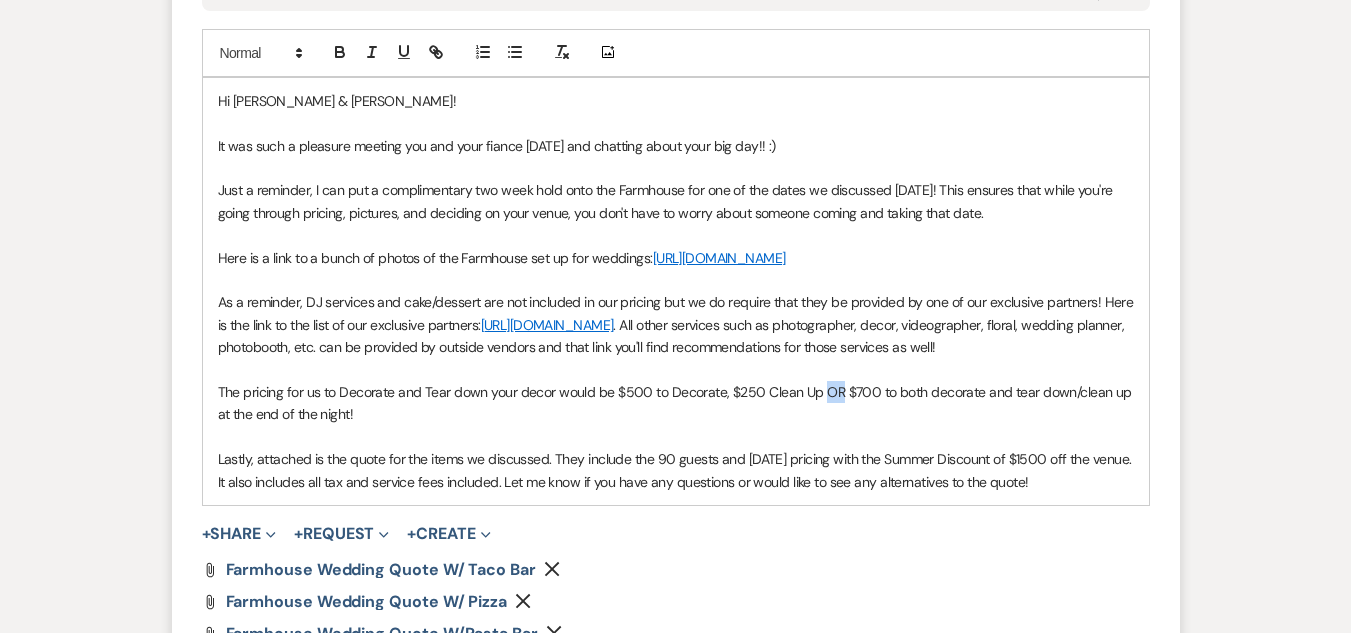 drag, startPoint x: 837, startPoint y: 462, endPoint x: 824, endPoint y: 464, distance: 13.152946 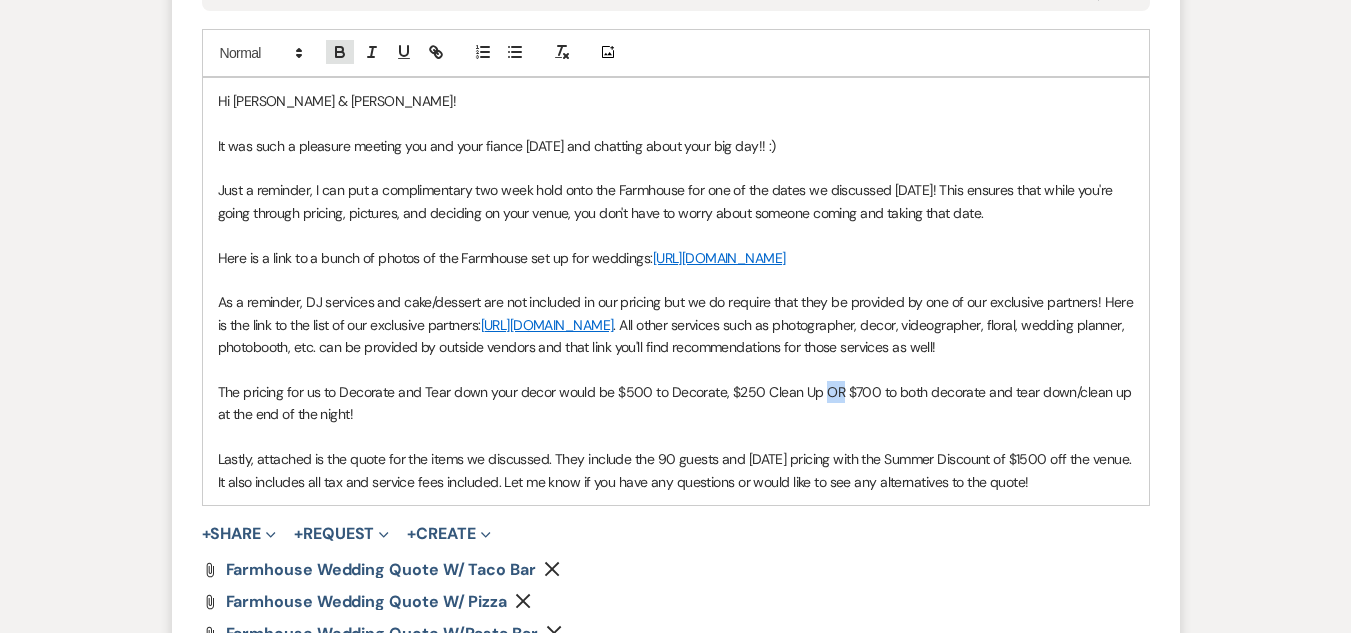 click 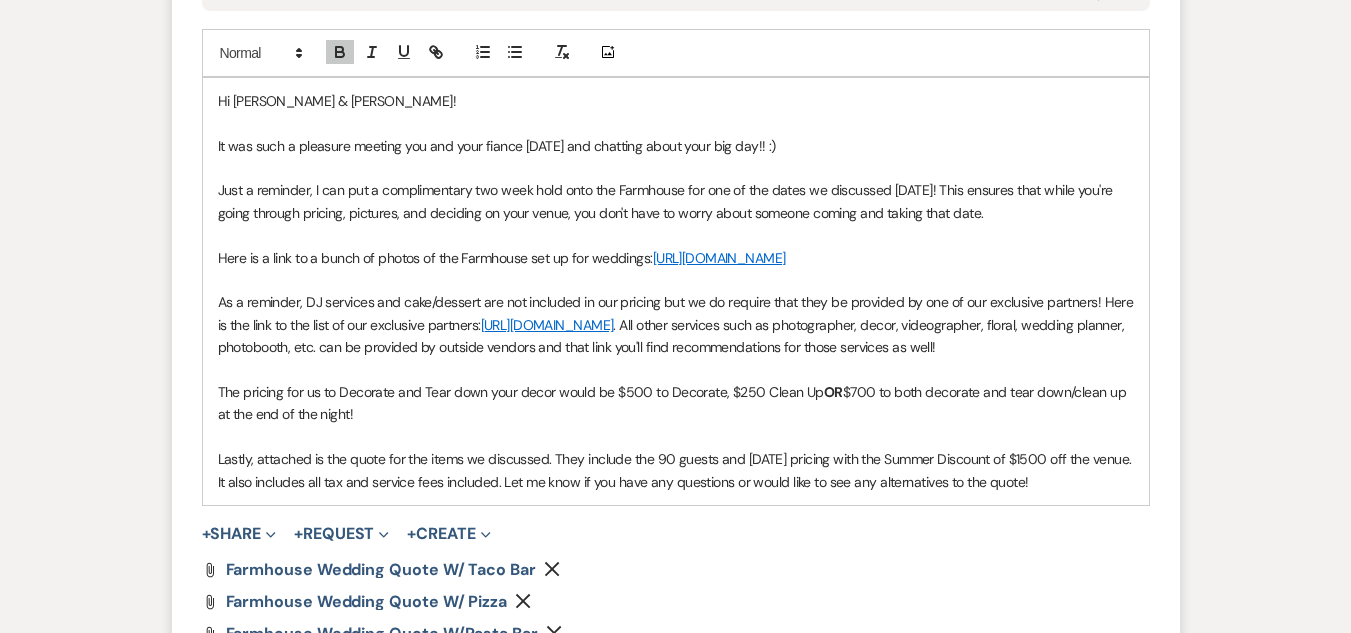 click on "The pricing for us to Decorate and Tear down your decor would be $500 to Decorate, $250 Clean Up  OR  $700 to both decorate and tear down/clean up at the end of the night!" at bounding box center (676, 403) 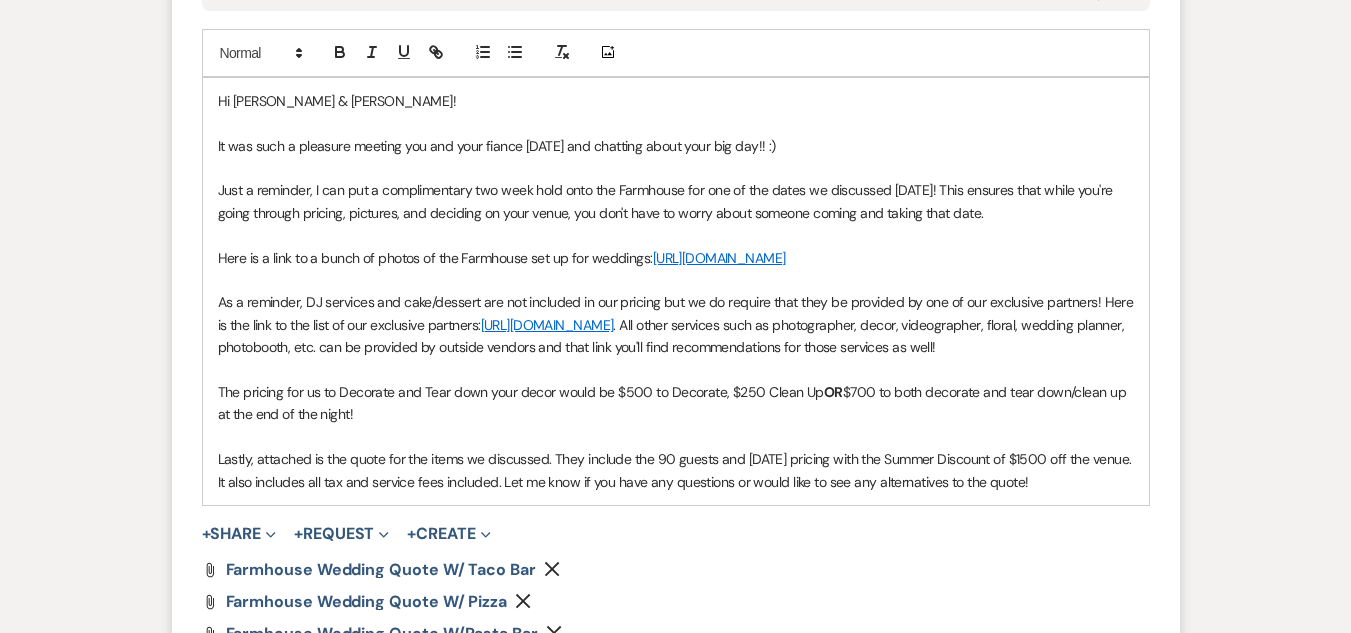 click on "The pricing for us to Decorate and Tear down your decor would be $500 to Decorate, $250 Clean Up  OR  $700 to both decorate and tear down/clean up at the end of the night!" at bounding box center [676, 403] 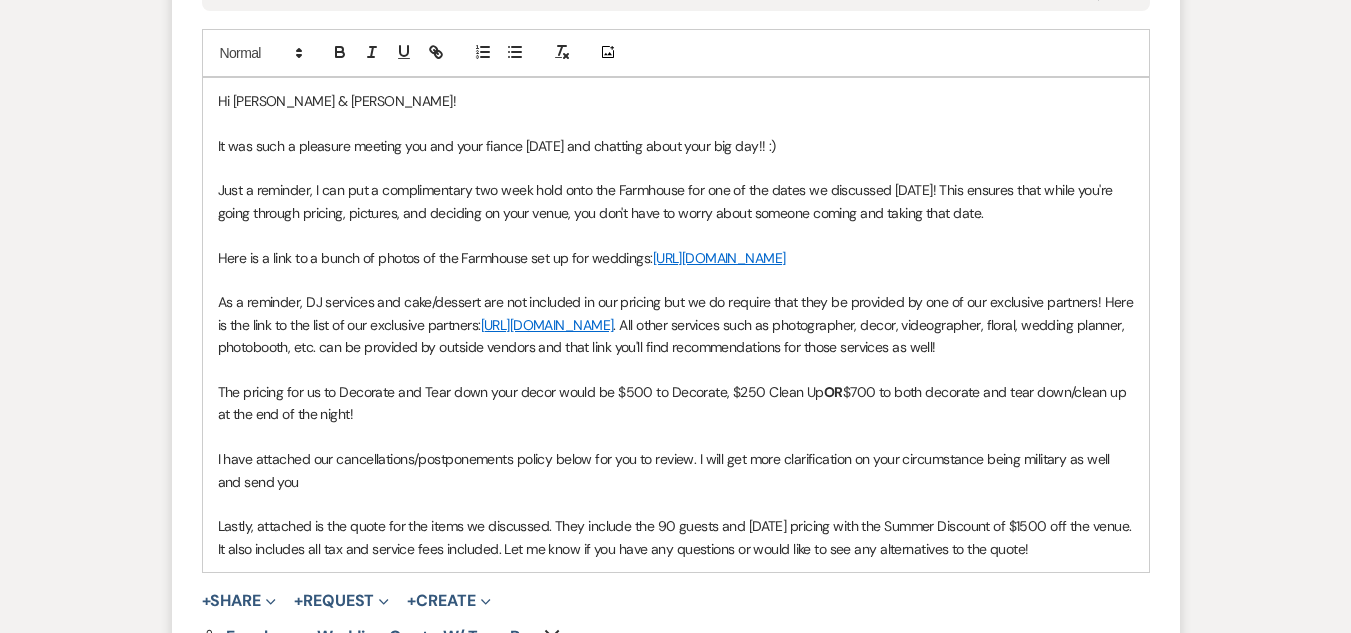 click at bounding box center [676, 504] 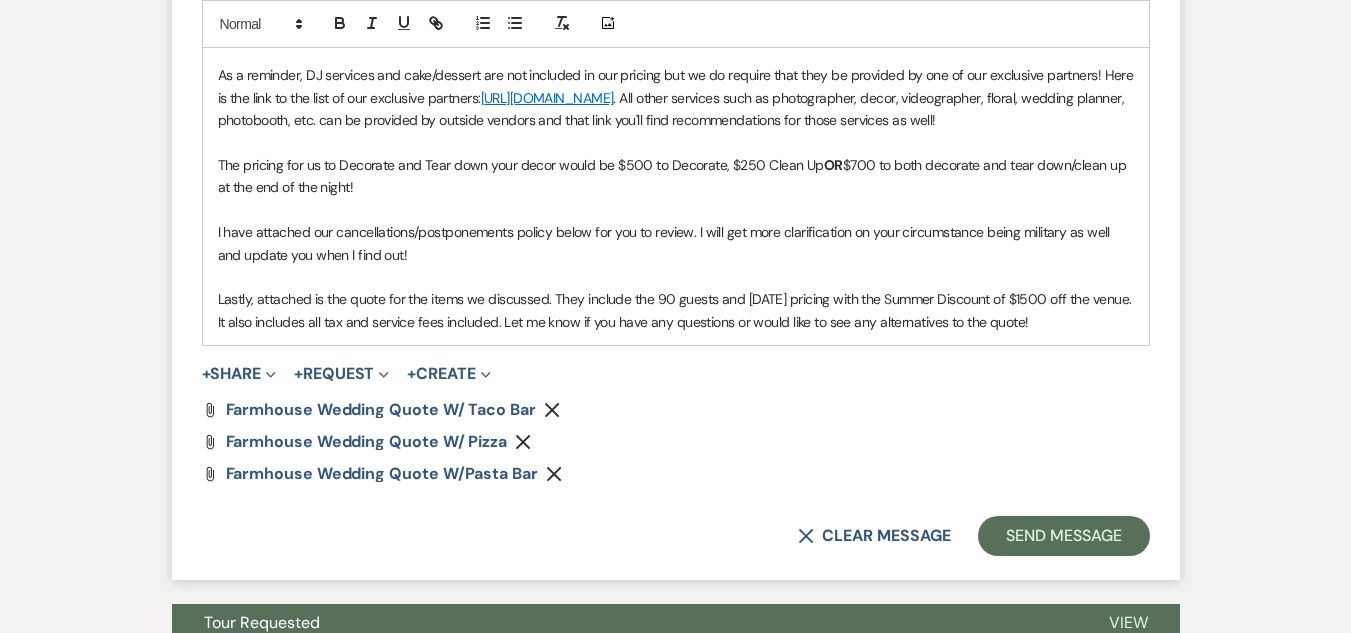 scroll, scrollTop: 1500, scrollLeft: 0, axis: vertical 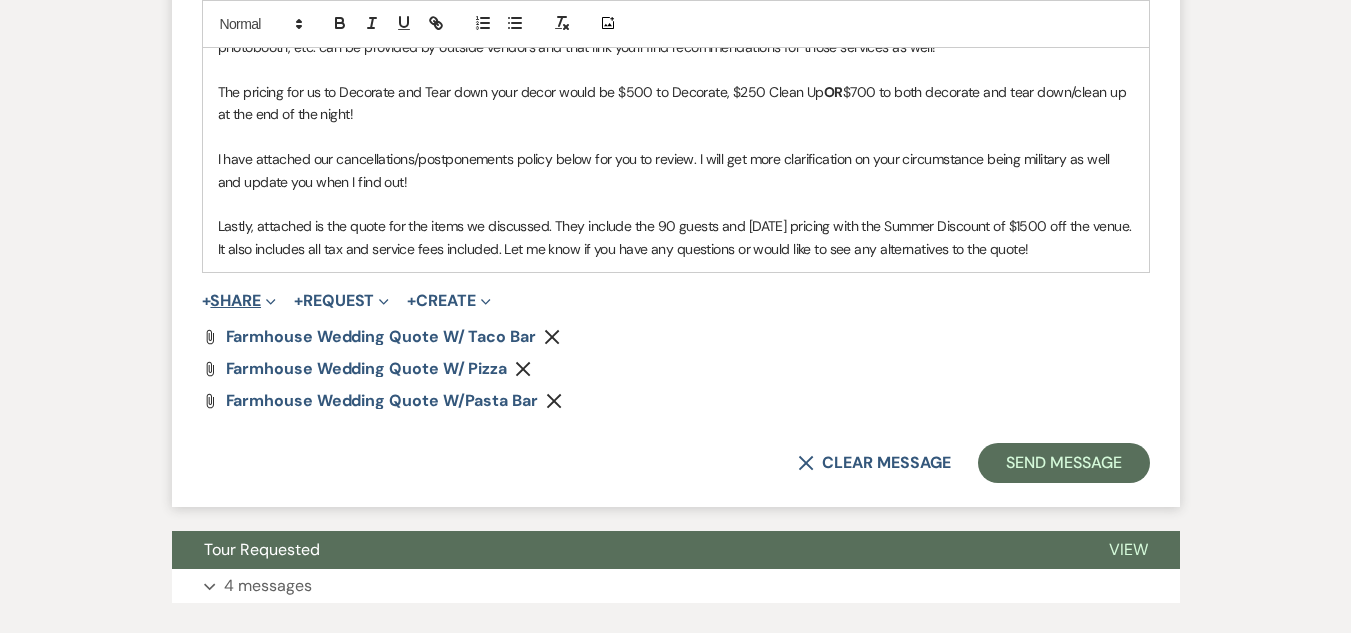 click on "Expand" 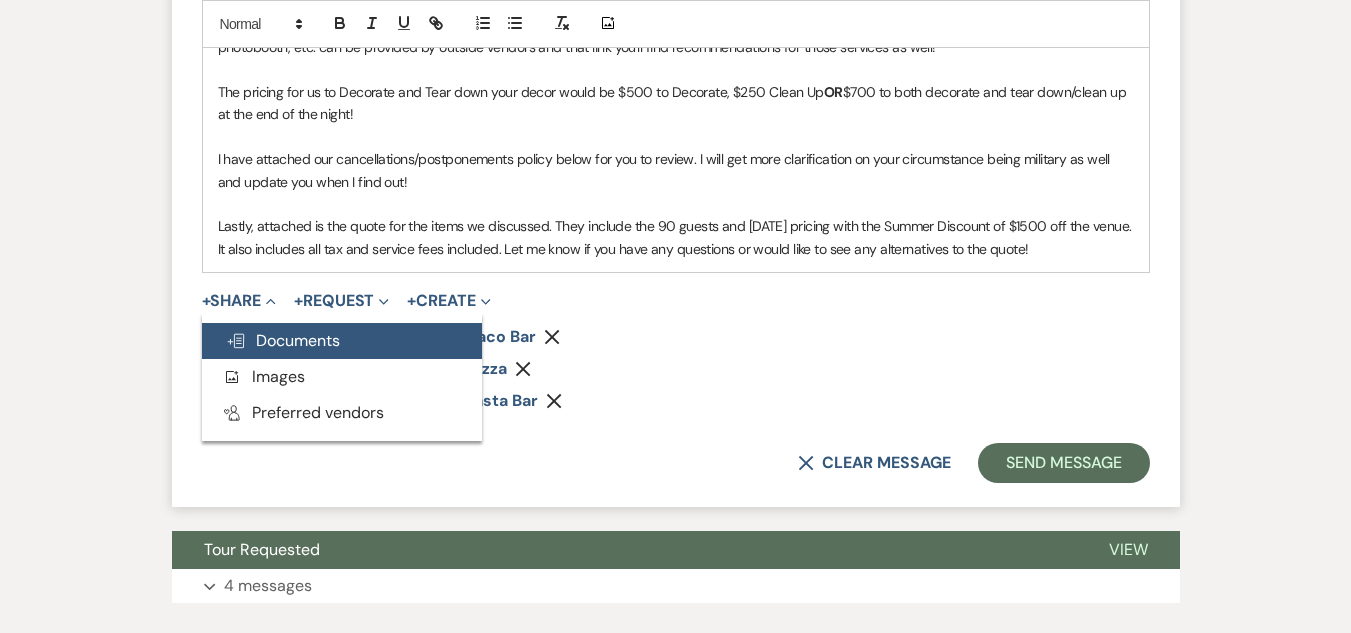 click on "Doc Upload Documents" at bounding box center (283, 340) 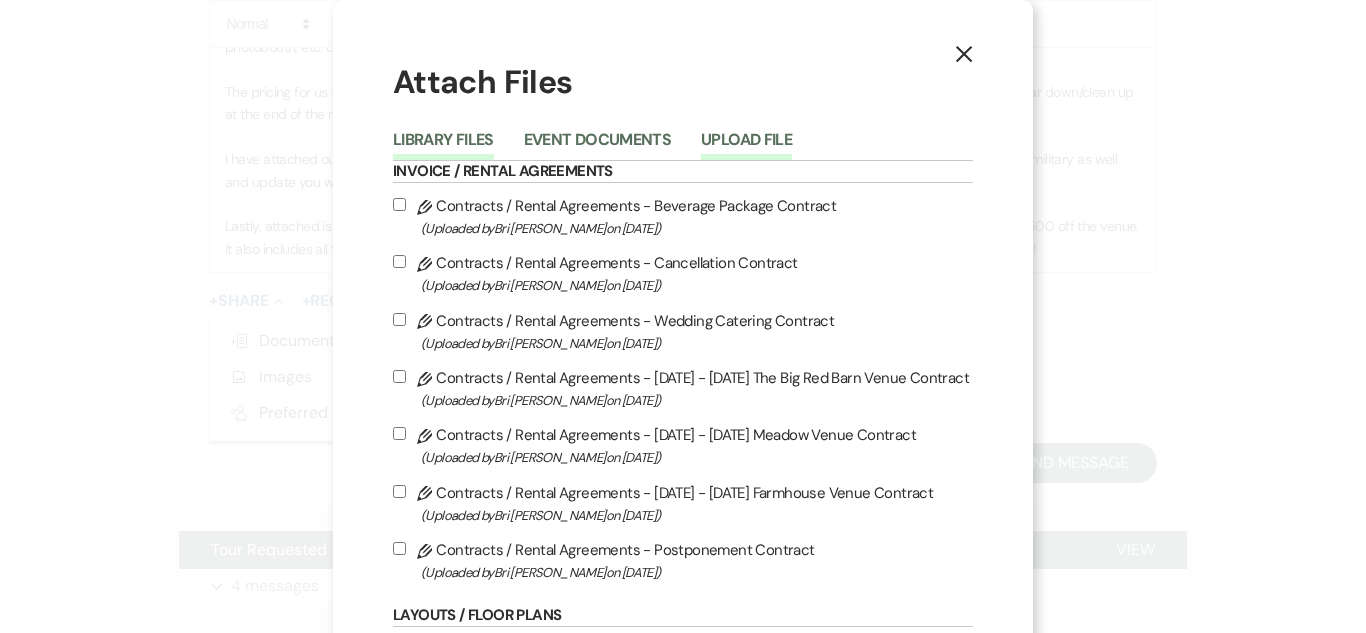 click on "Upload File" at bounding box center [746, 146] 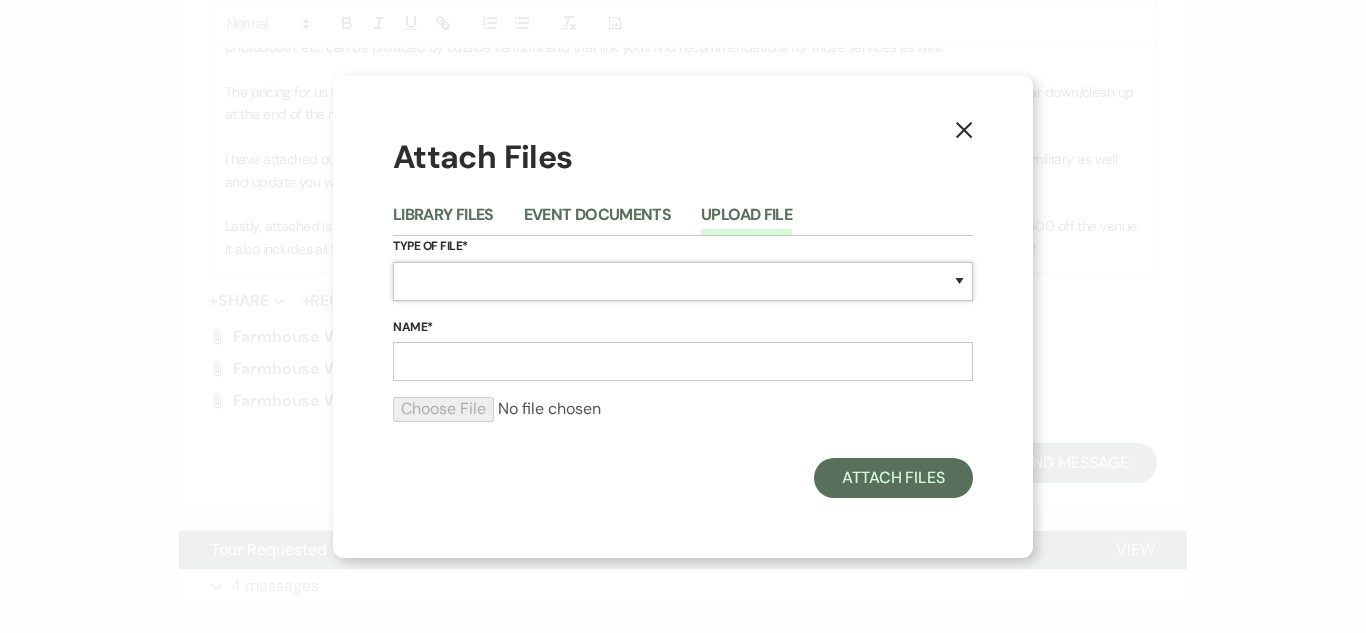 click on "Special Event Insurance Vendor Certificate of Insurance Contracts / Rental Agreements Invoices Receipts Event Maps Floor Plans Rain Plan Seating Charts Venue Layout Catering / Alcohol Permit Event Permit Fire Permit Fuel Permit Generator Permit Tent Permit Venue Permit Other Permit Inventory  Promotional Sample Venue Beverage Ceremony Event Finalize + Share Guests Lodging Menu Vendors Venue Beverage Brochure Menu Packages Product Specifications Quotes Beverage Event and Ceremony Details Finalize & Share Guests Lodging Menu Vendors Venue Event Timeline Family / Wedding Party Timeline Food and Beverage Timeline MC / DJ / Band Timeline Master Timeline Photography Timeline Set-Up / Clean-Up Vendor Timeline Bartender Safe Serve / TiPS Certification Vendor Certification Vendor License Other" at bounding box center [683, 281] 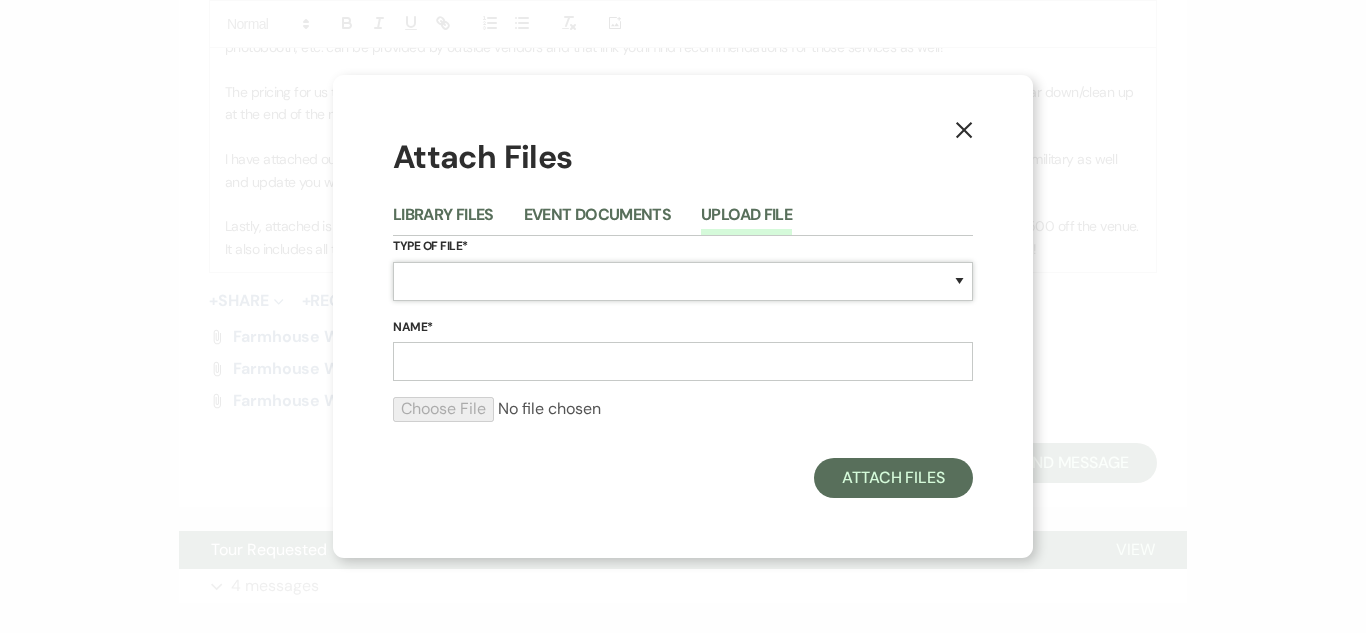 select on "10" 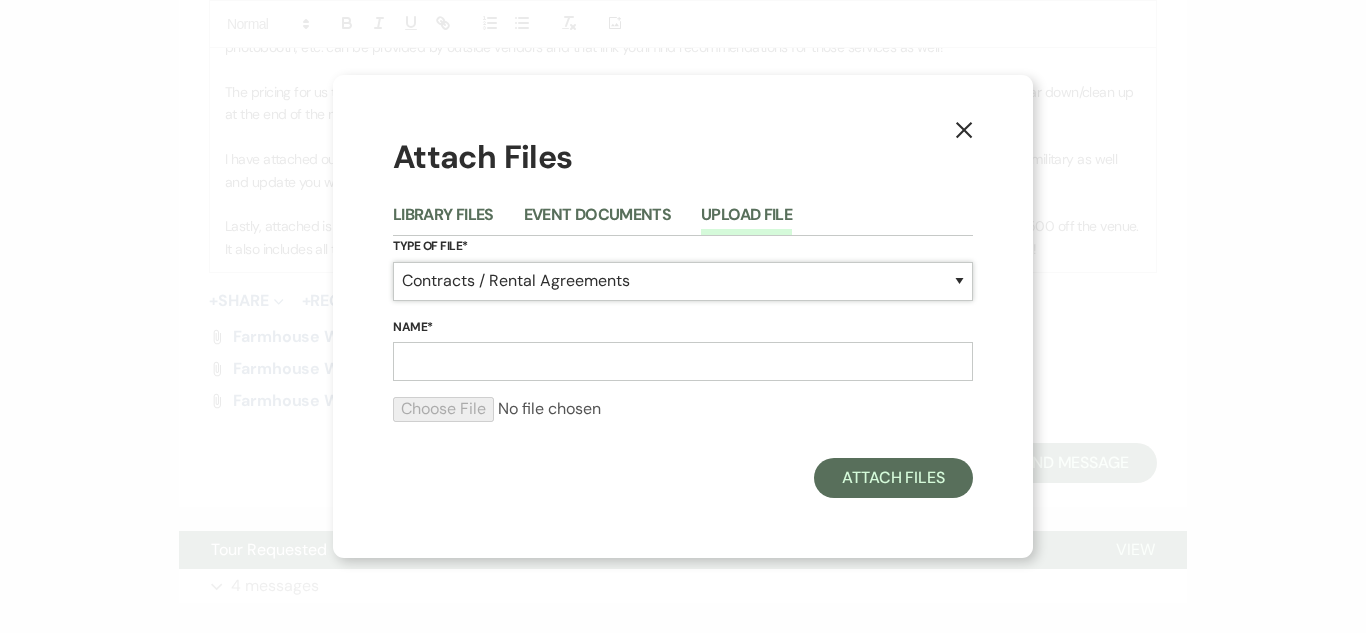 click on "Special Event Insurance Vendor Certificate of Insurance Contracts / Rental Agreements Invoices Receipts Event Maps Floor Plans Rain Plan Seating Charts Venue Layout Catering / Alcohol Permit Event Permit Fire Permit Fuel Permit Generator Permit Tent Permit Venue Permit Other Permit Inventory  Promotional Sample Venue Beverage Ceremony Event Finalize + Share Guests Lodging Menu Vendors Venue Beverage Brochure Menu Packages Product Specifications Quotes Beverage Event and Ceremony Details Finalize & Share Guests Lodging Menu Vendors Venue Event Timeline Family / Wedding Party Timeline Food and Beverage Timeline MC / DJ / Band Timeline Master Timeline Photography Timeline Set-Up / Clean-Up Vendor Timeline Bartender Safe Serve / TiPS Certification Vendor Certification Vendor License Other" at bounding box center [683, 281] 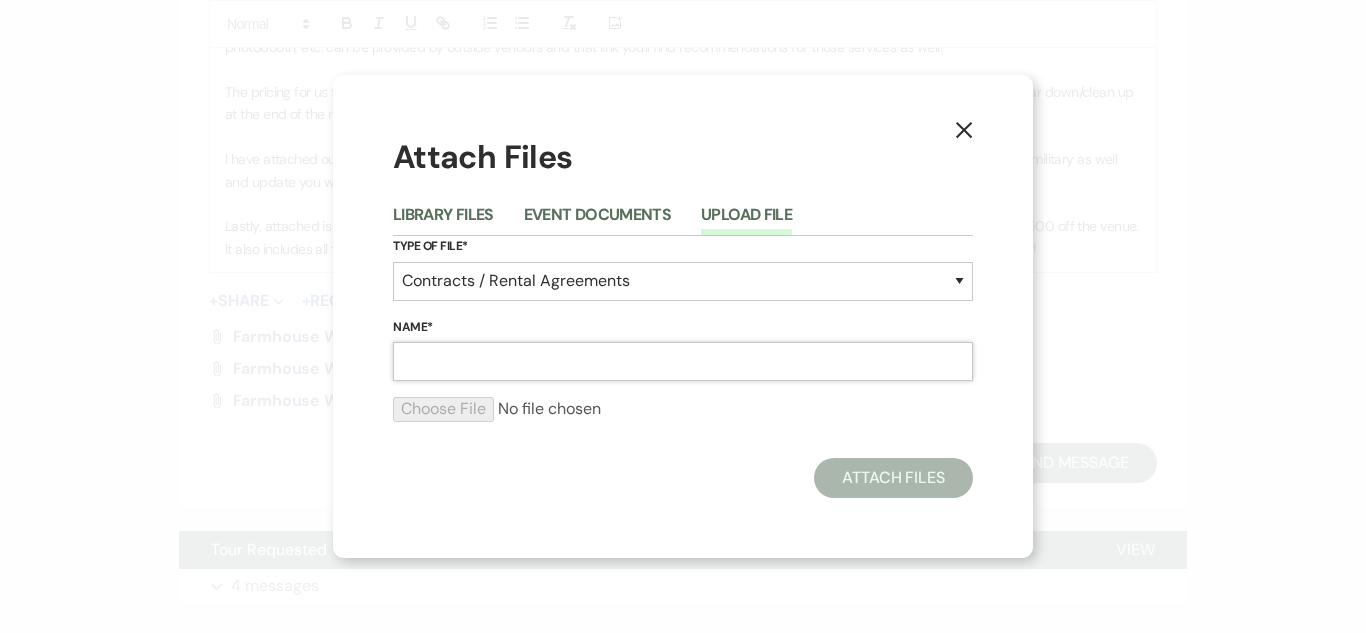 click on "Name*" at bounding box center (683, 361) 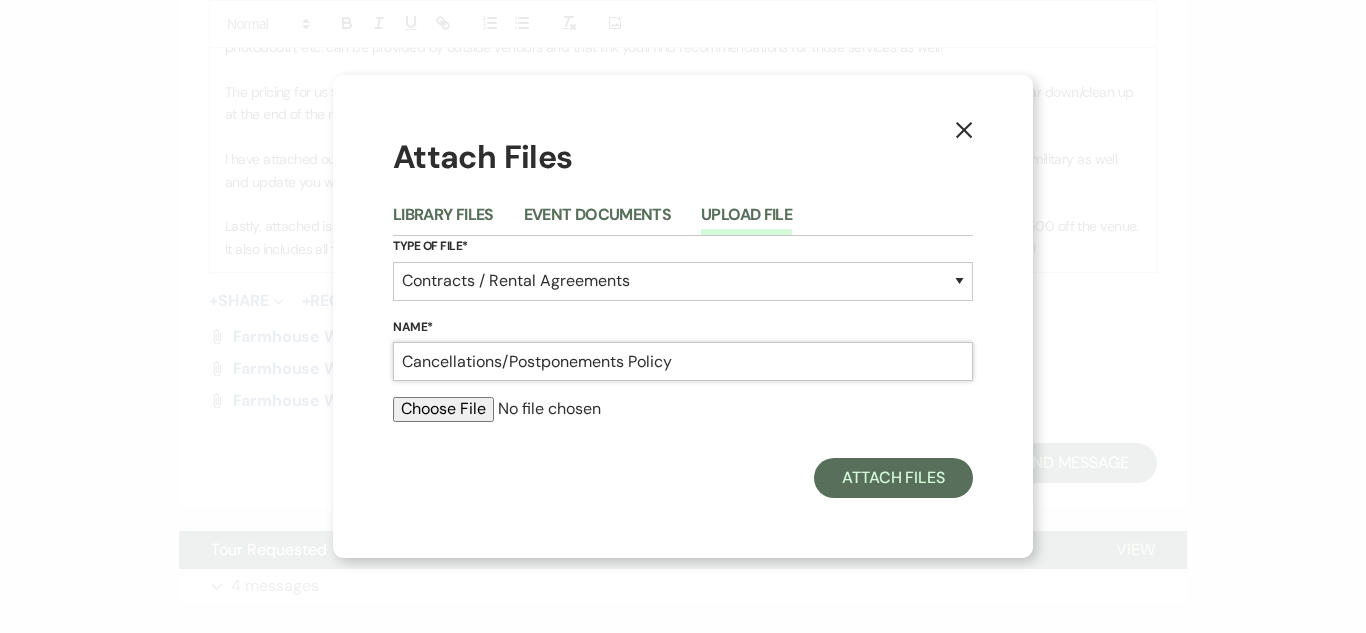type on "Cancellations/Postponements Policy" 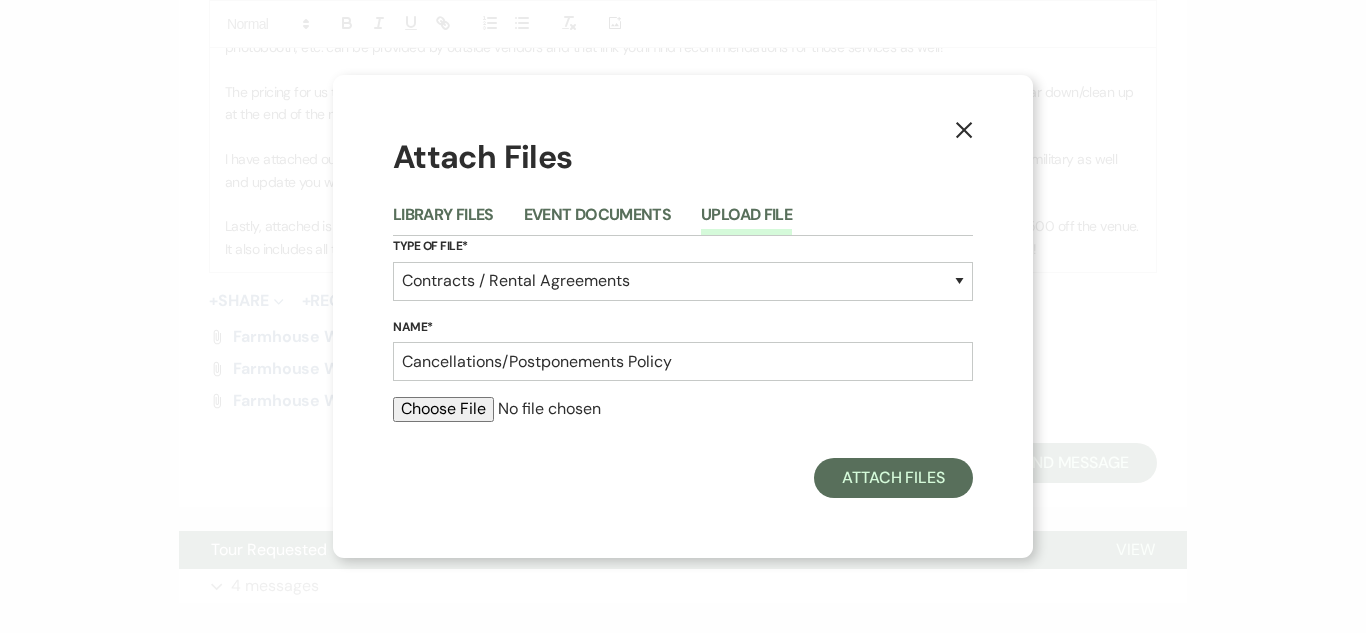 click at bounding box center (683, 409) 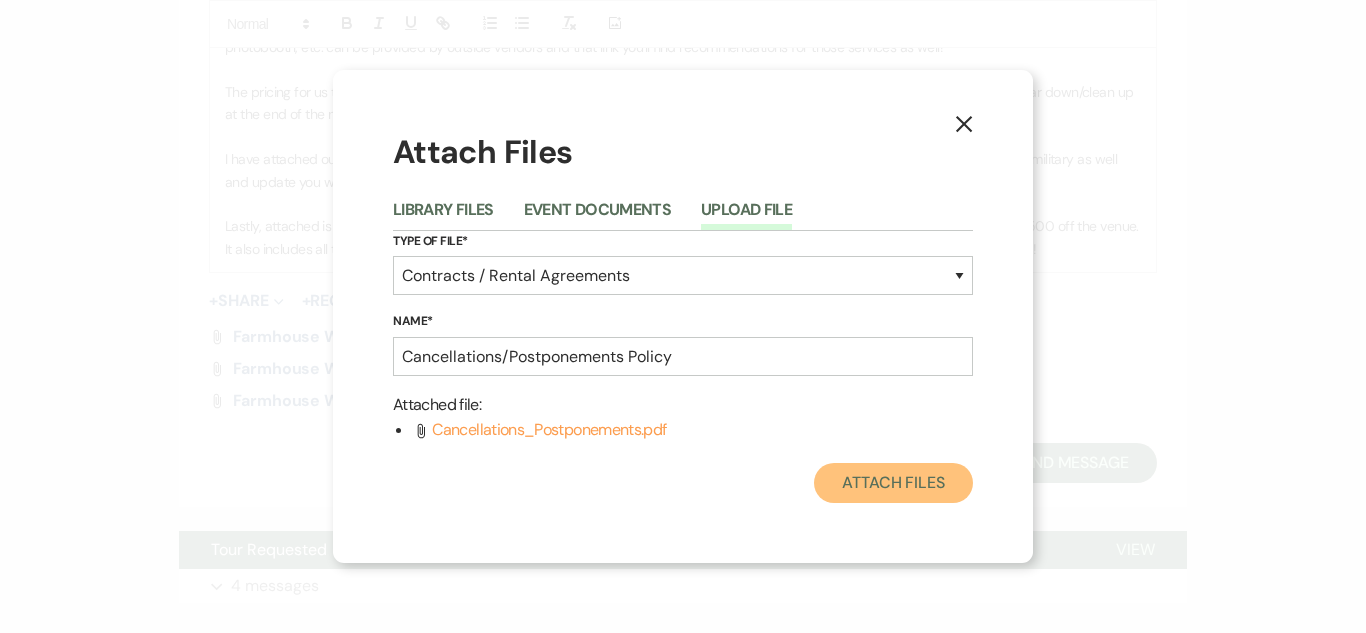 click on "Attach Files" at bounding box center [893, 483] 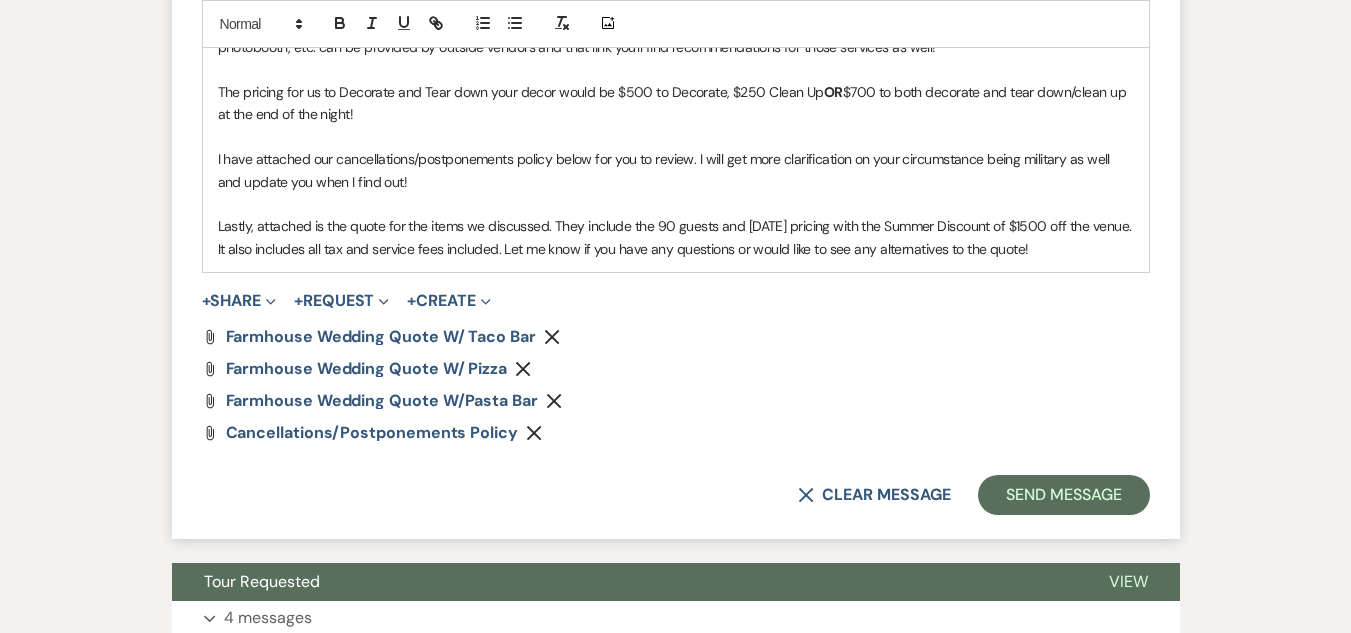 scroll, scrollTop: 1400, scrollLeft: 0, axis: vertical 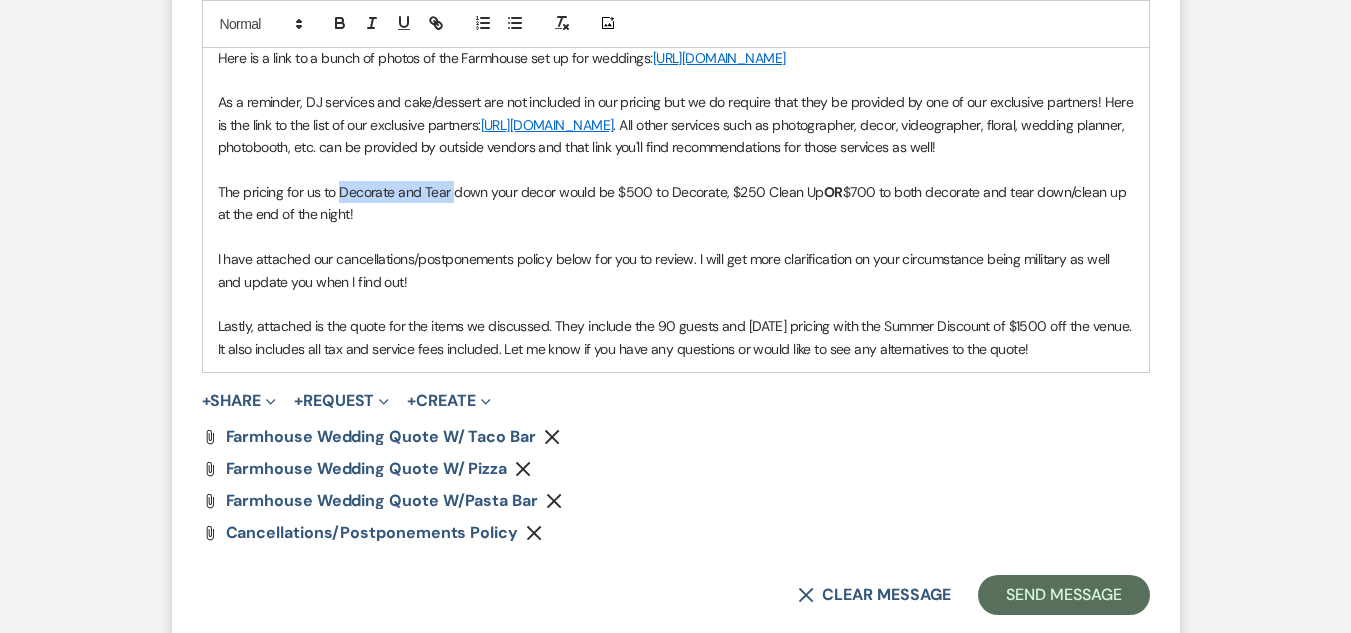 drag, startPoint x: 455, startPoint y: 260, endPoint x: 342, endPoint y: 264, distance: 113.07078 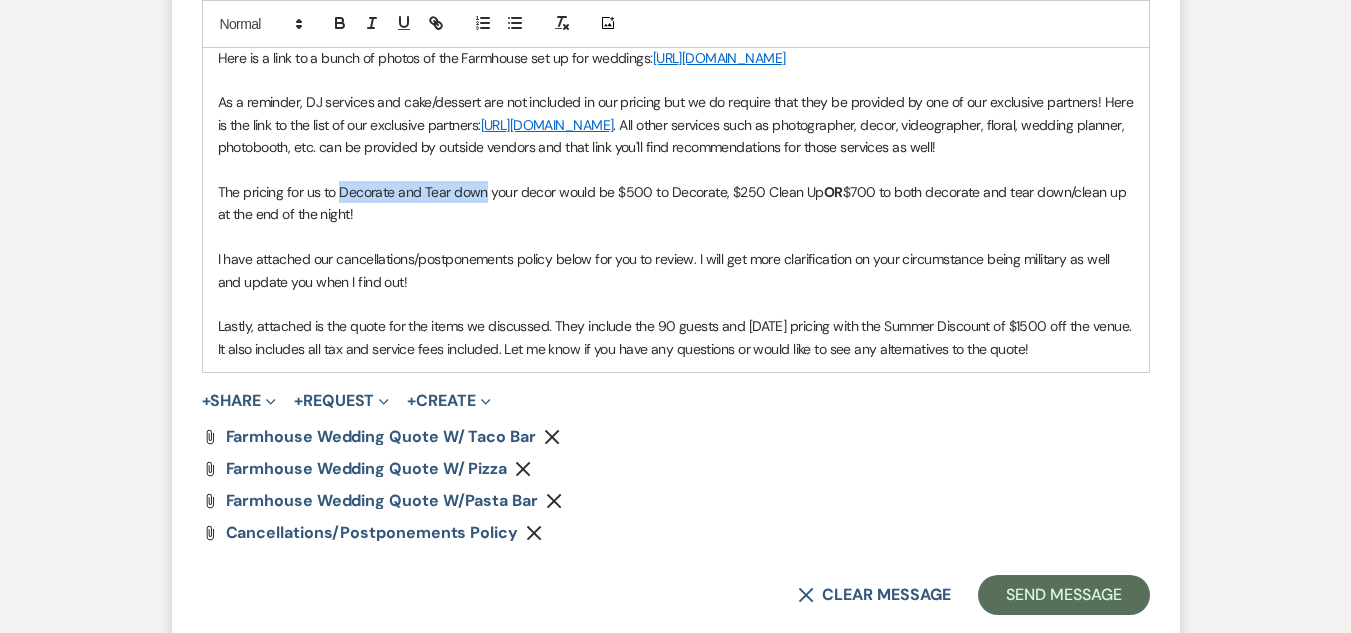 drag, startPoint x: 449, startPoint y: 259, endPoint x: 343, endPoint y: 261, distance: 106.01887 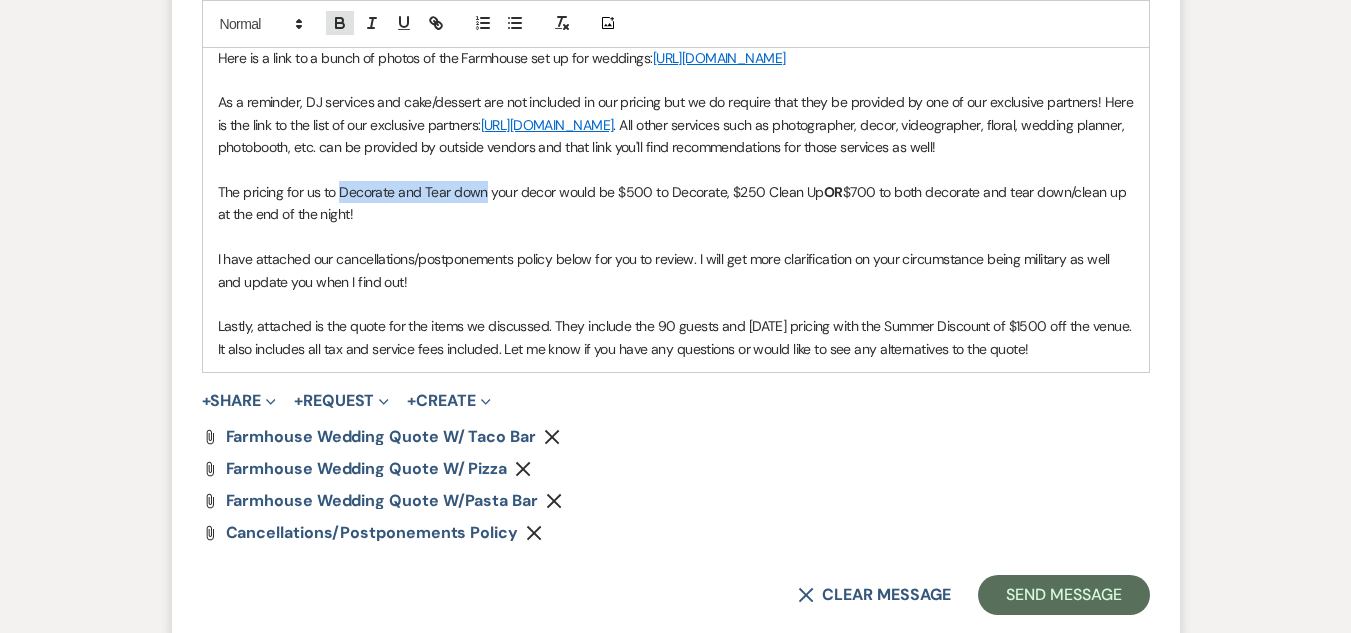 click 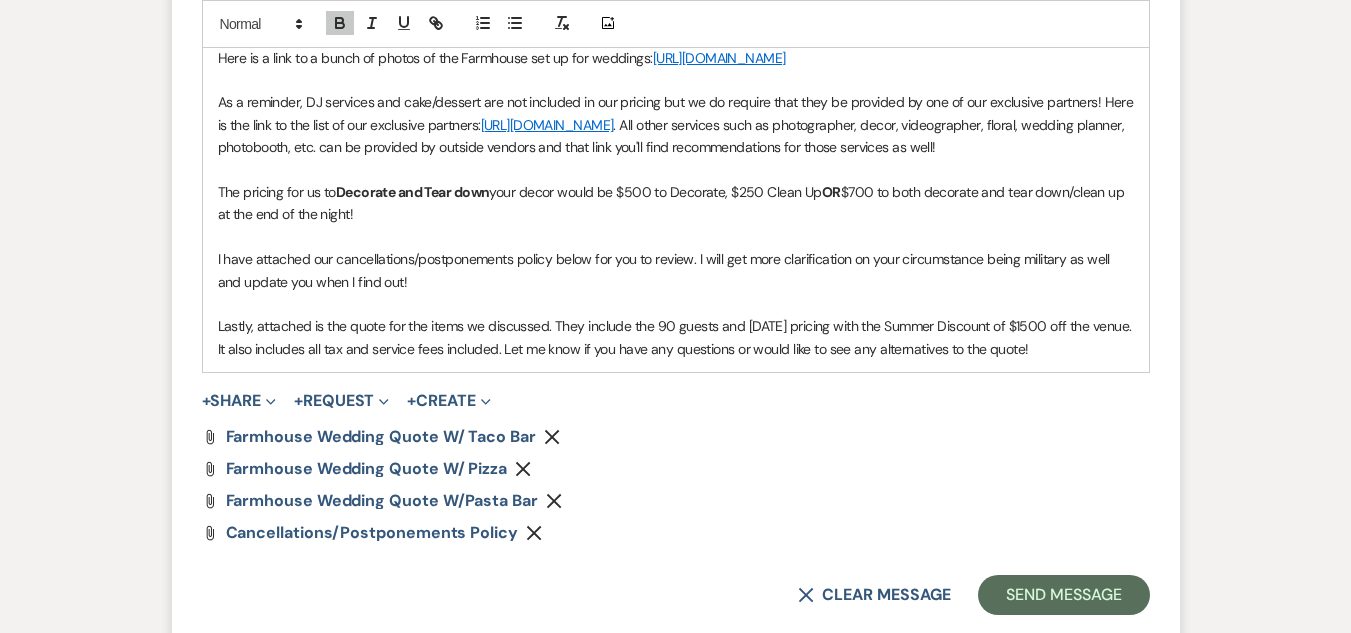 click at bounding box center (676, 237) 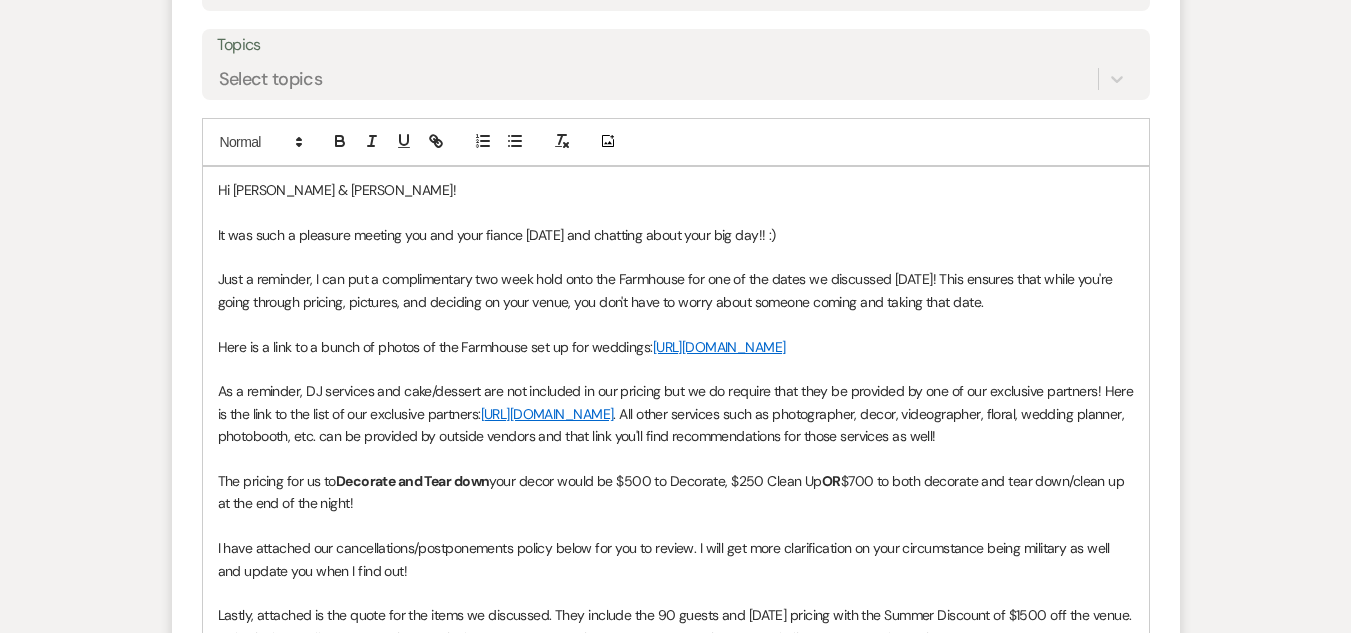 scroll, scrollTop: 1100, scrollLeft: 0, axis: vertical 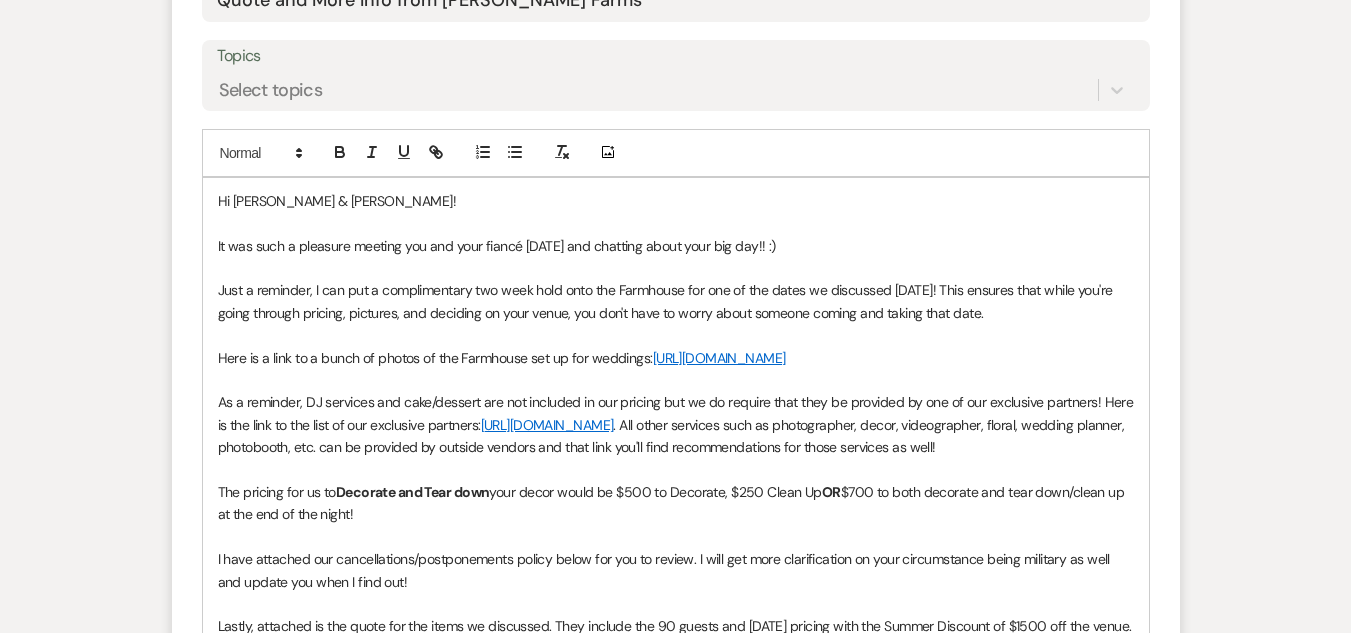 click on "It was such a pleasure meeting you and your fiancé [DATE] and chatting about your big day!! :)" at bounding box center [676, 246] 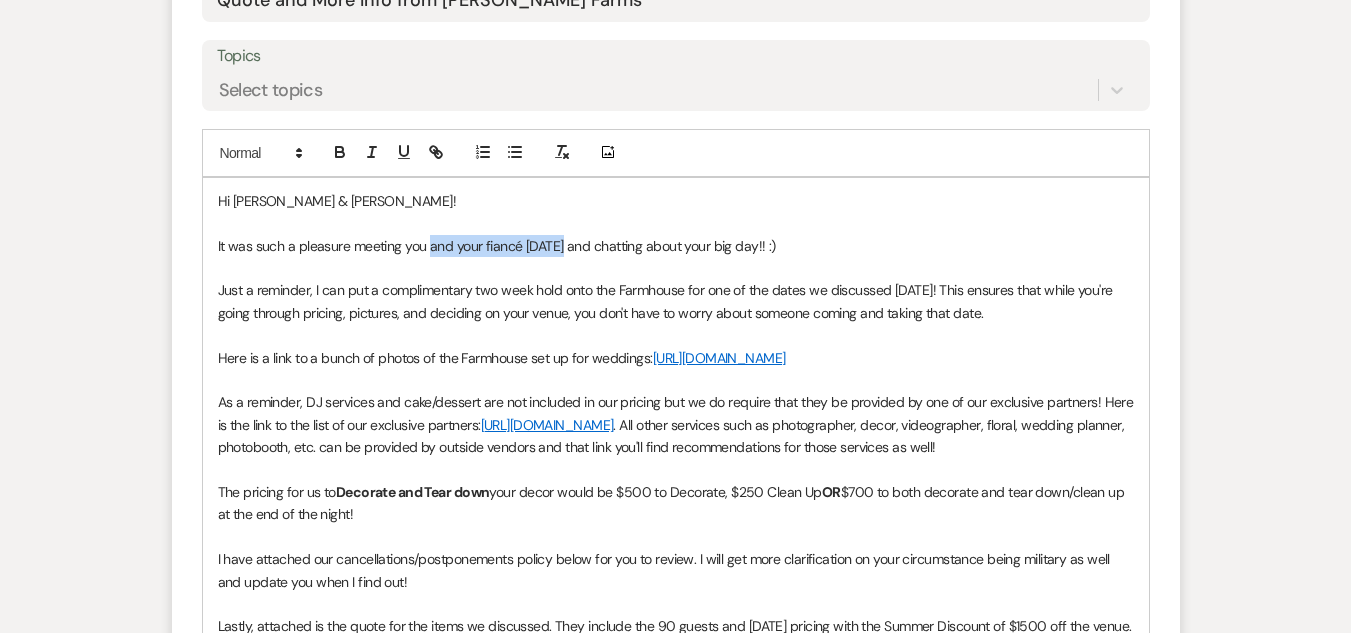 drag, startPoint x: 564, startPoint y: 247, endPoint x: 427, endPoint y: 247, distance: 137 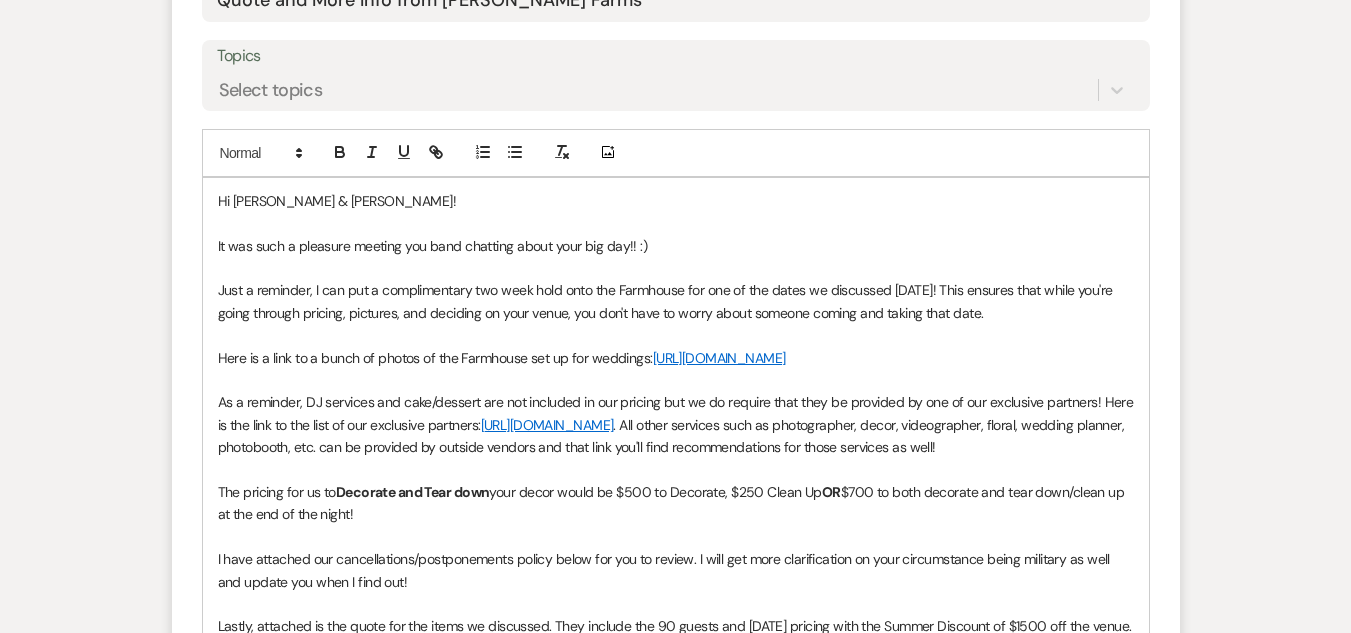 click on "It was such a pleasure meeting you band chatting about your big day!! :)" at bounding box center [676, 246] 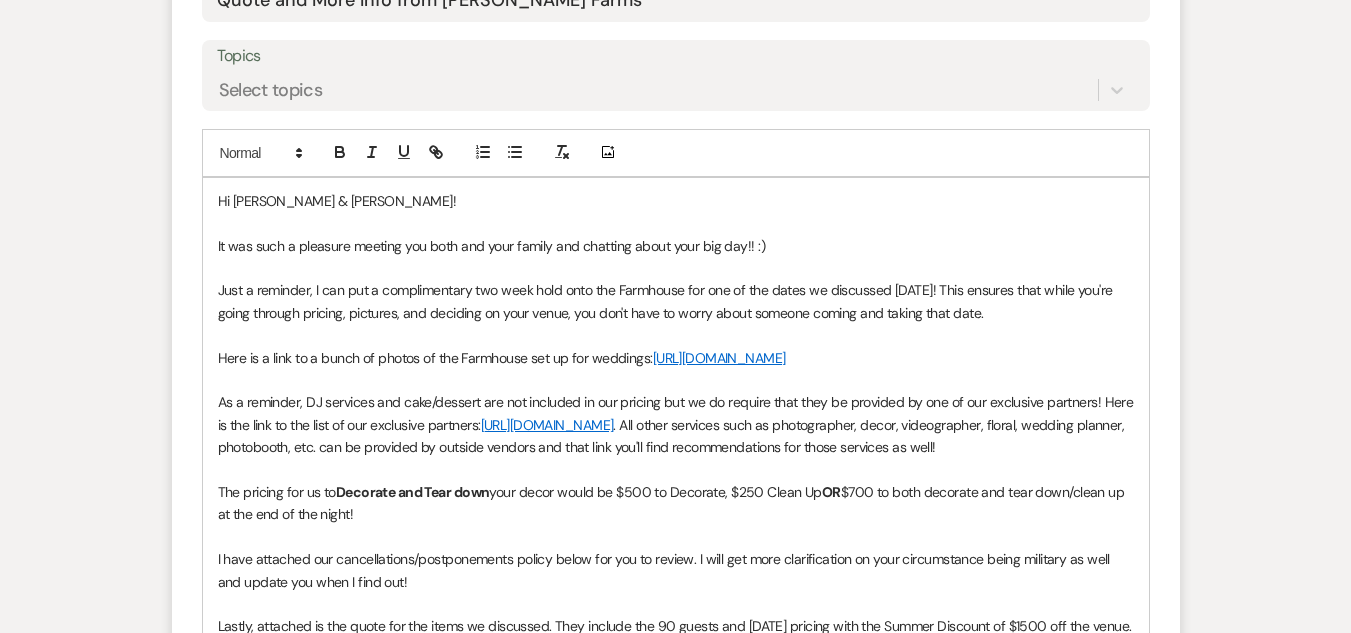 click on "Just a reminder, I can put a complimentary two week hold onto the Farmhouse for one of the dates we discussed [DATE]! This ensures that while you're going through pricing, pictures, and deciding on your venue, you don't have to worry about someone coming and taking that date." at bounding box center (676, 301) 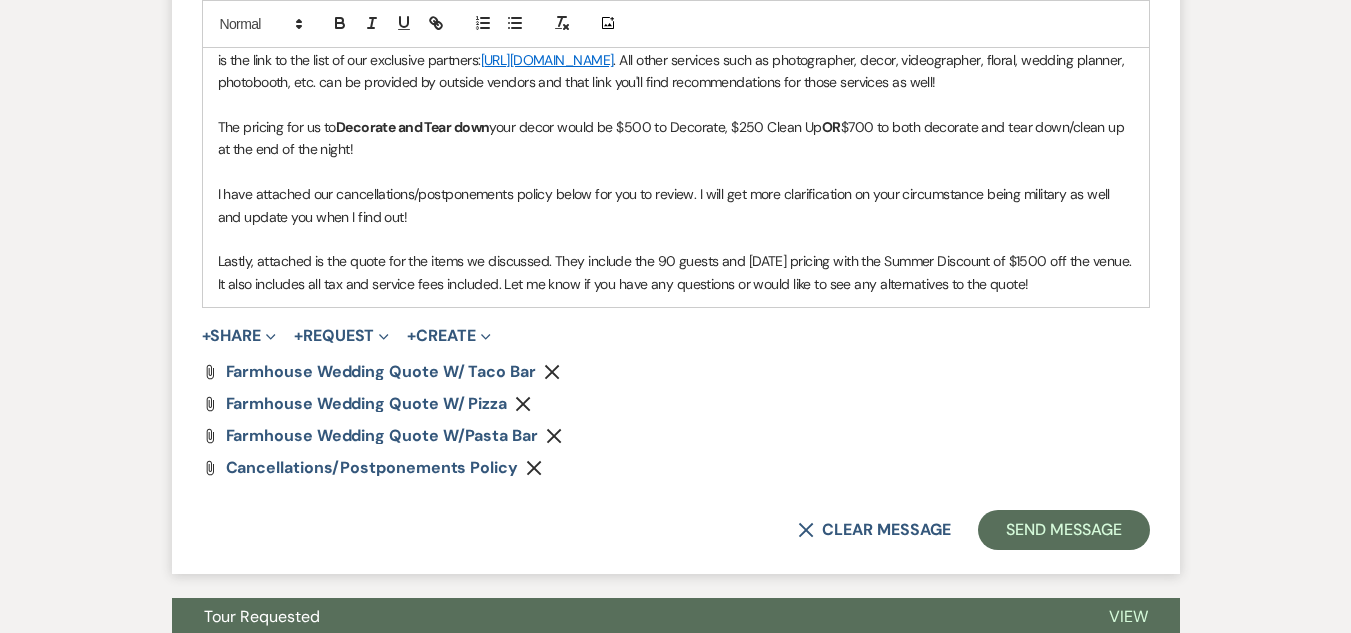 scroll, scrollTop: 1500, scrollLeft: 0, axis: vertical 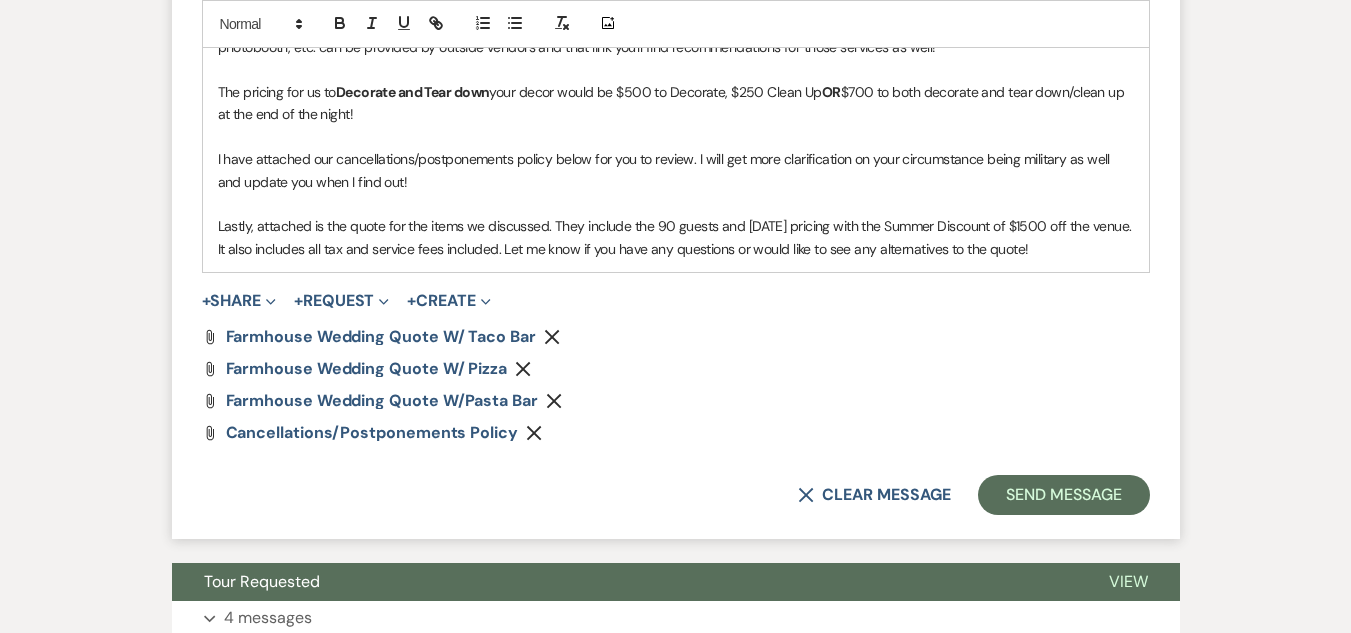 click on "I have attached our cancellations/postponements policy below for you to review. I will get more clarification on your circumstance being military as well and update you when I find out!" at bounding box center (676, 170) 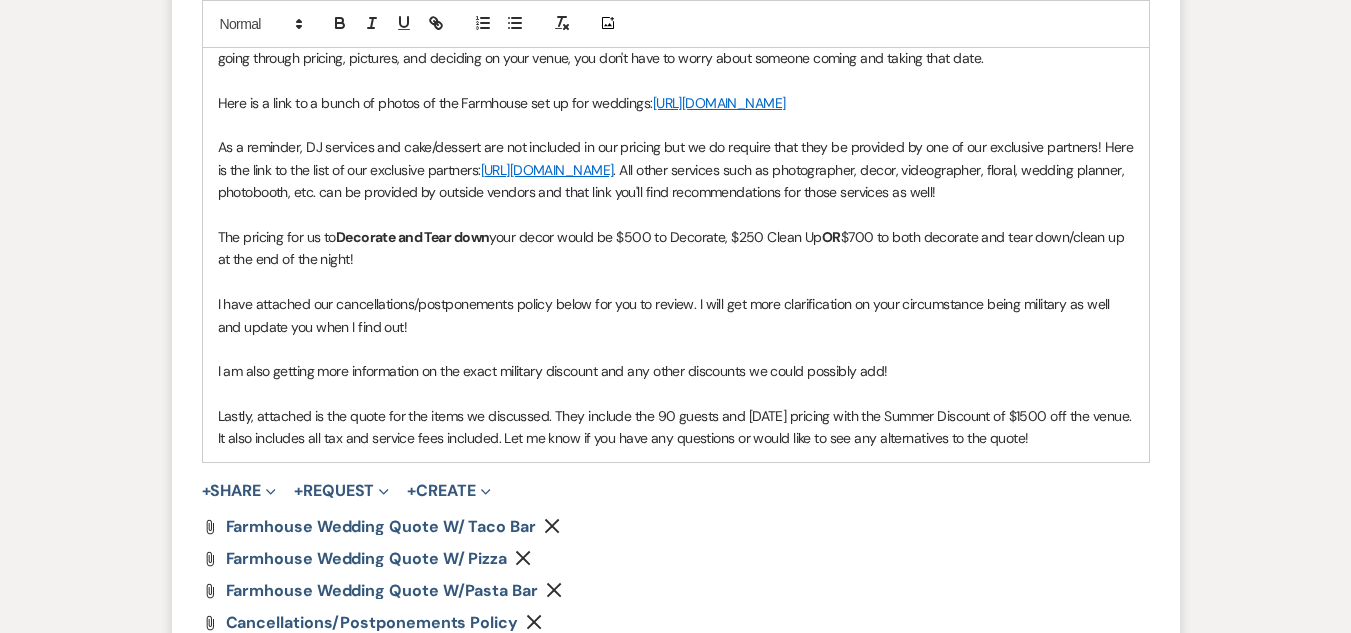 scroll, scrollTop: 1400, scrollLeft: 0, axis: vertical 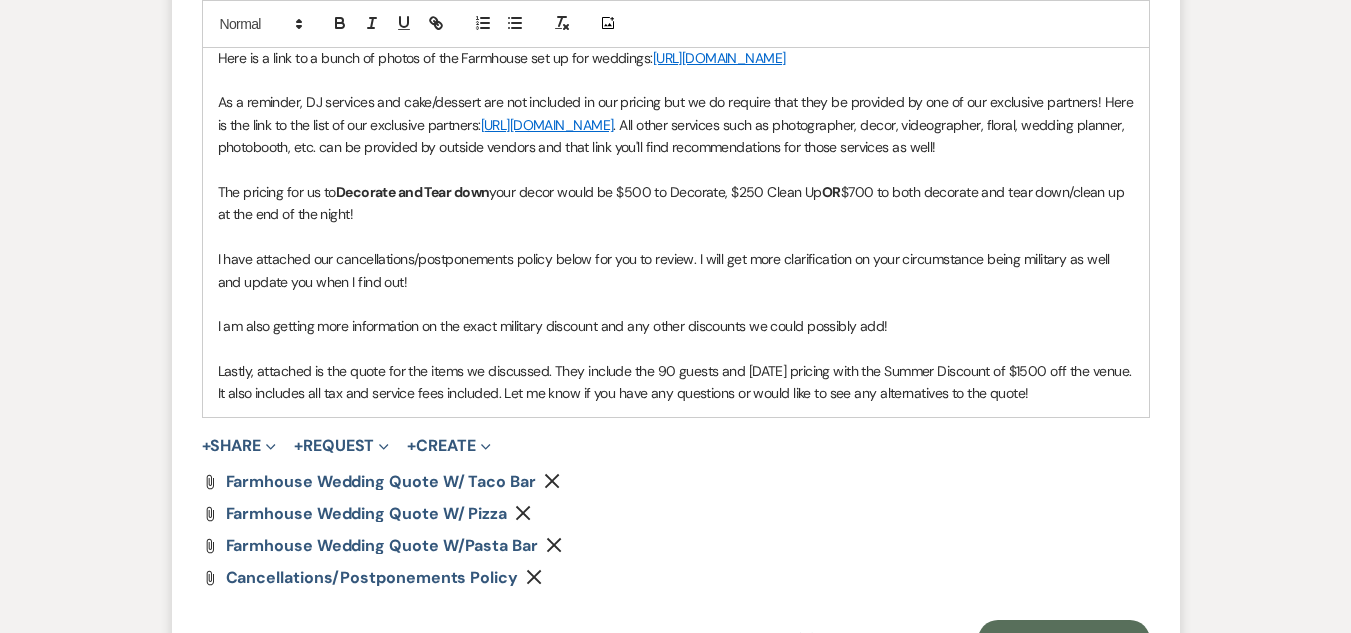 click on "Hi [PERSON_NAME] & [PERSON_NAME]! It was such a pleasure meeting you both and your family and chatting about your big day!! :) Just a reminder, I can put a complimentary two week hold onto the Farmhouse for one of the dates we discussed [DATE]! This ensures that while you're going through pricing, pictures, and deciding on your venue, you don't have to worry about someone coming and taking that date.   Here is a link to a bunch of photos of the Farmhouse set up for weddings:  [URL][DOMAIN_NAME] As a reminder, DJ services and cake/dessert are not included in our pricing but we do require that they be provided by one of our exclusive partners! Here is the link to the list of our exclusive partners:  [URL][DOMAIN_NAME] The pricing for us to  Decorate and Tear down  your decor would be $500 to Decorate, $250 Clean Up  OR  $700 to both decorate and tear down/clean up at the end of the night!" at bounding box center (676, 147) 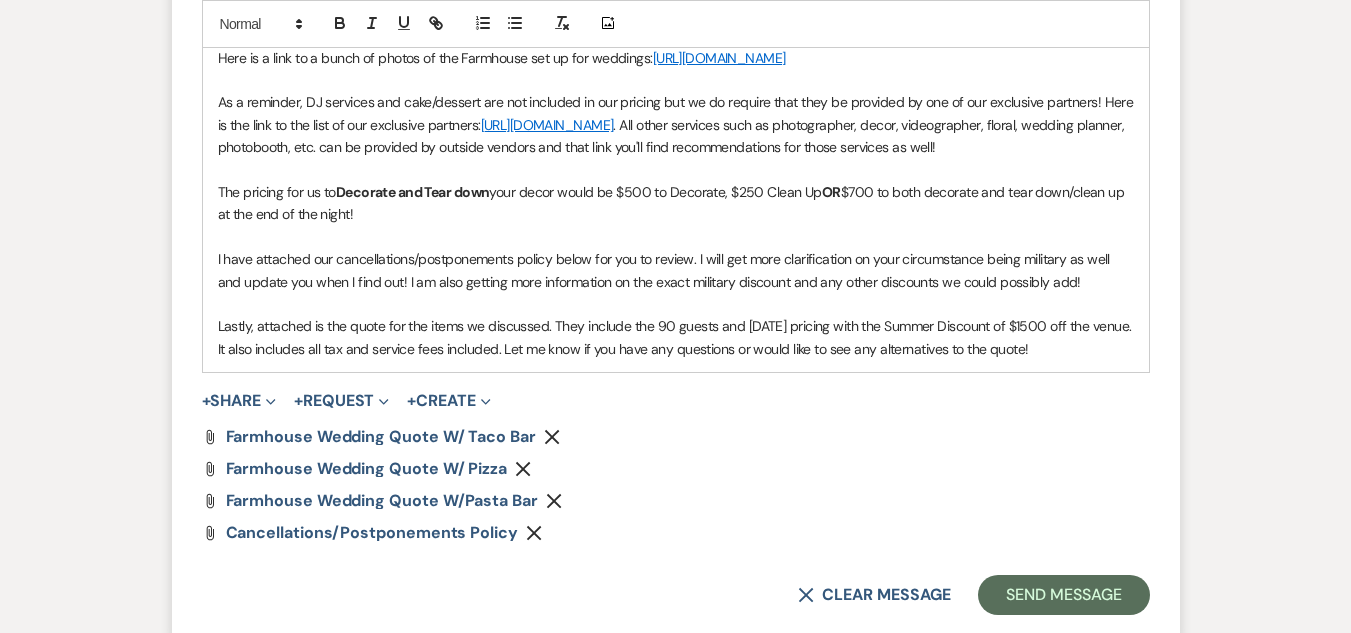 click on "I have attached our cancellations/postponements policy below for you to review. I will get more clarification on your circumstance being military as well and update you when I find out! I am also getting more information on the exact military discount and any other discounts we could possibly add!" at bounding box center (676, 270) 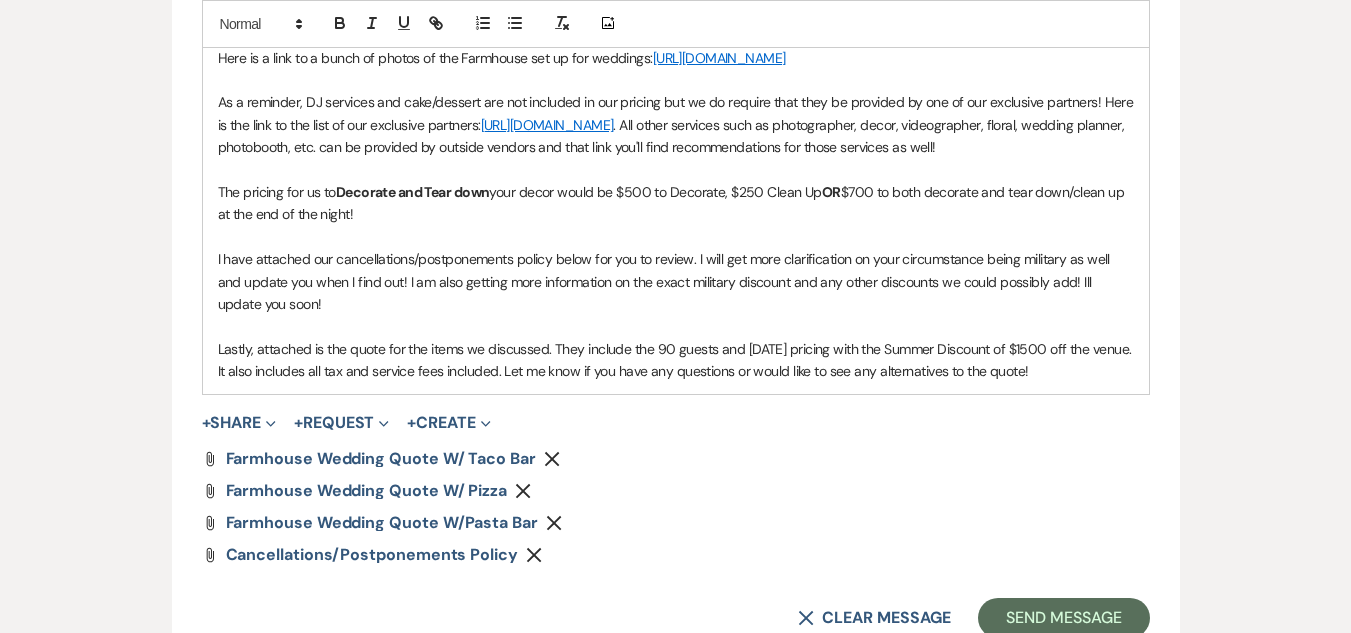 click on "Messages Tasks Payments Rental Overview Documents Contacts Notes Event Messages   Log Log Message +  New Message Communicate with  clients  by clicking "New Message" or replying to an existing message thread. Filter by topics... New Message New Message   X Saving draft... Recipients* Event Contacts   ( [PERSON_NAME] )   Insert Template   -- Tour Request Response Follow Up Contract (Pre-Booked Leads) Weven Planning Portal Introduction (Booked Events) Initial Inquiry Response - Full Wedding Venue Quote Initial Inquiry Response - Reception Only Initial Inquiry Response - Ceremony Only Initial Inquiry Response - Microwedding Officially Booked  Catering Tasting Final Details Call & Rehearsal Open House Follow Up Venue Quote w/ Prefered Vendors Open House Follow Up - Booked Weddings Rehearsal Dinner Inquiry Manage Templates New Subject* Quote and More Info from [PERSON_NAME] Farms Topics Select topics                                                                             Add Photo   Hi [PERSON_NAME] & [PERSON_NAME]!   OR +  +" at bounding box center (675, -56) 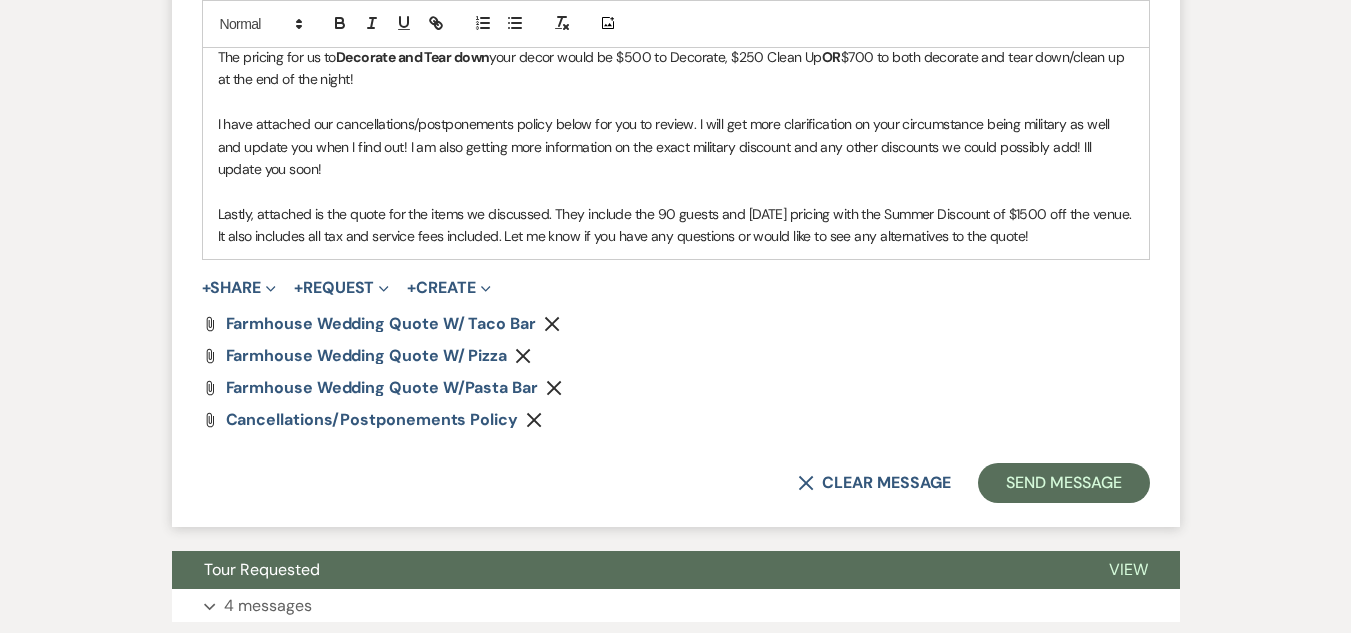 scroll, scrollTop: 1600, scrollLeft: 0, axis: vertical 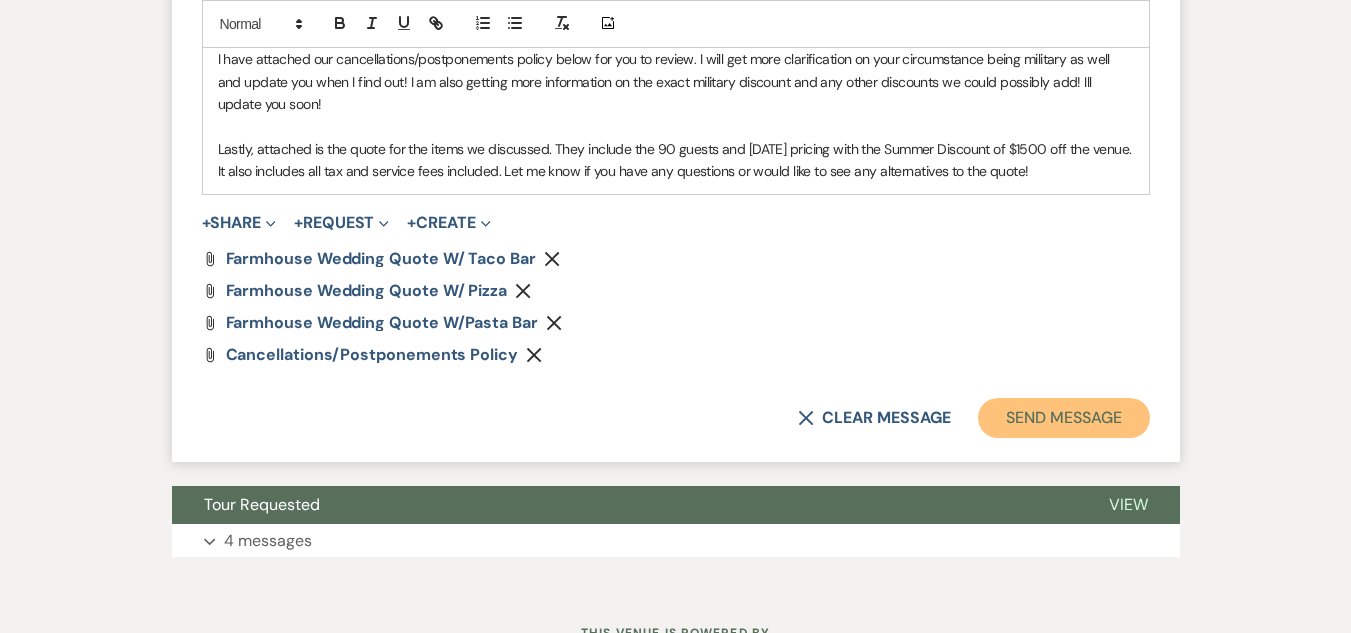 click on "Send Message" at bounding box center (1063, 418) 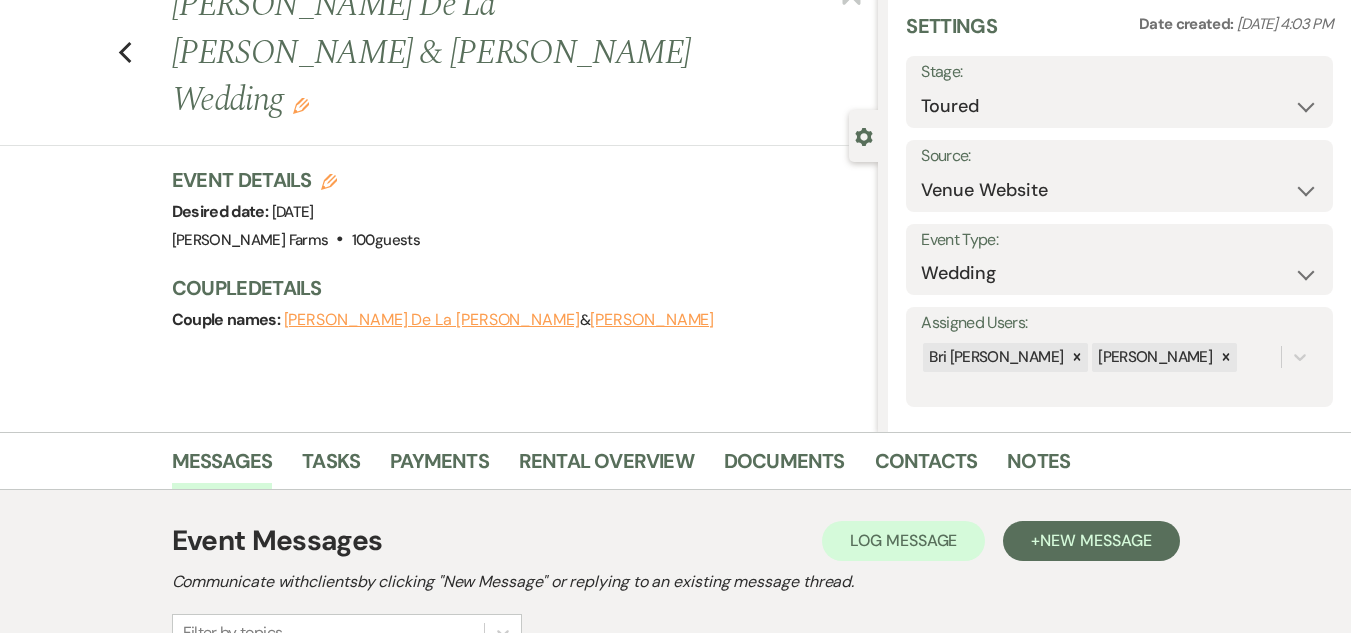 scroll, scrollTop: 56, scrollLeft: 0, axis: vertical 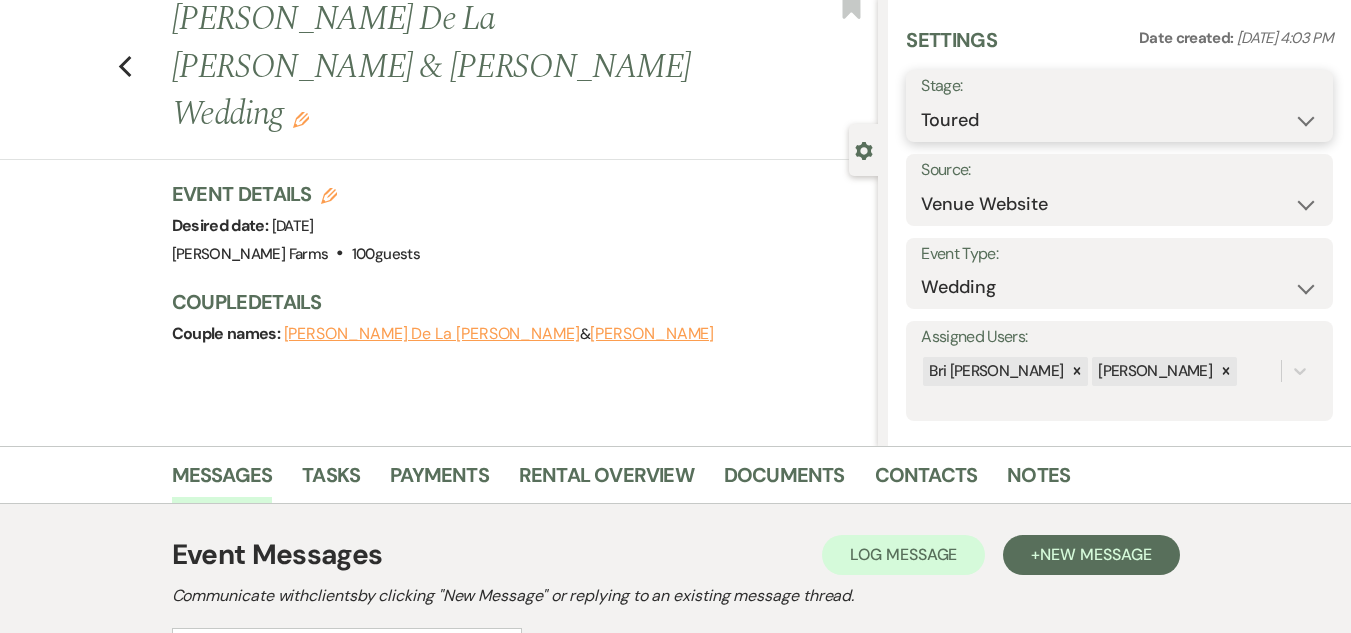 click on "Inquiry Follow Up Tour Requested Tour Confirmed Toured Proposal Sent Booked Lost" at bounding box center [1119, 120] 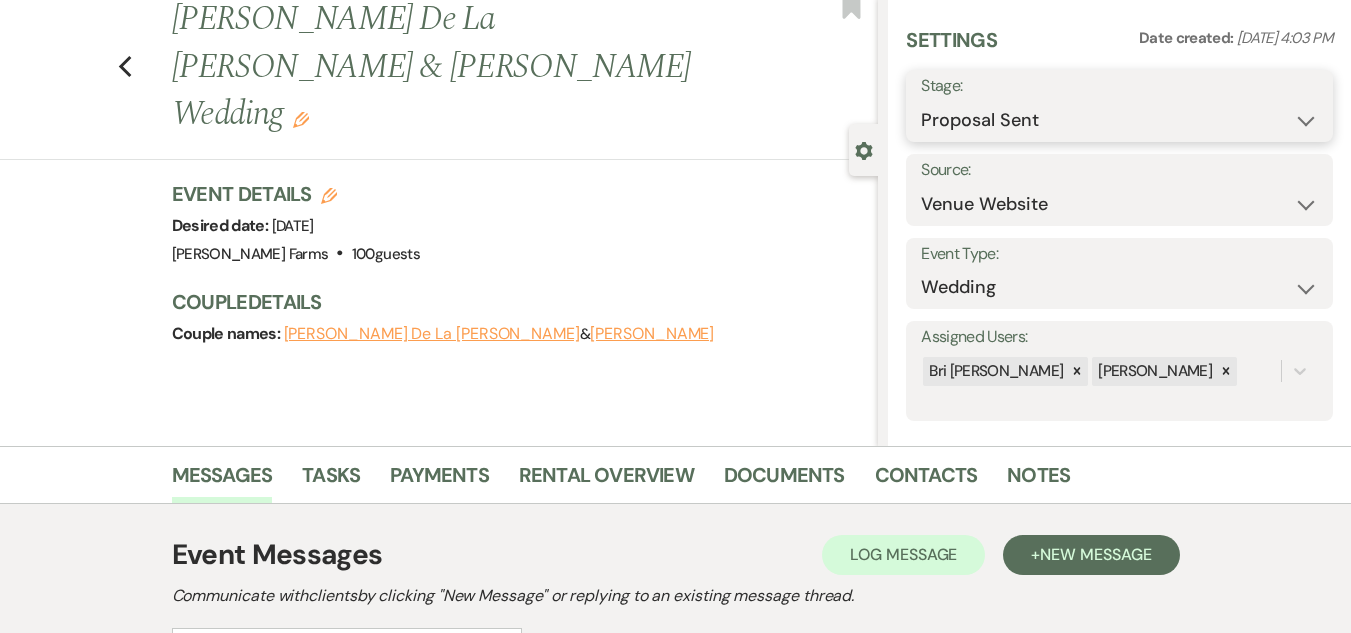 click on "Inquiry Follow Up Tour Requested Tour Confirmed Toured Proposal Sent Booked Lost" at bounding box center (1119, 120) 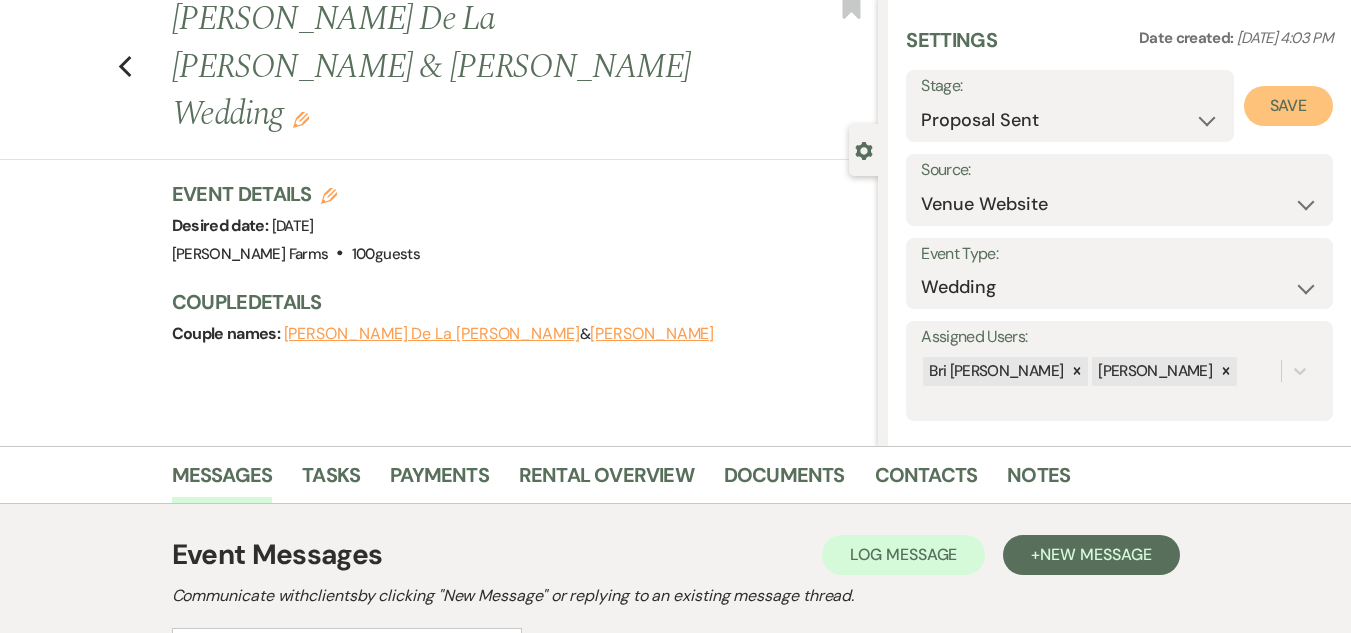 click on "Save" at bounding box center [1288, 106] 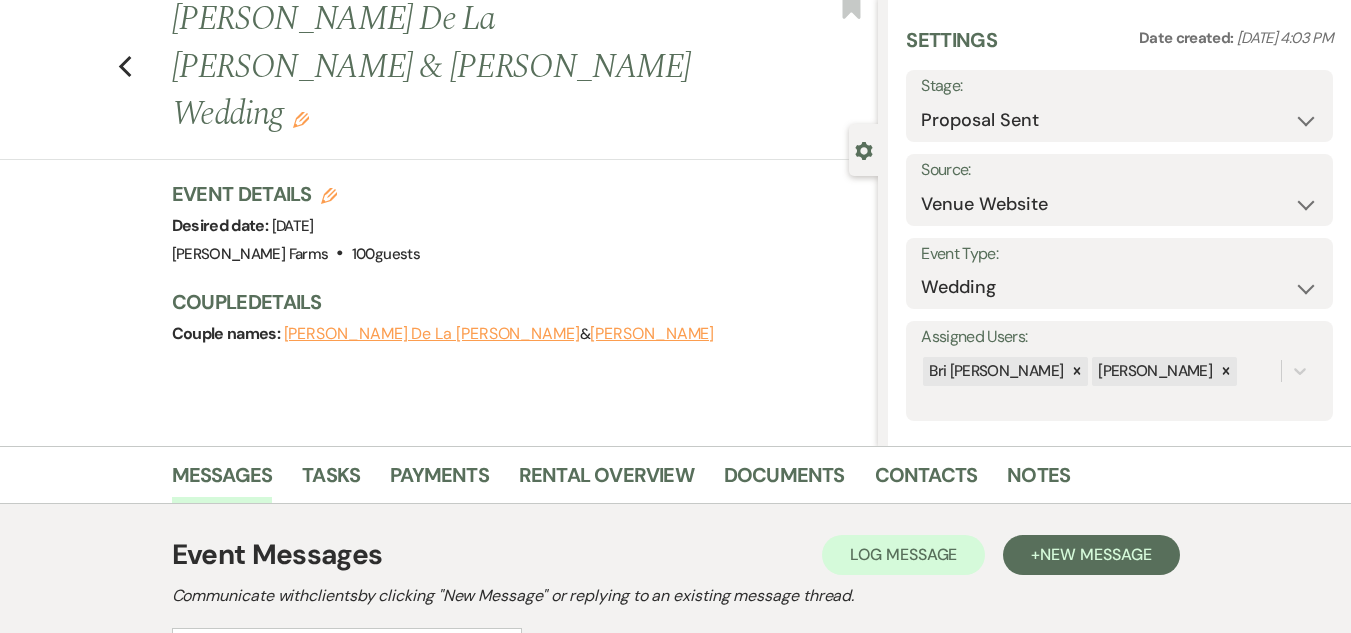 click on "Previous [PERSON_NAME] De La [PERSON_NAME] & [PERSON_NAME] Wedding Edit Bookmark Gear Settings Settings Date created:   [DATE] 4:03 PM Stage: Inquiry Follow Up Tour Requested Tour Confirmed Toured Proposal Sent Booked Lost Source: Weven Venue Website Instagram Facebook Pinterest Google The Knot Wedding Wire Here Comes the Guide Wedding Spot Eventective [PERSON_NAME] The Venue Report PartySlate VRBO / Homeaway Airbnb Wedding Show TikTok X / Twitter Phone Call Walk-in Vendor Referral Advertising Personal Referral Local Referral Other Event Type: Wedding Anniversary Party Baby Shower Bachelorette / Bachelor Party Birthday Party Bridal Shower Brunch Community Event Concert Corporate Event Elopement End of Life Celebration Engagement Party Fundraiser Graduation Party Micro Wedding Prom Quinceañera Rehearsal Dinner Religious Event Retreat Other Assigned Users: [PERSON_NAME] [PERSON_NAME] Event Details Edit Desired date:   [DATE] Venue:   [PERSON_NAME][GEOGRAPHIC_DATA] . 100  guests Venue Address:   [STREET_ADDRESS]" at bounding box center (439, 221) 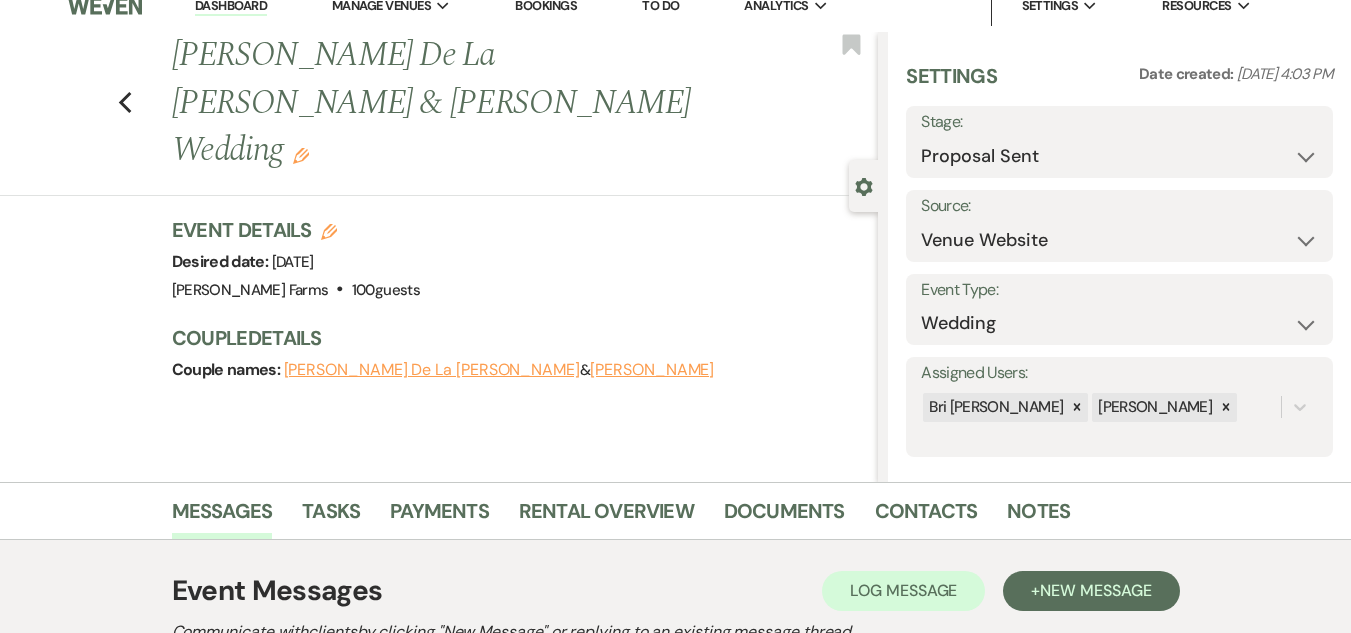 scroll, scrollTop: 0, scrollLeft: 0, axis: both 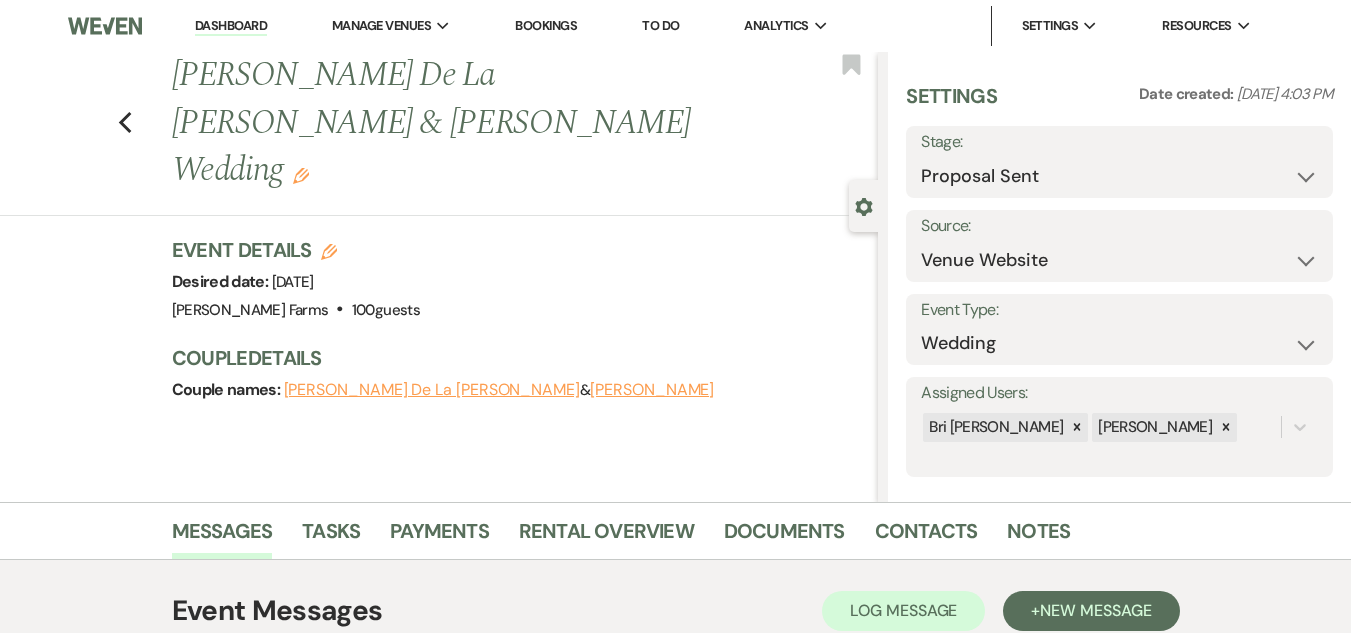 click on "Dashboard" at bounding box center [231, 26] 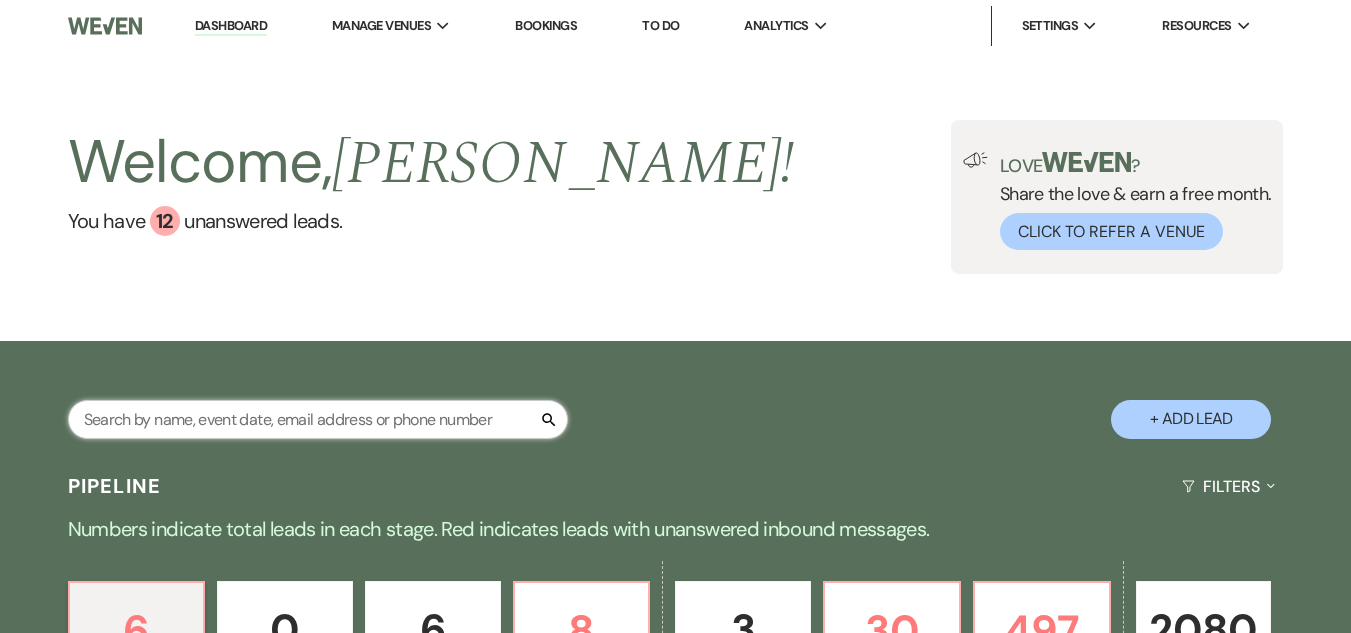 click at bounding box center [318, 419] 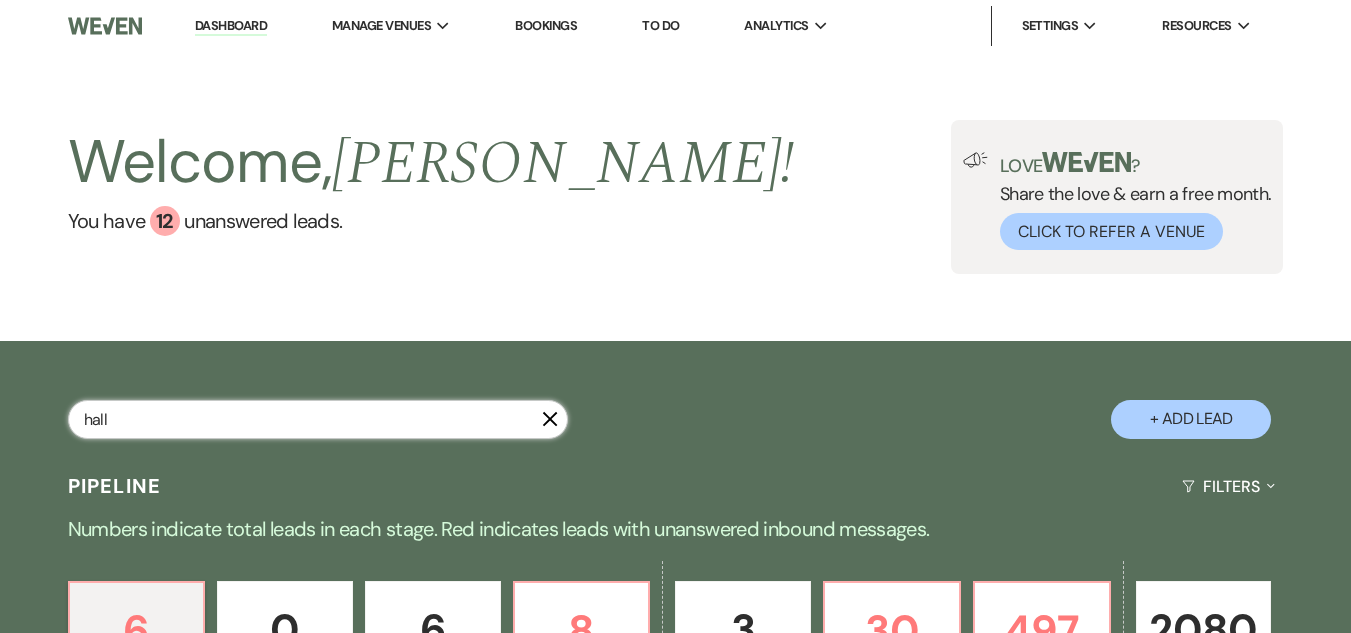 type on "hall" 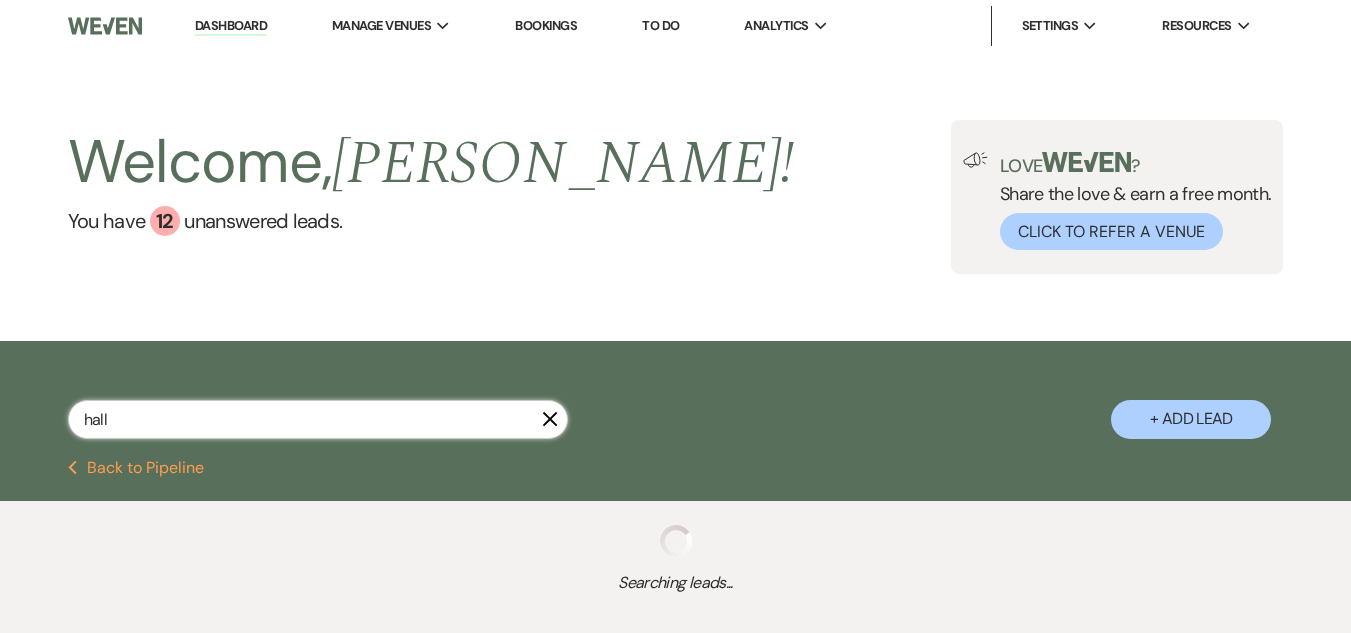 select on "8" 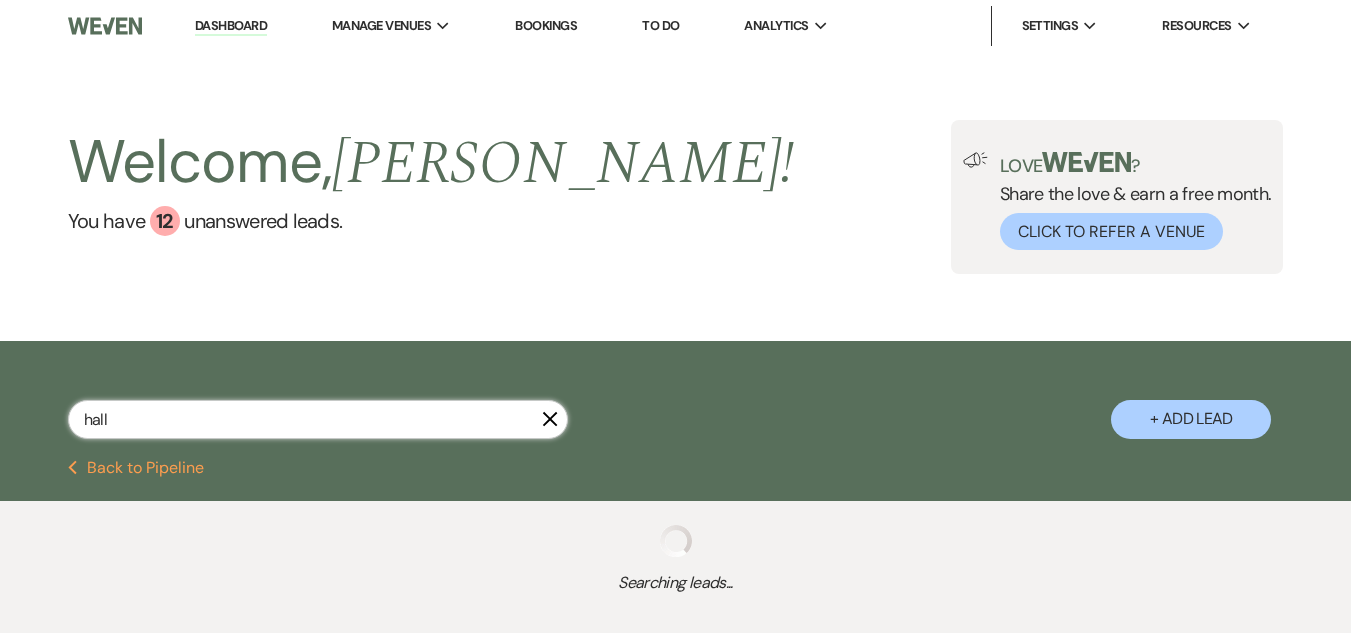 select on "5" 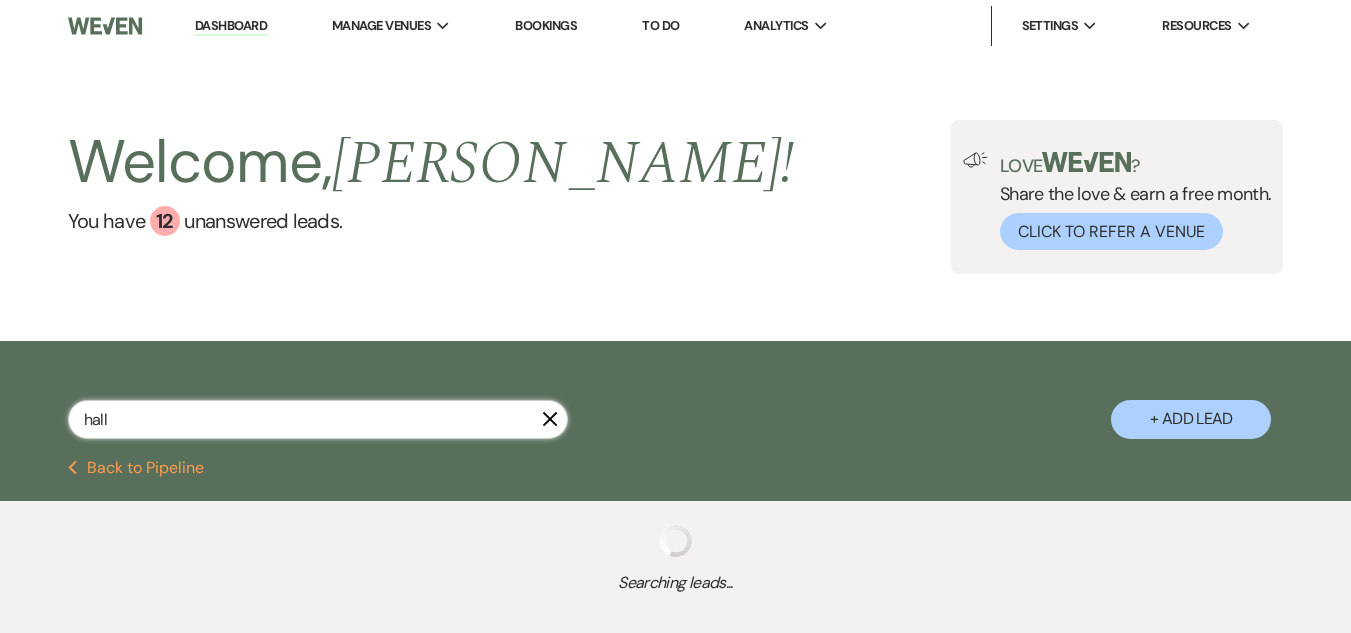 select on "8" 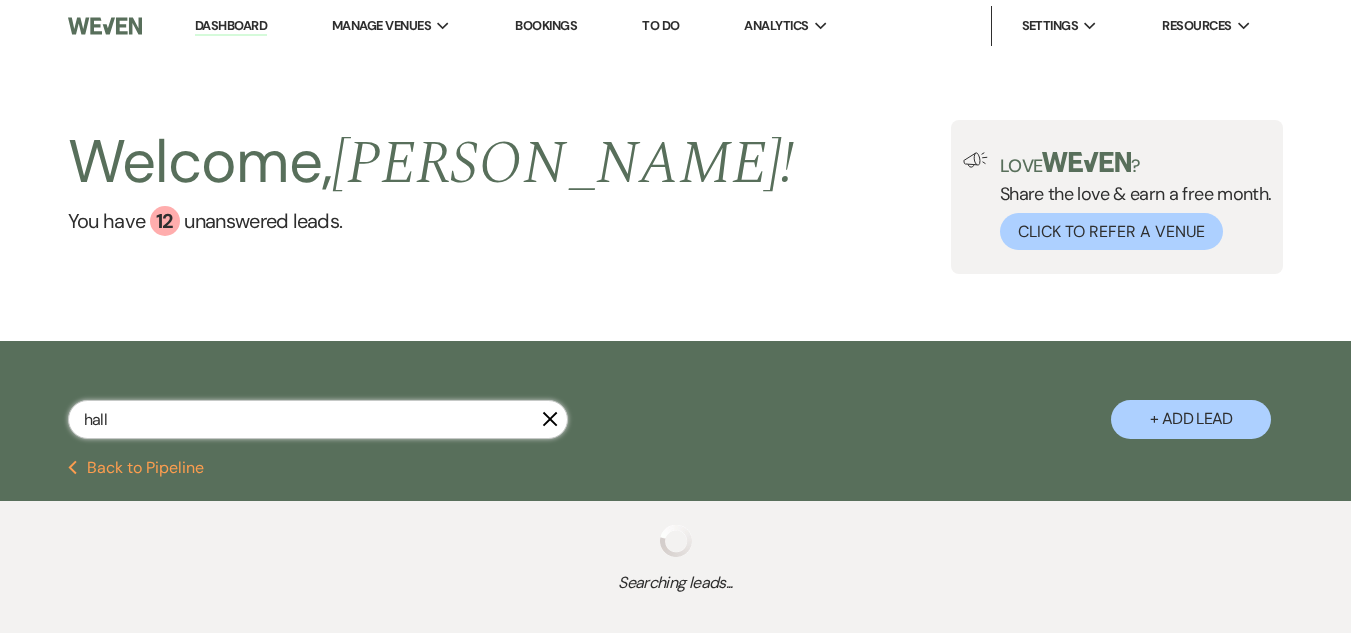 select on "5" 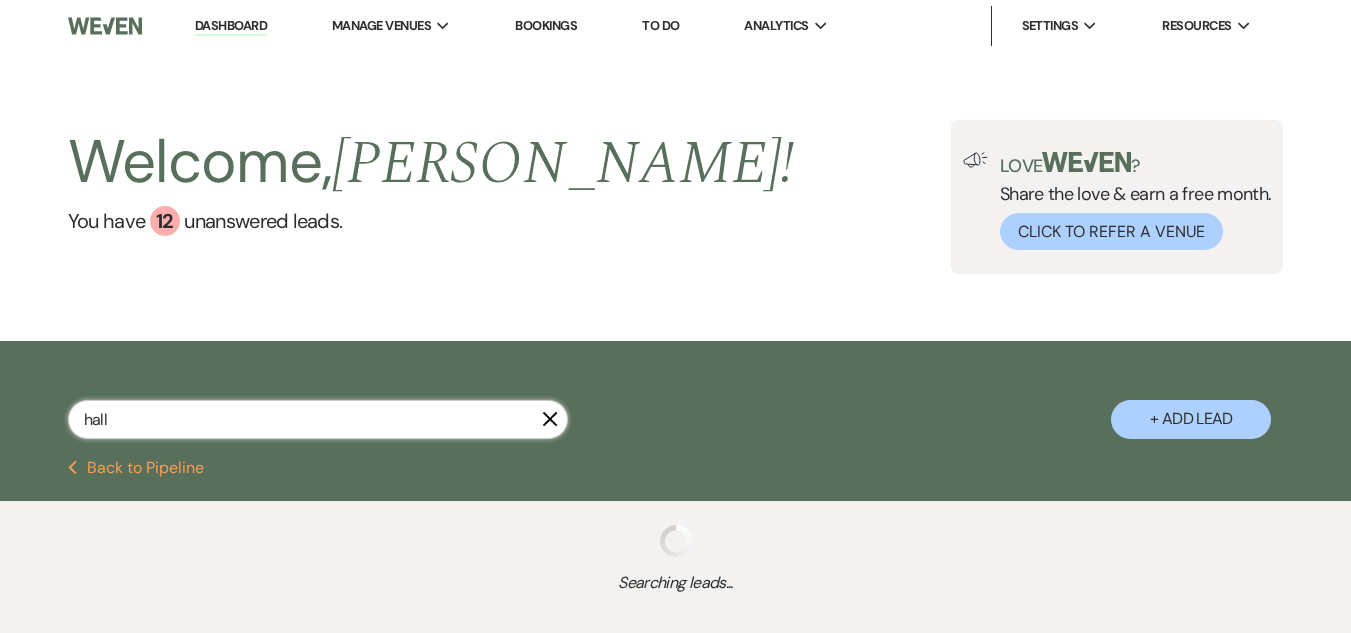 select on "8" 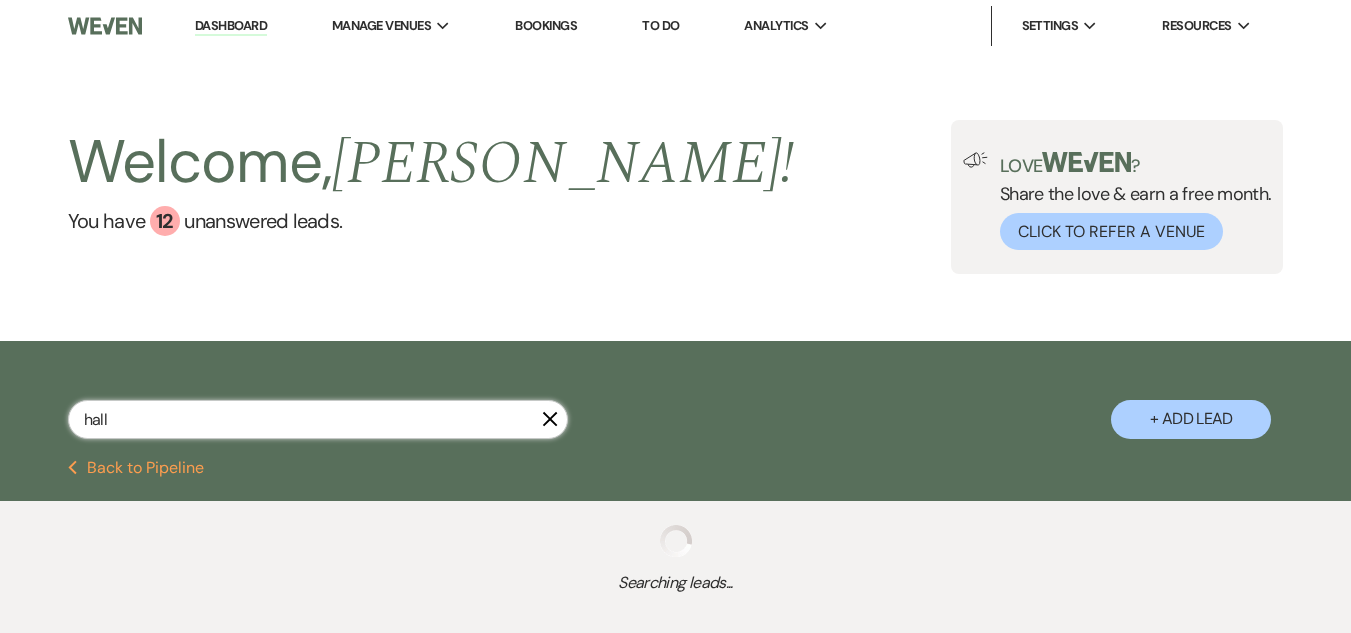select on "5" 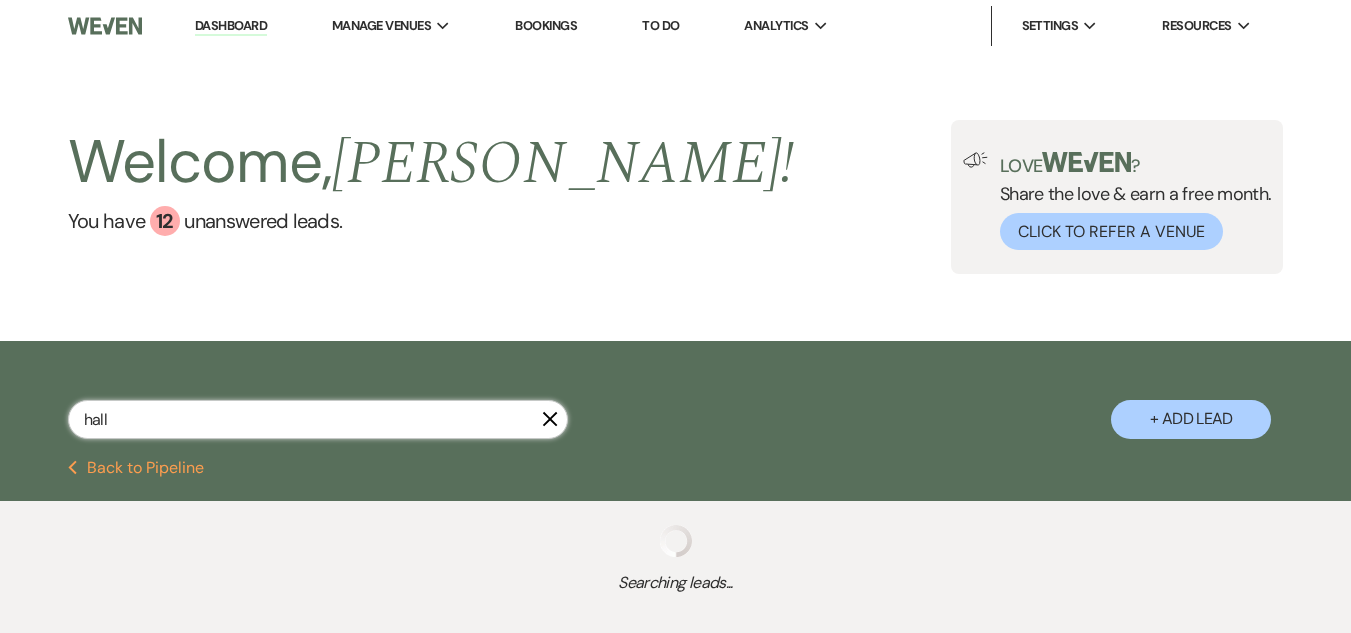 select on "8" 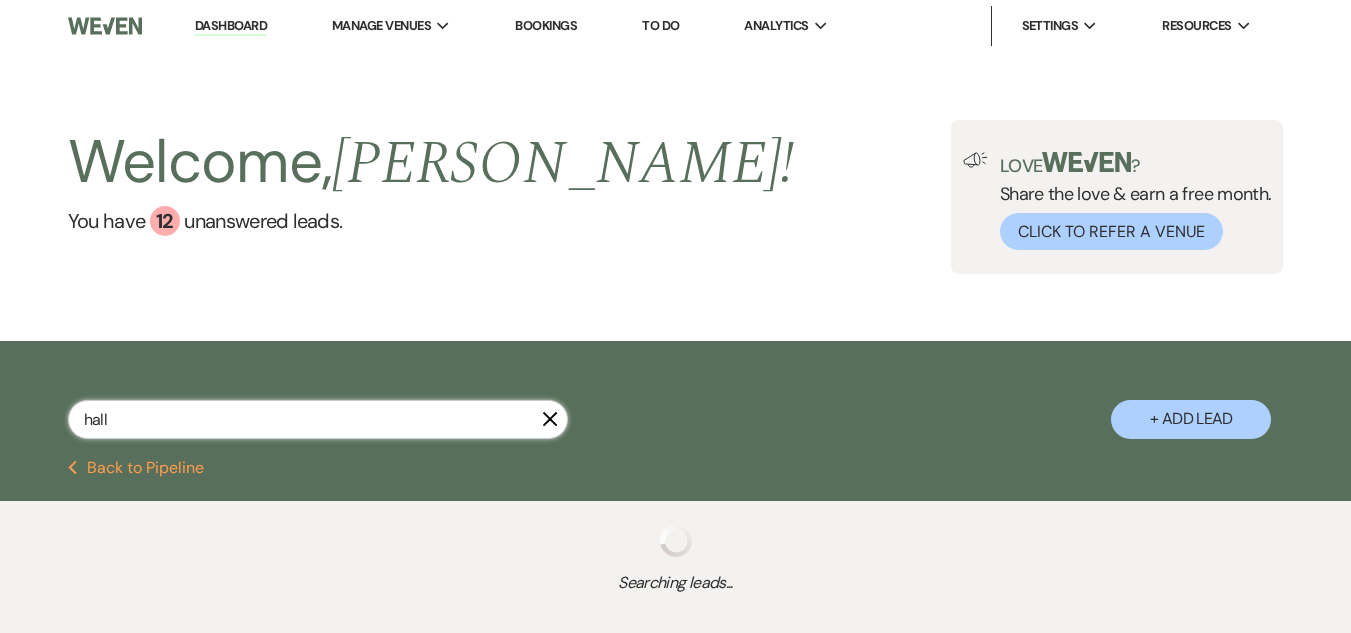 select on "5" 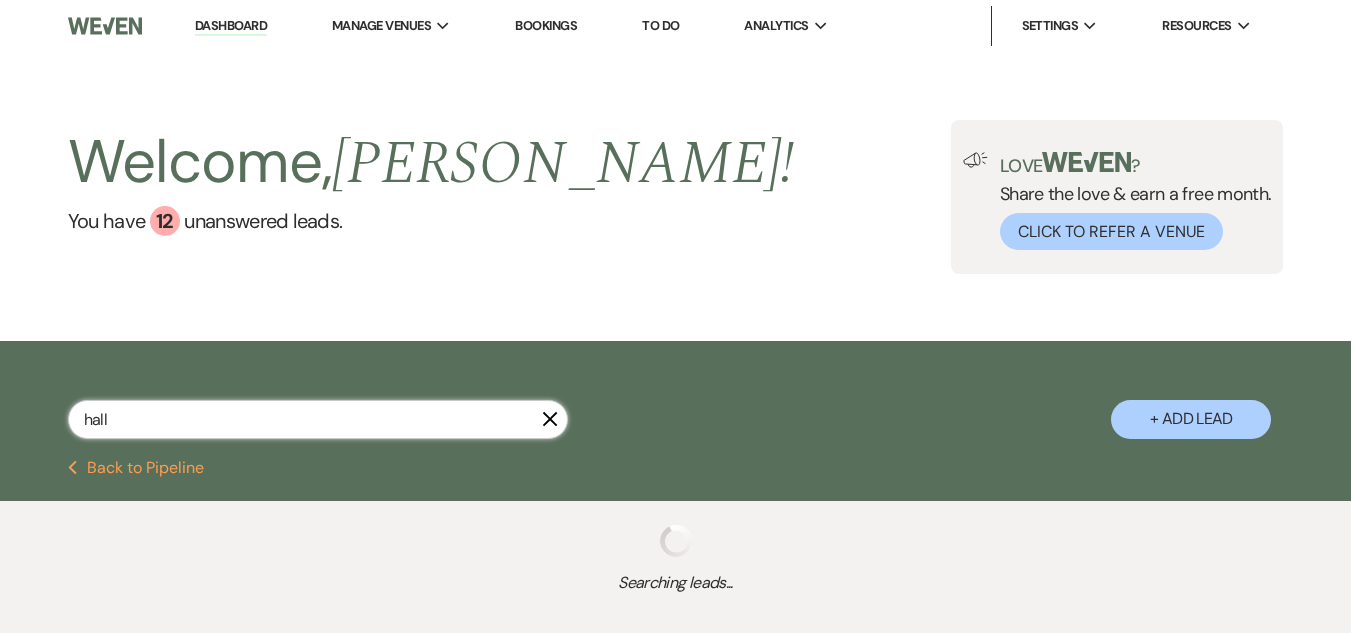 select on "8" 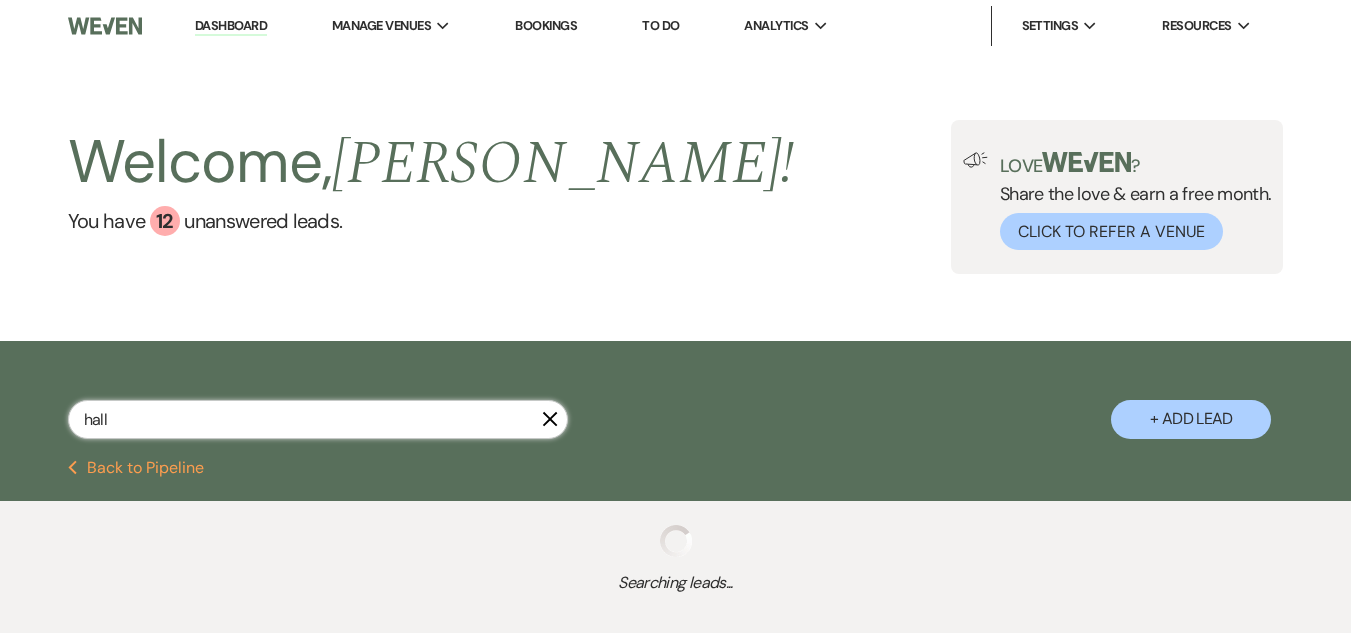 select on "5" 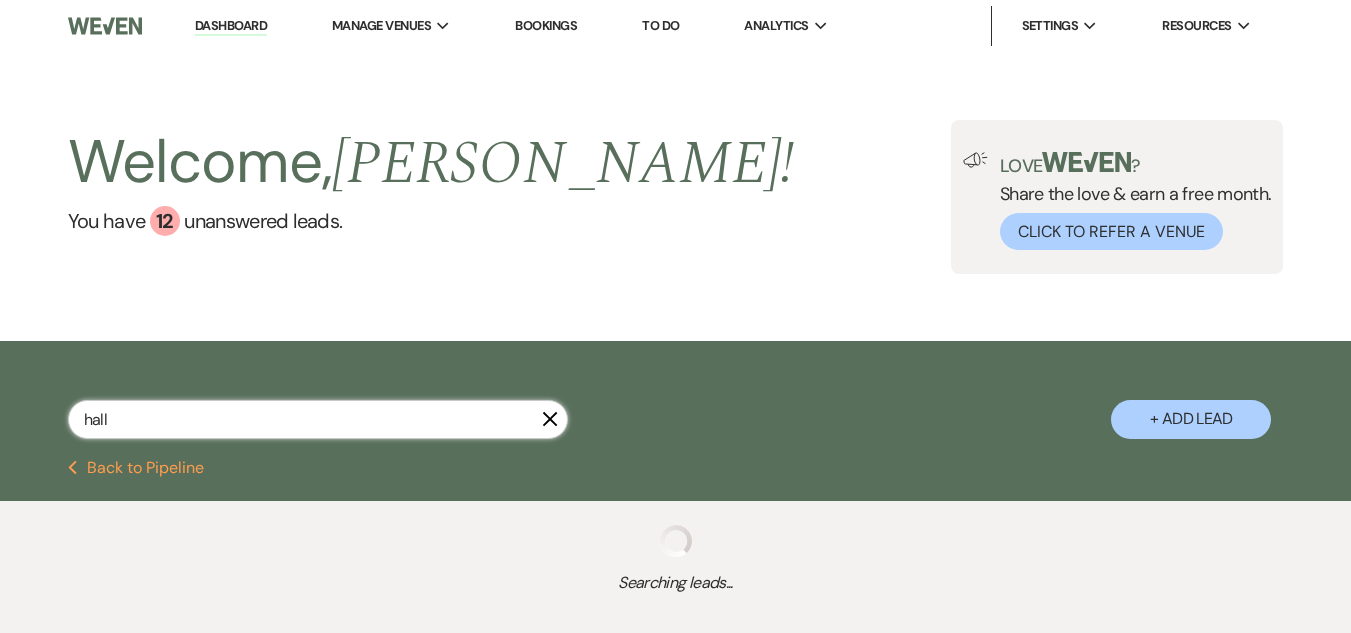 select on "8" 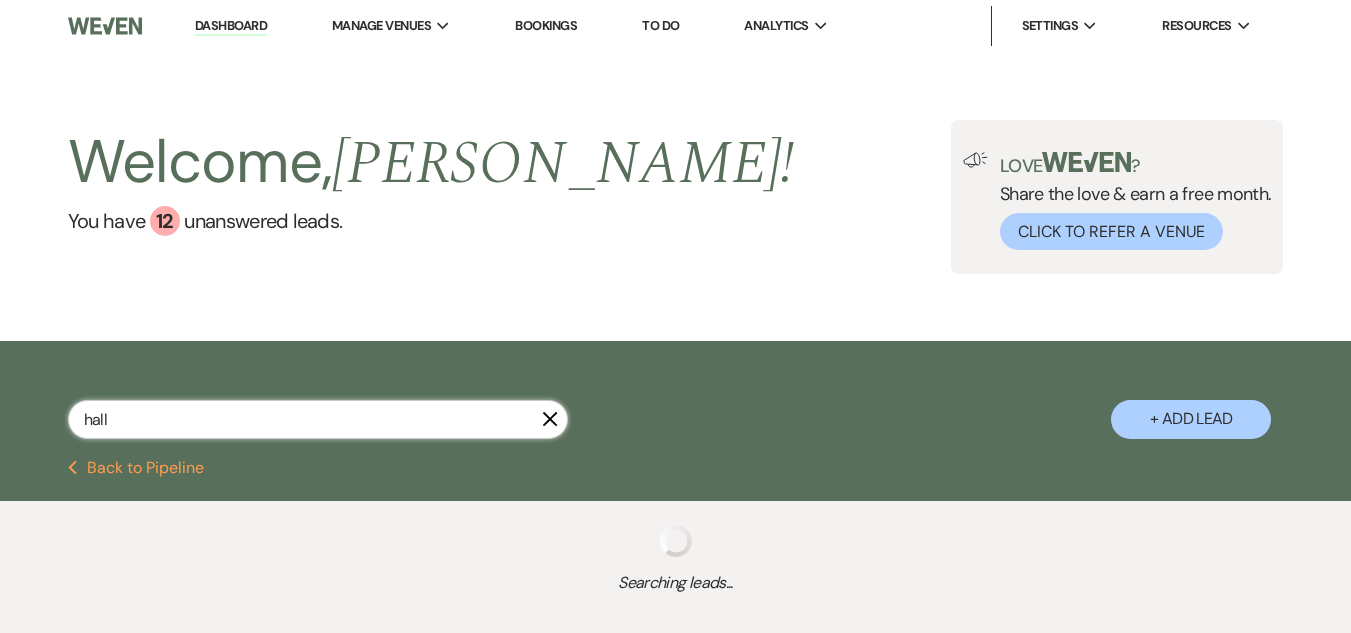 select on "1" 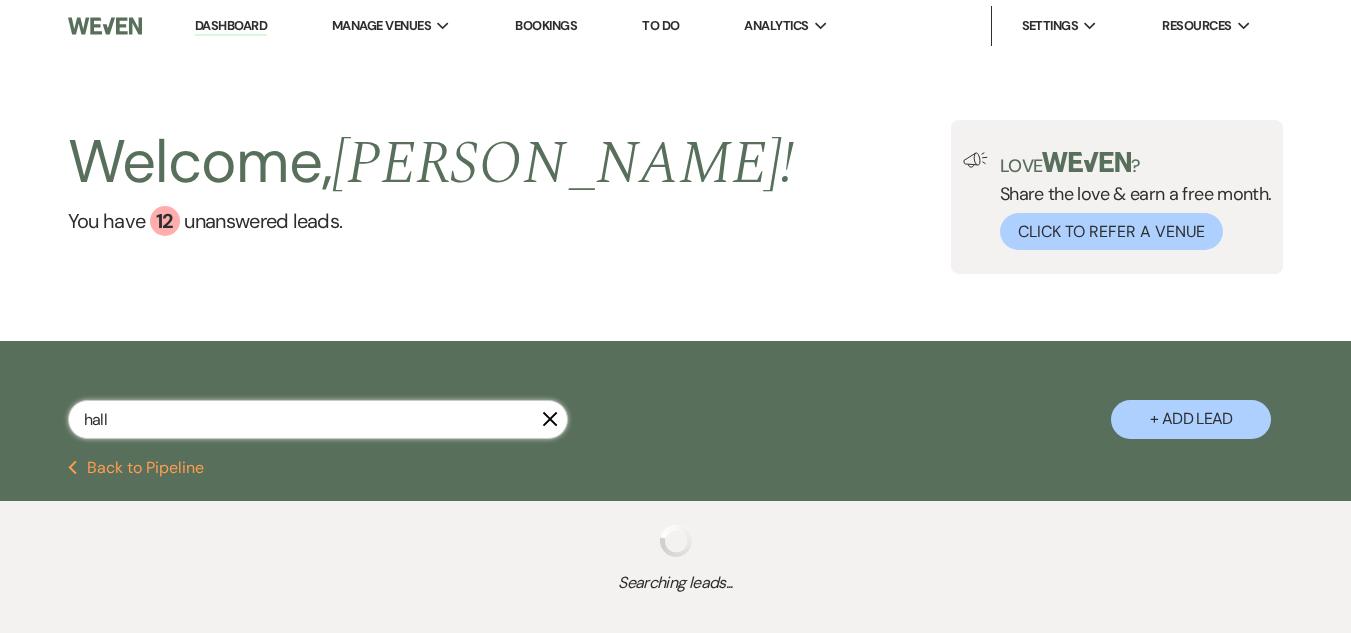 select on "8" 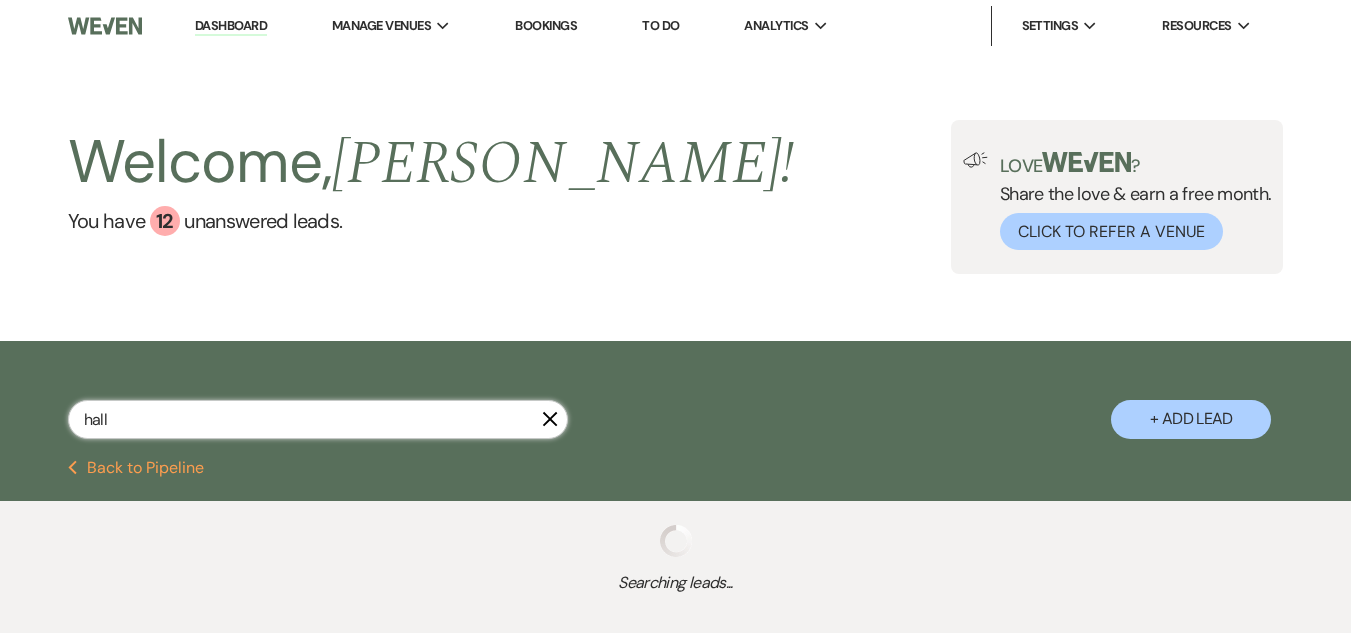 select on "6" 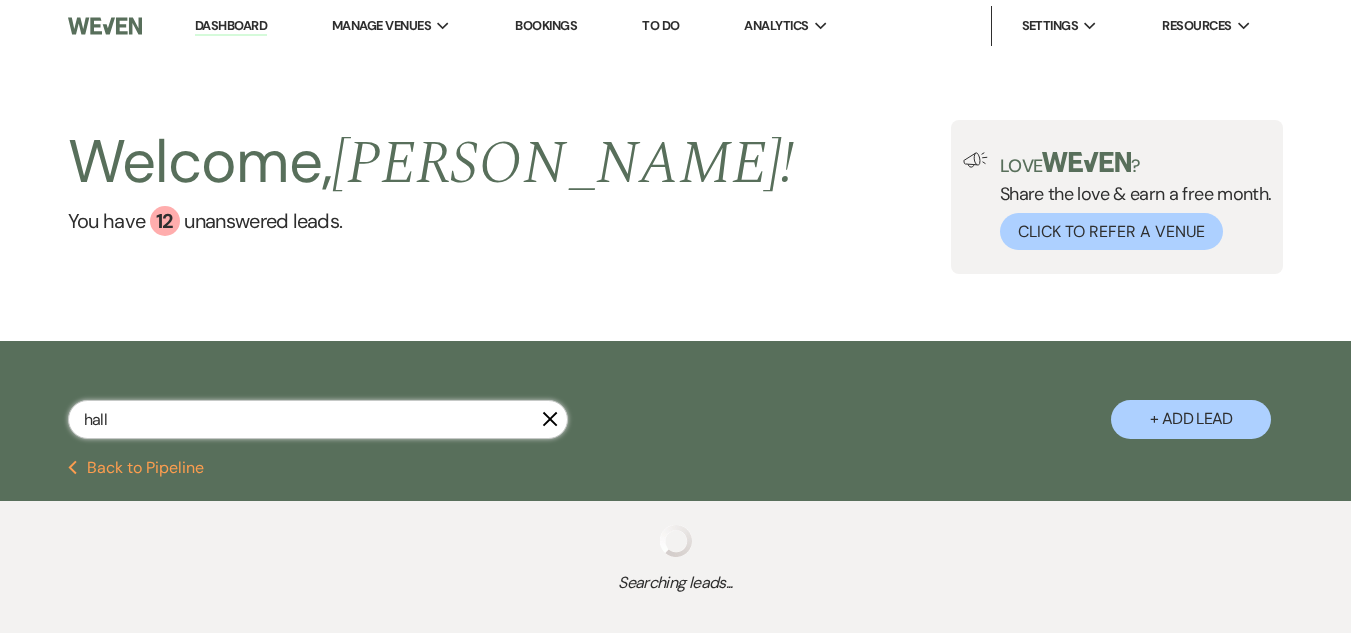select on "8" 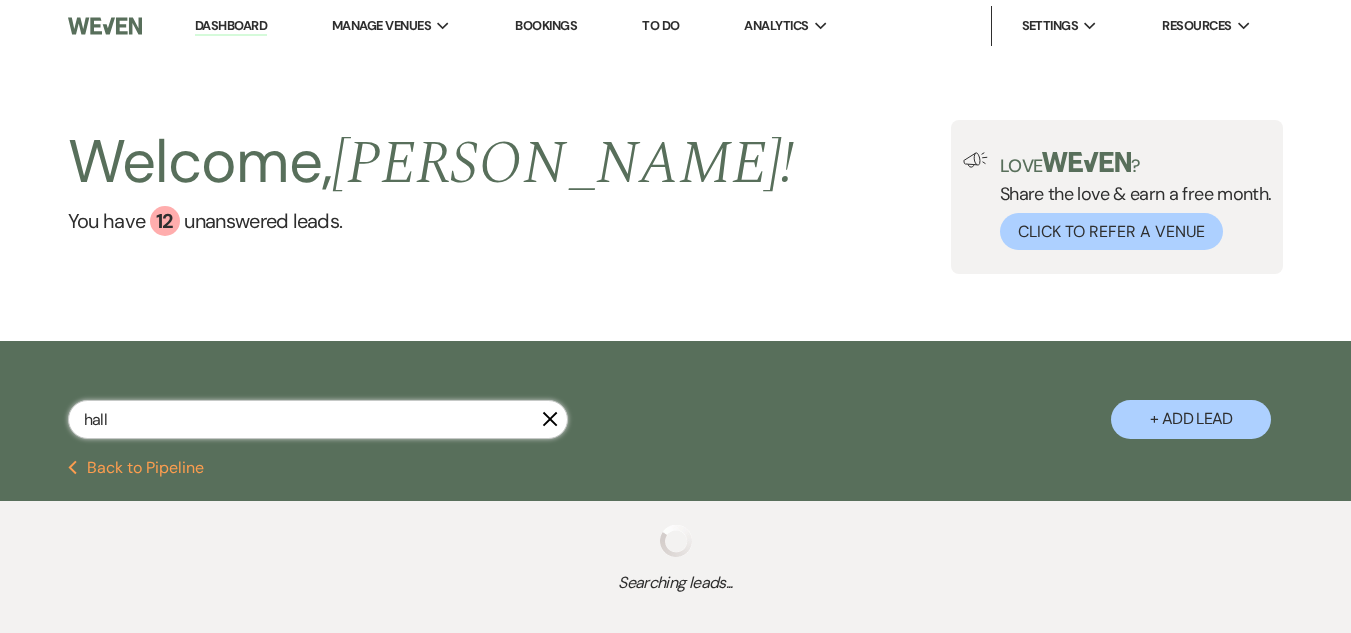 select on "5" 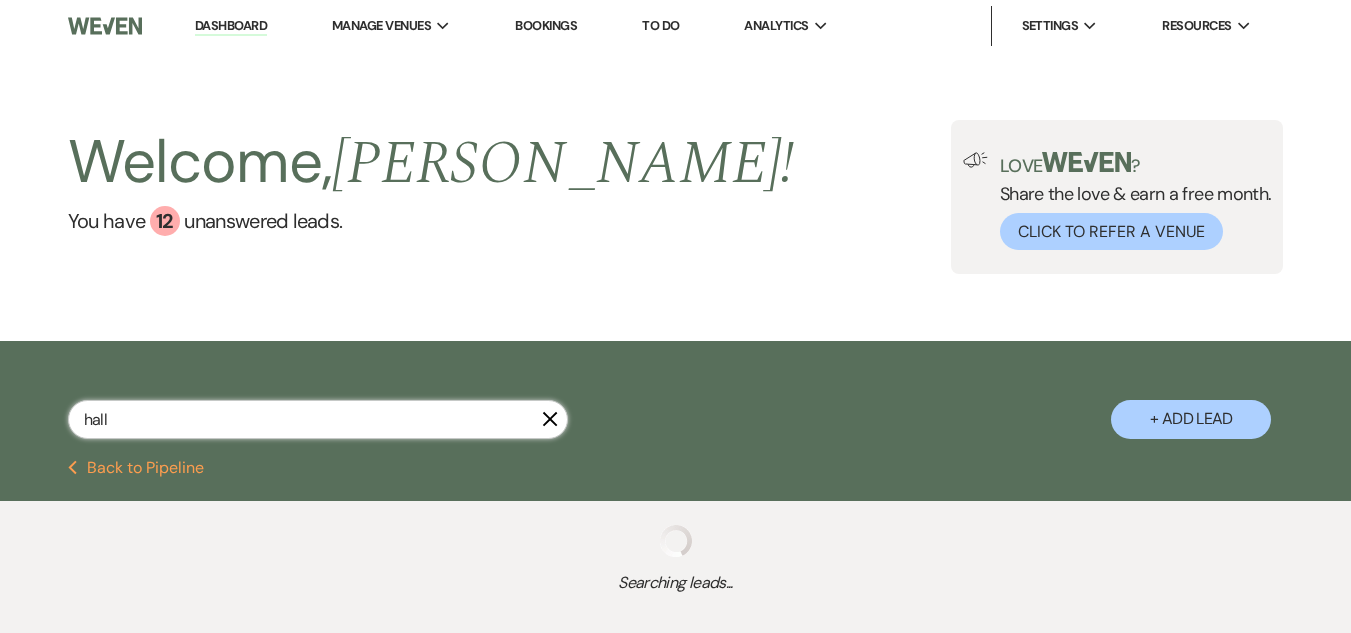 select on "8" 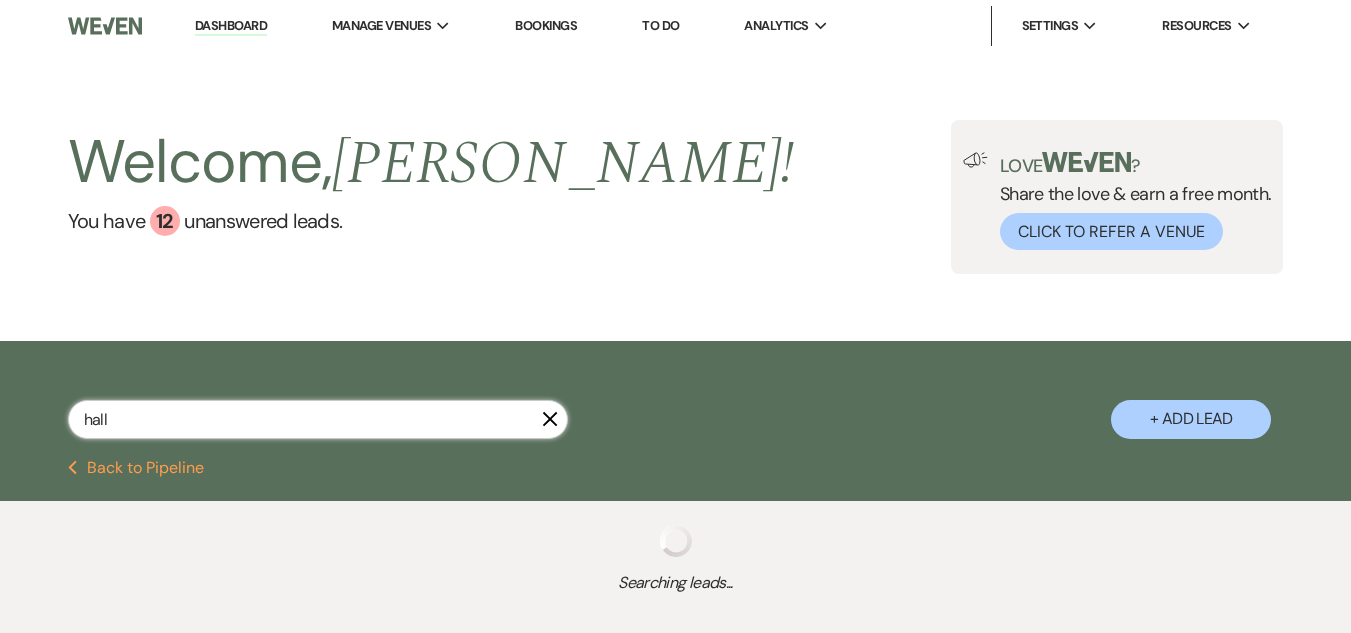 select on "5" 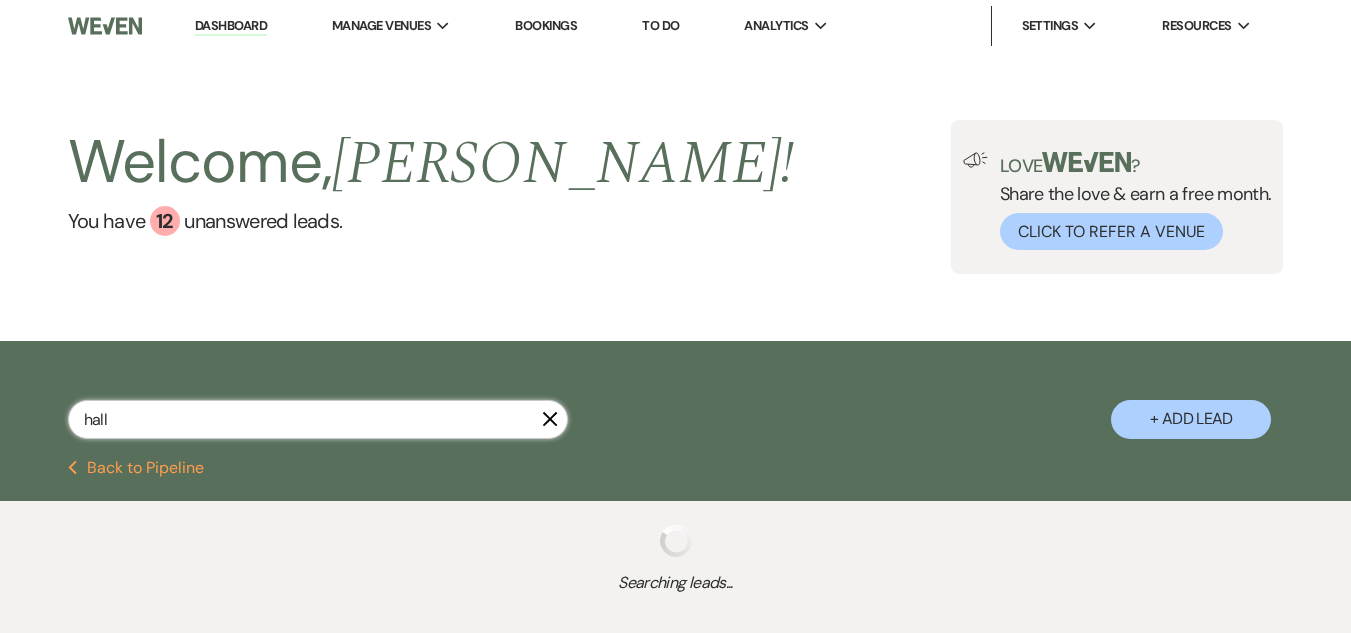 select on "8" 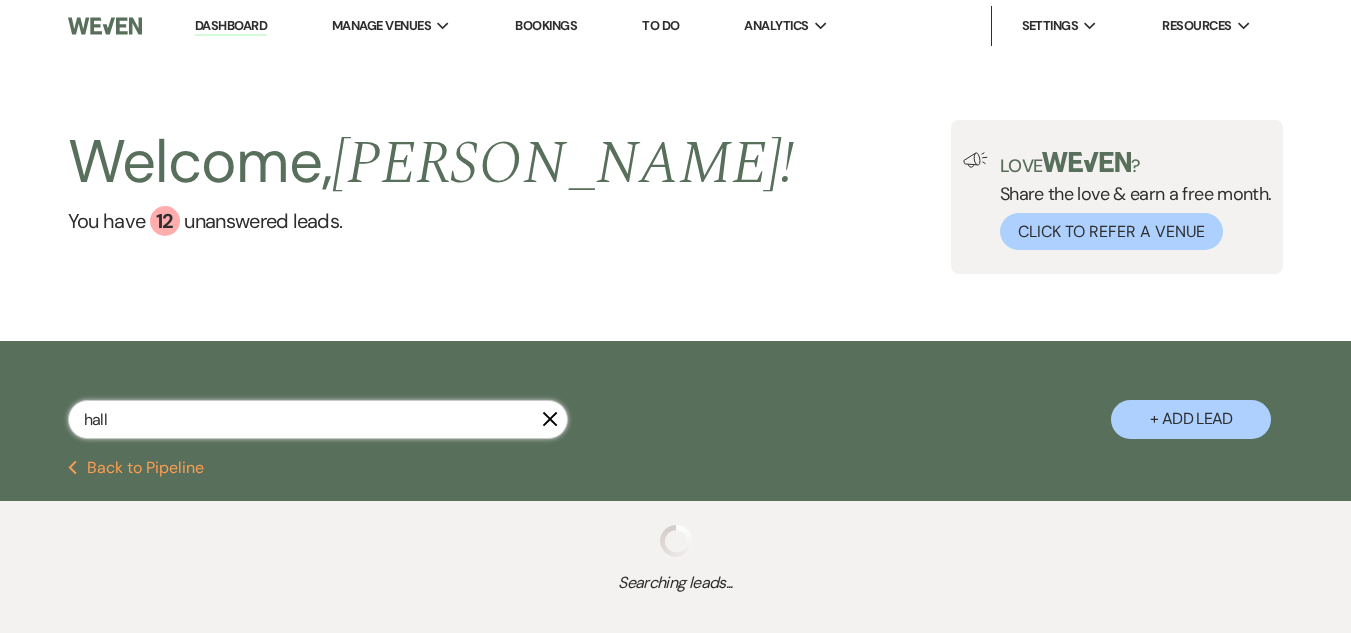 select on "8" 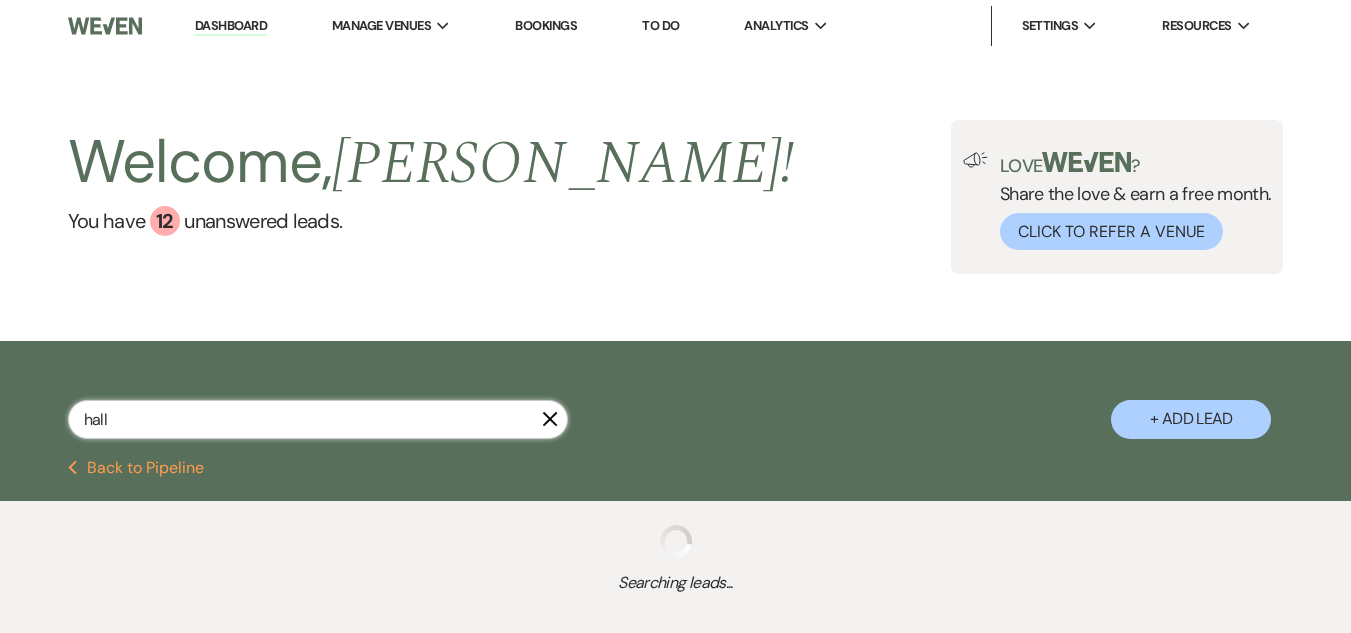 select on "5" 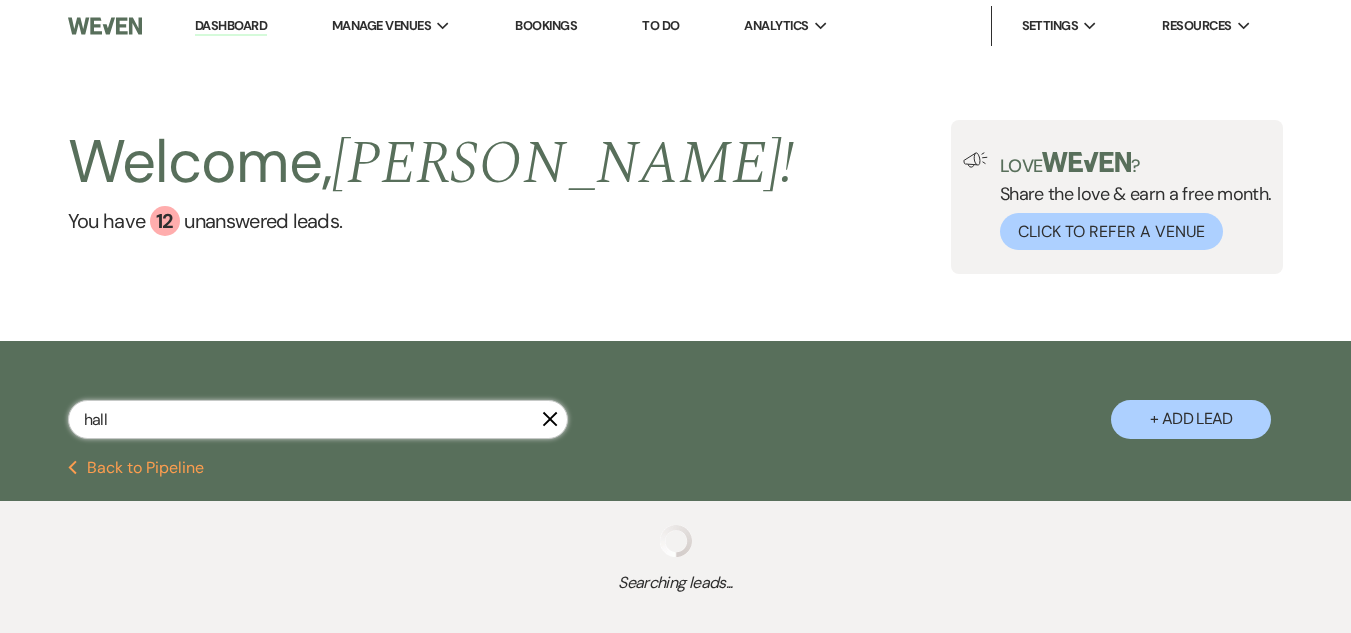 select on "8" 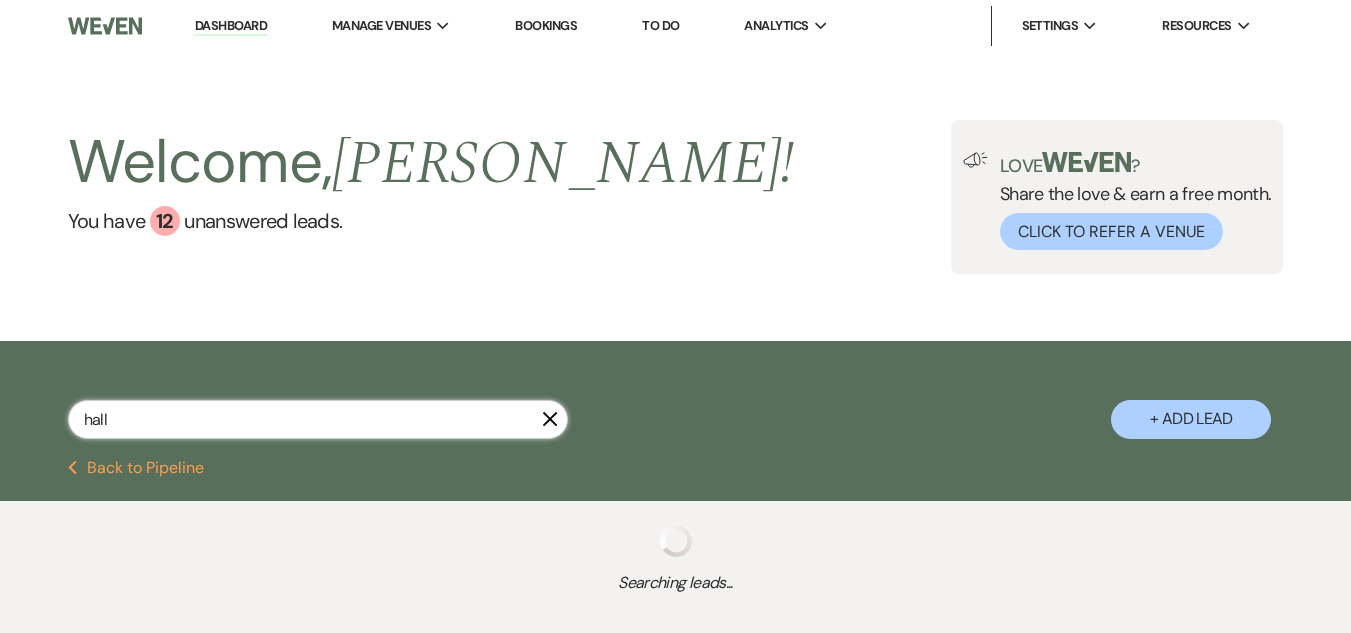 select on "5" 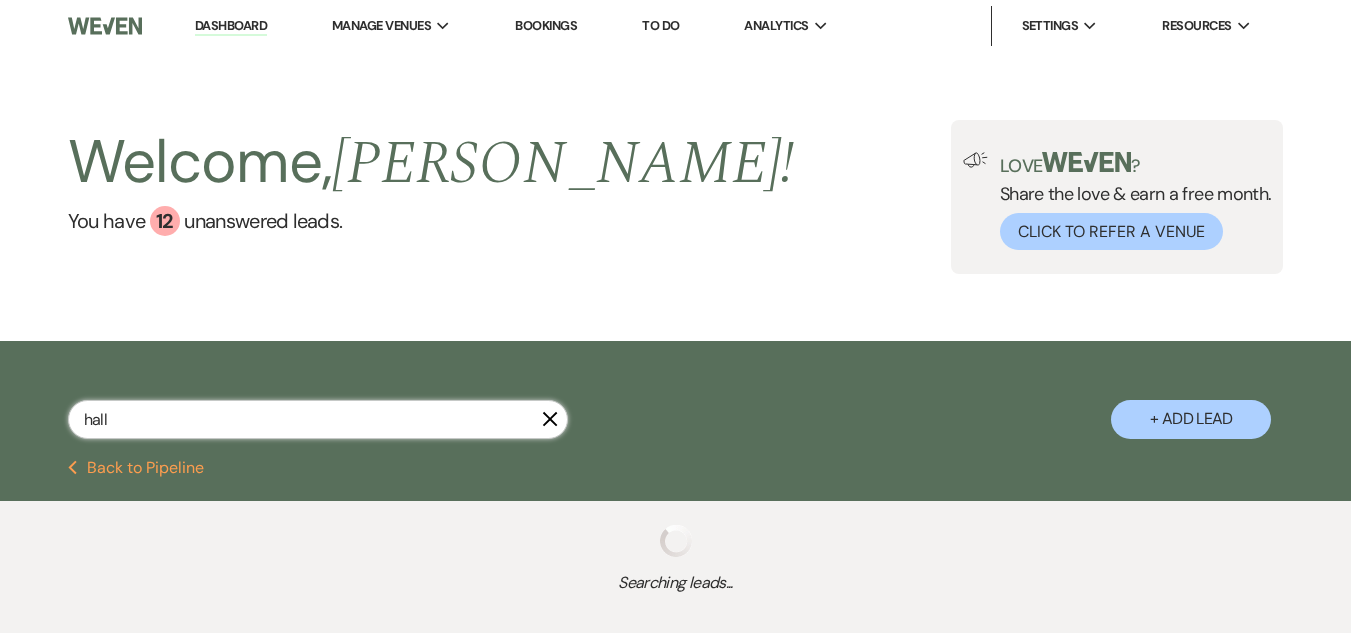 select on "8" 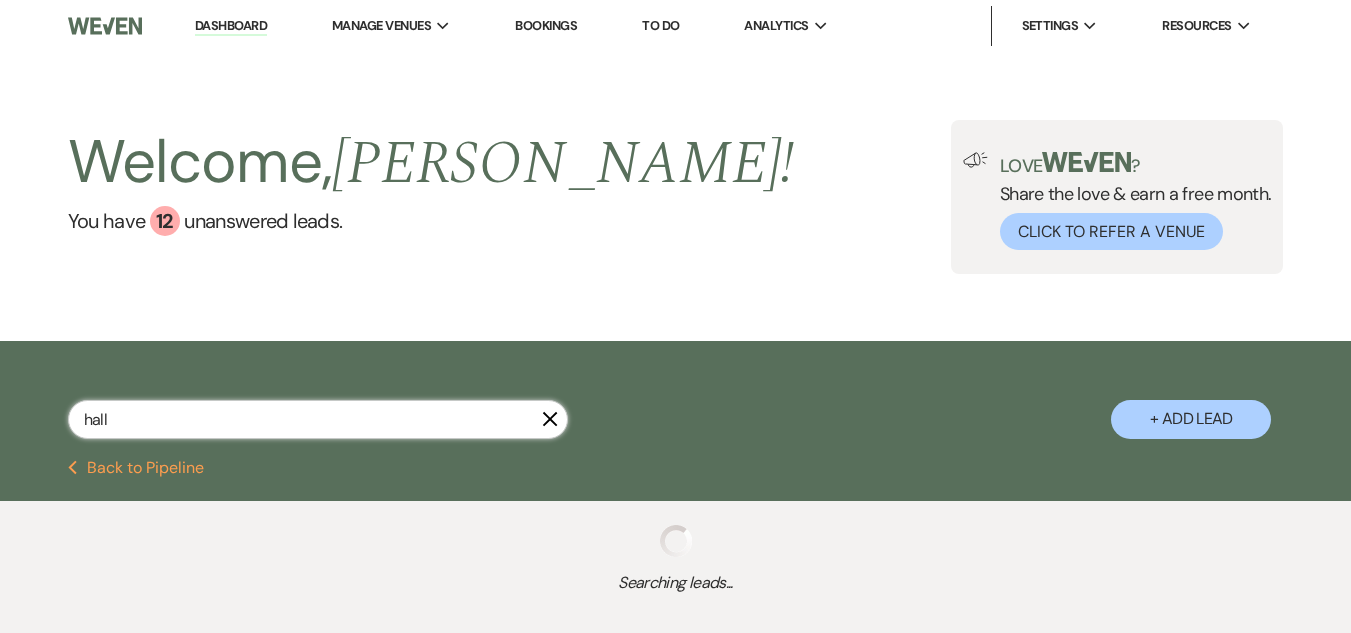 select on "1" 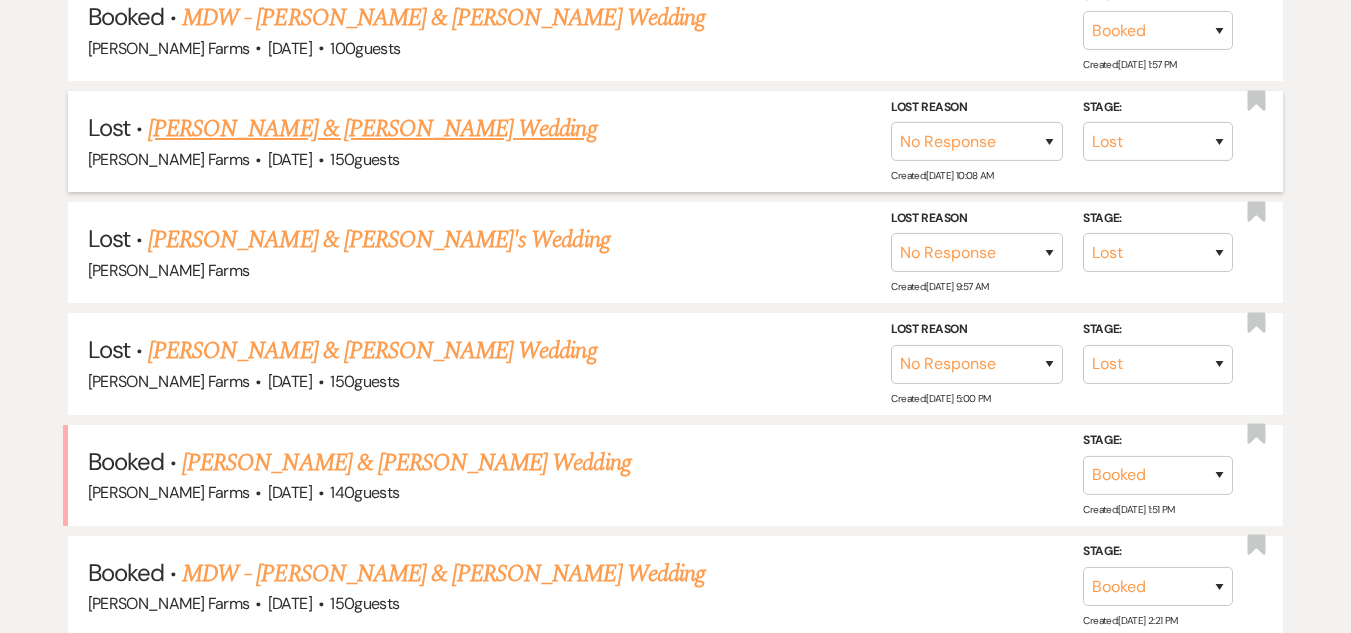 scroll, scrollTop: 700, scrollLeft: 0, axis: vertical 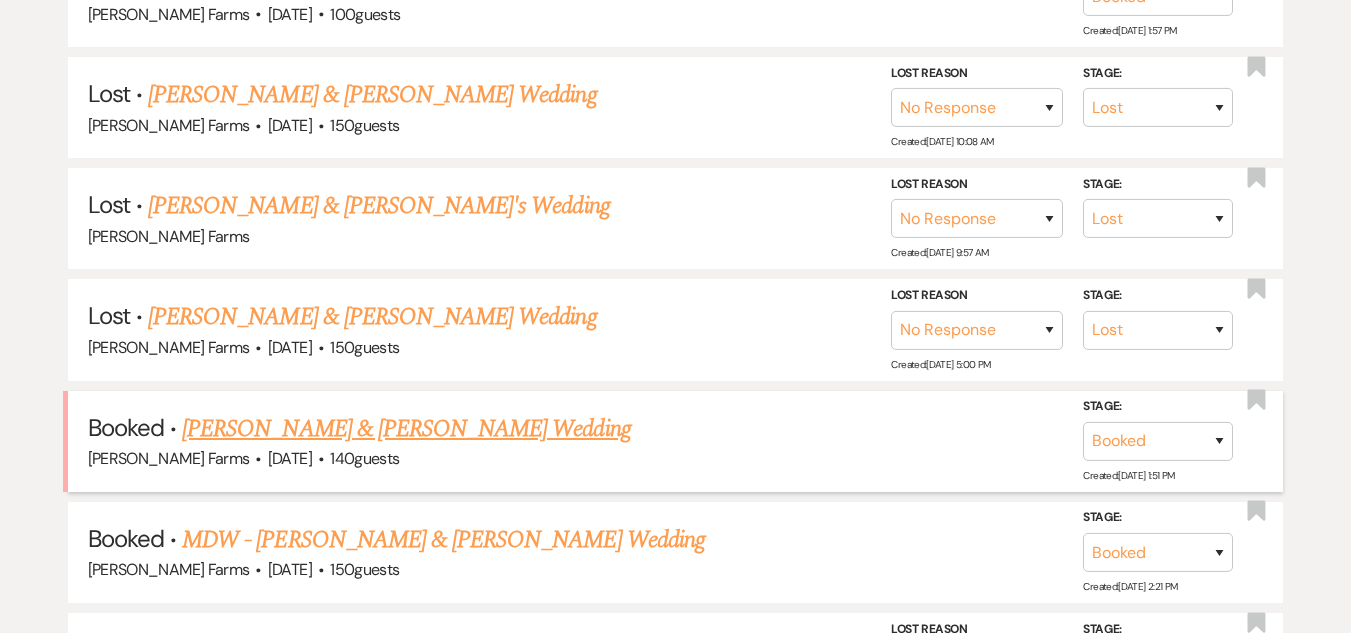 click on "[PERSON_NAME] & [PERSON_NAME] Wedding" at bounding box center [406, 429] 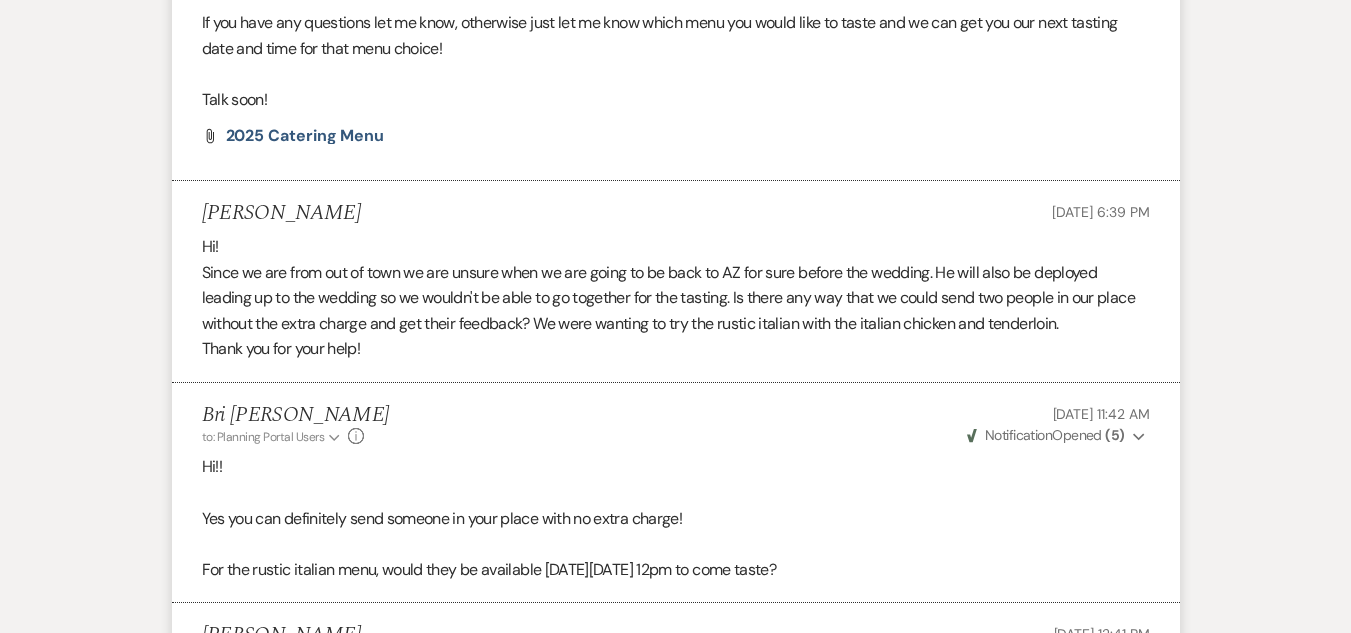 scroll, scrollTop: 100, scrollLeft: 0, axis: vertical 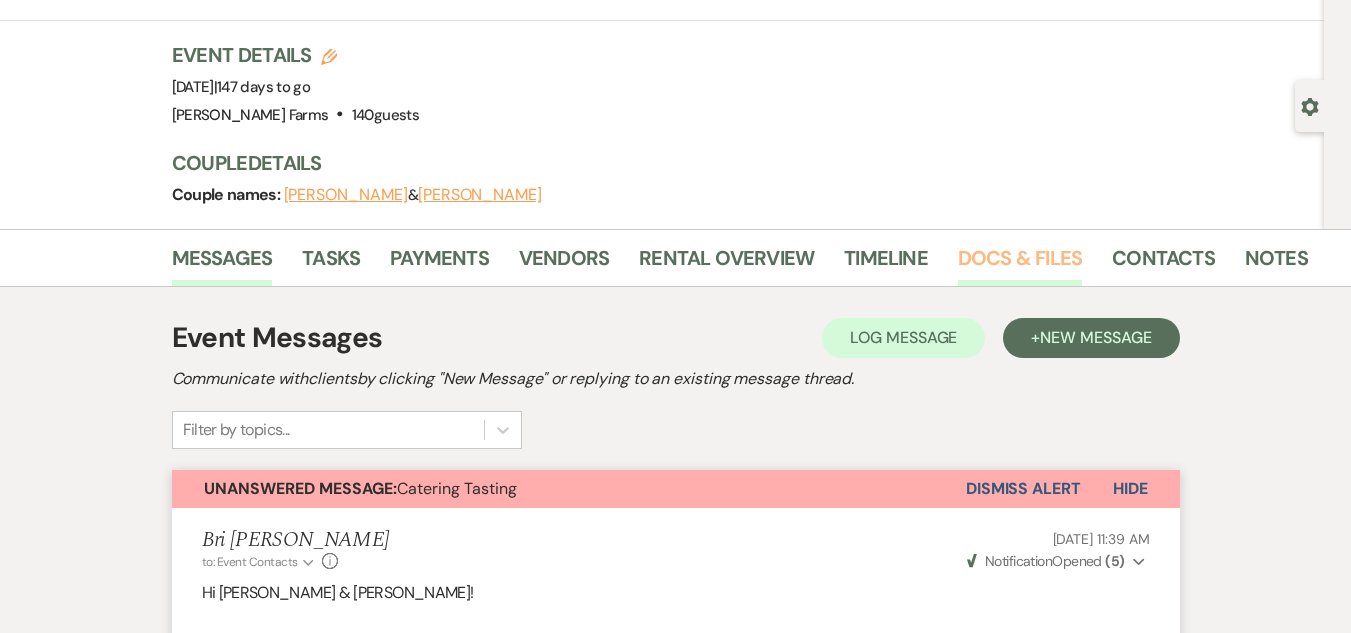 click on "Docs & Files" at bounding box center (1020, 264) 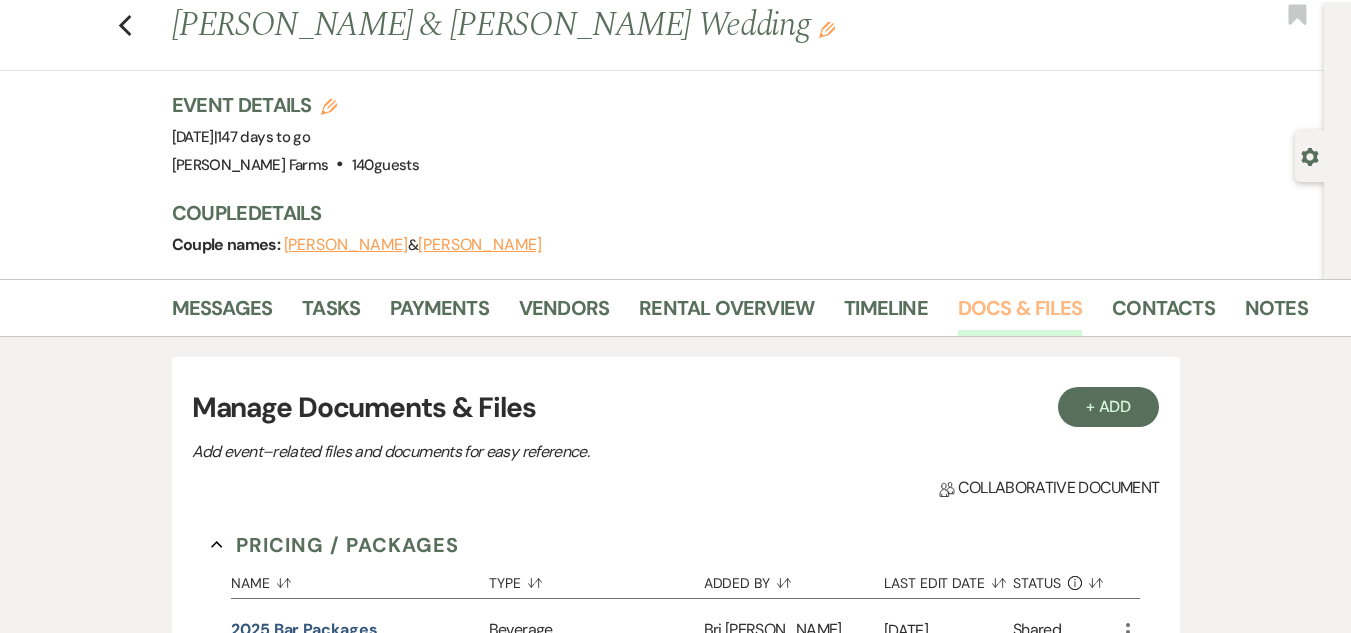 scroll, scrollTop: 0, scrollLeft: 0, axis: both 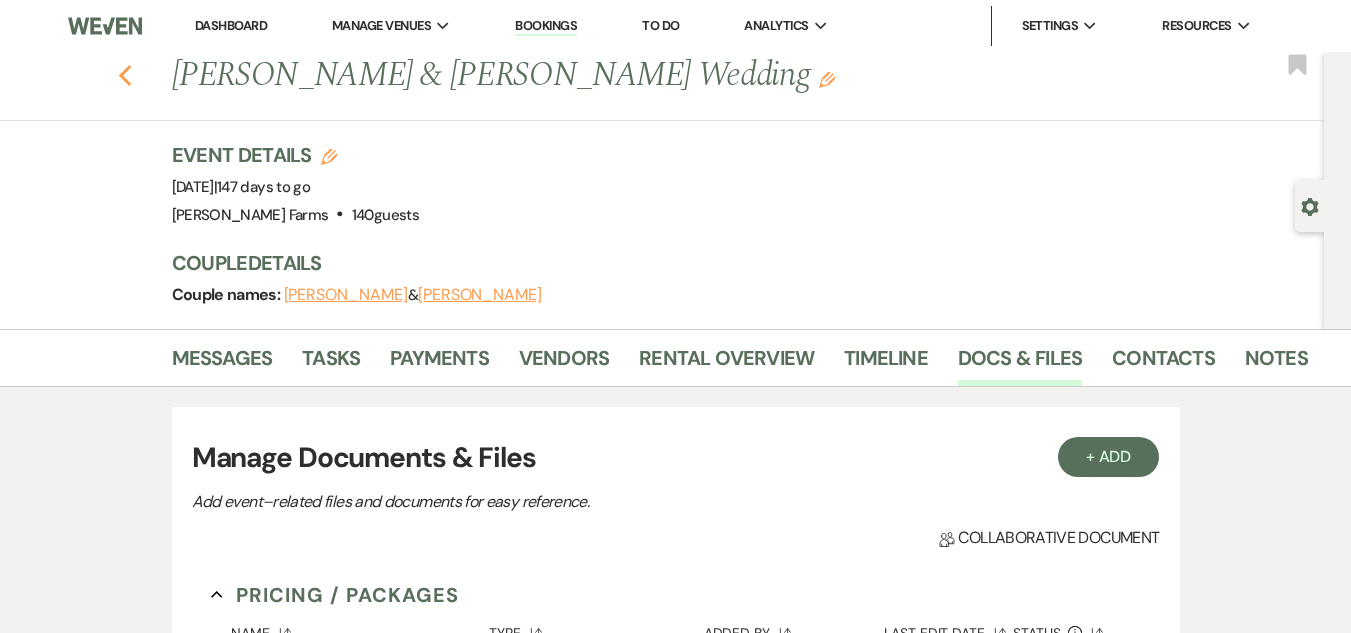 click on "Previous" 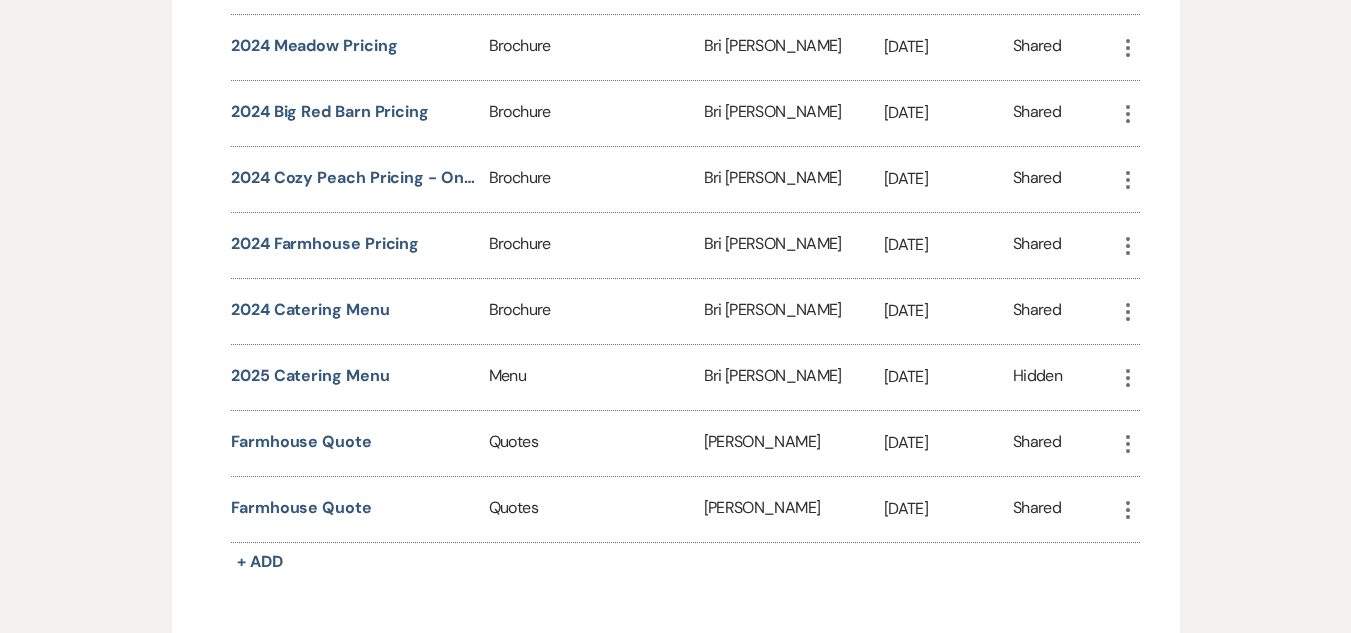 select on "8" 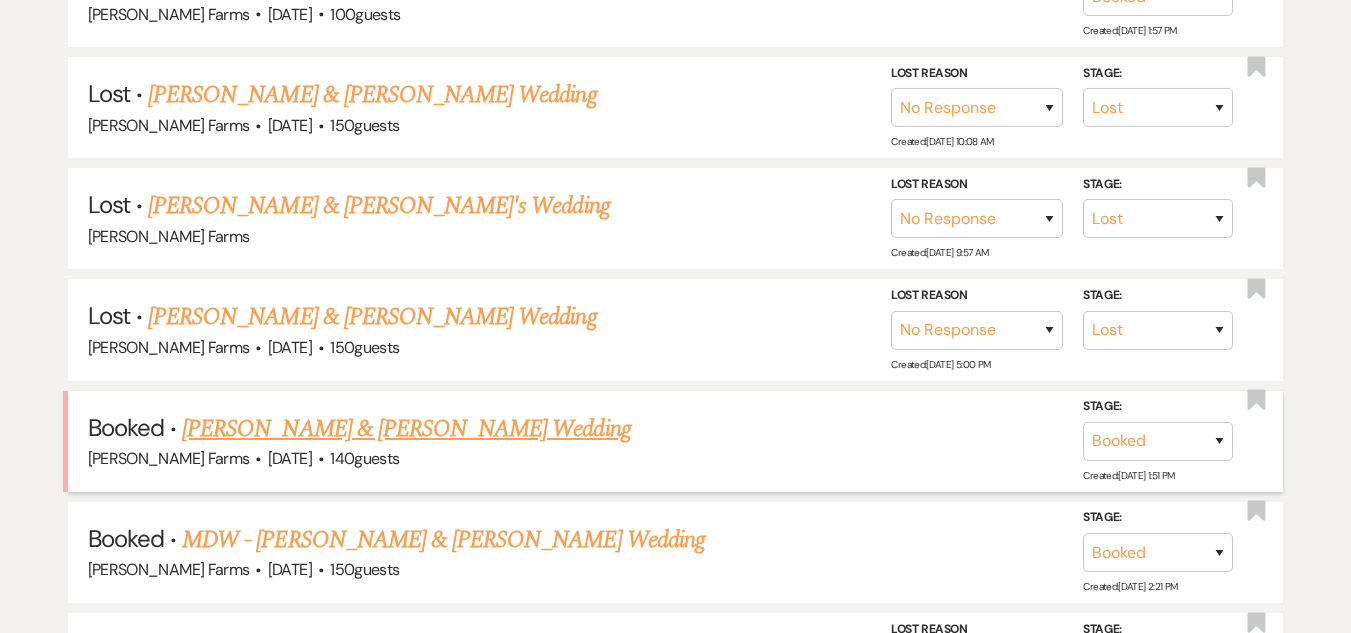 click on "[PERSON_NAME] & [PERSON_NAME] Wedding" at bounding box center [406, 429] 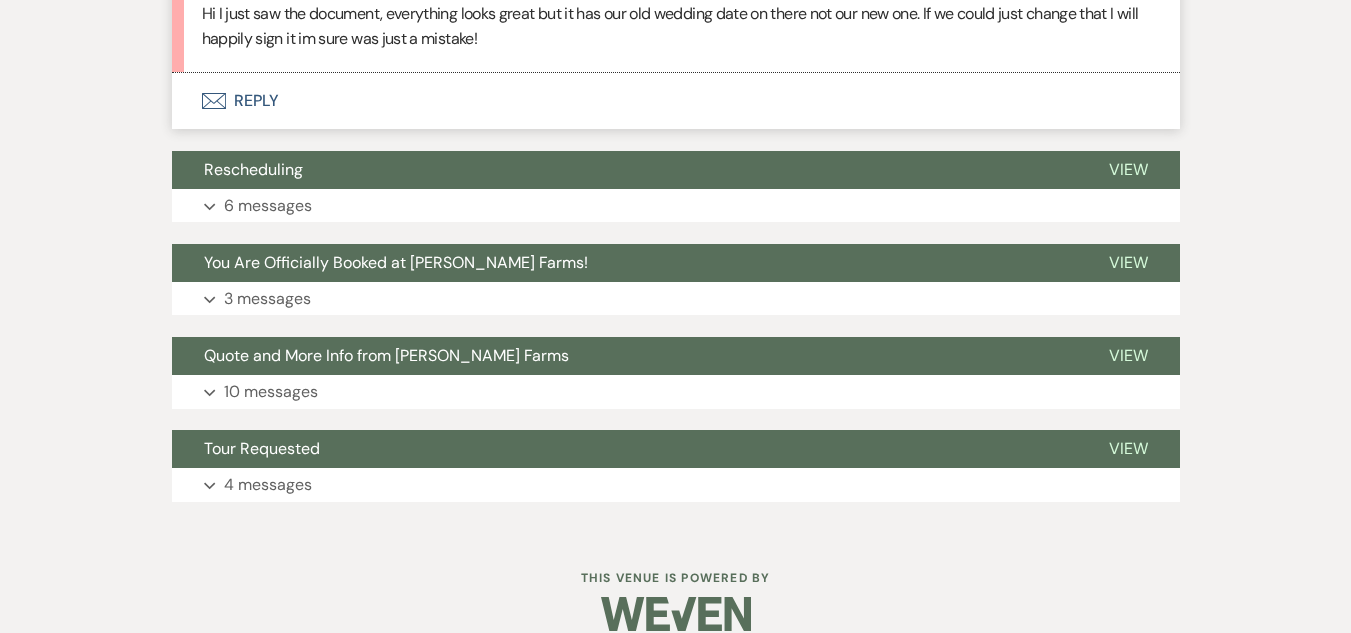 scroll, scrollTop: 4301, scrollLeft: 0, axis: vertical 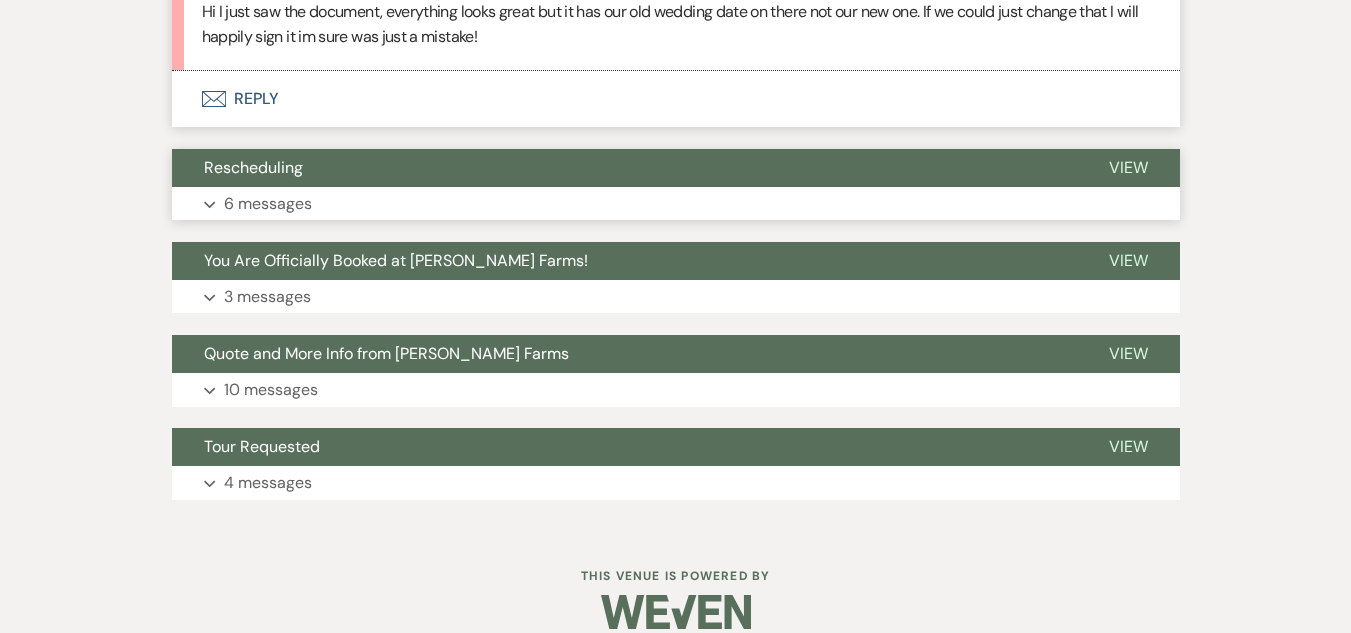 click on "Rescheduling" at bounding box center [624, 168] 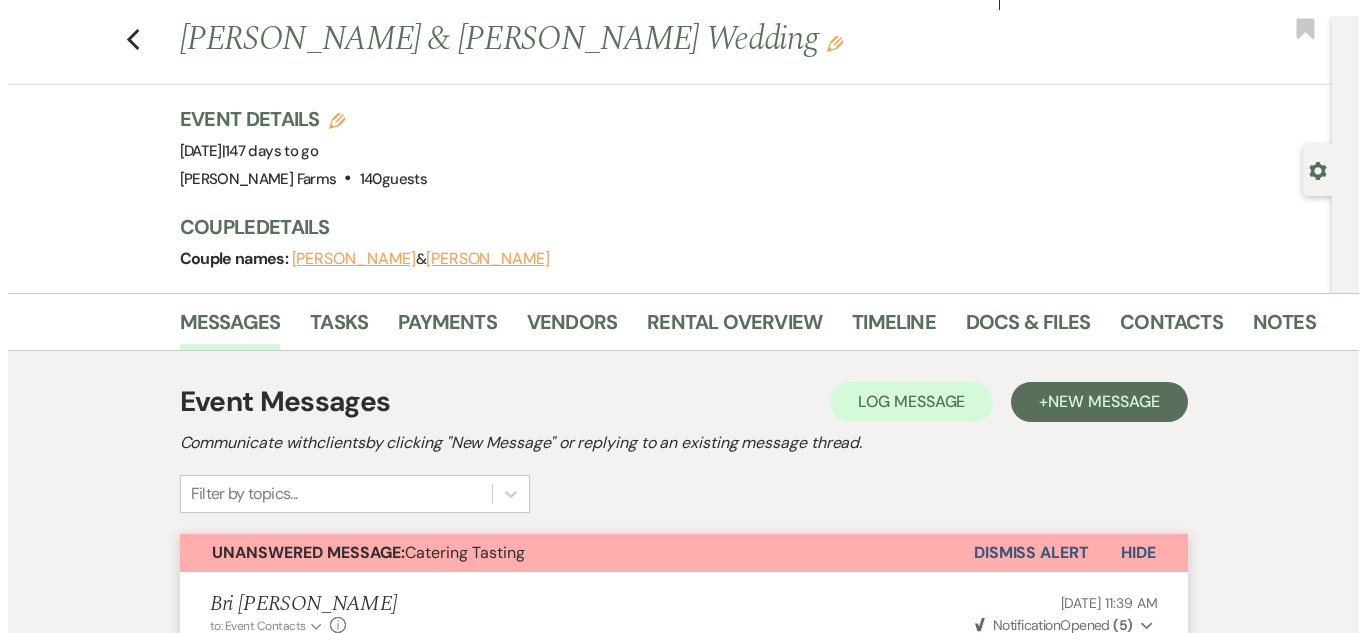 scroll, scrollTop: 0, scrollLeft: 0, axis: both 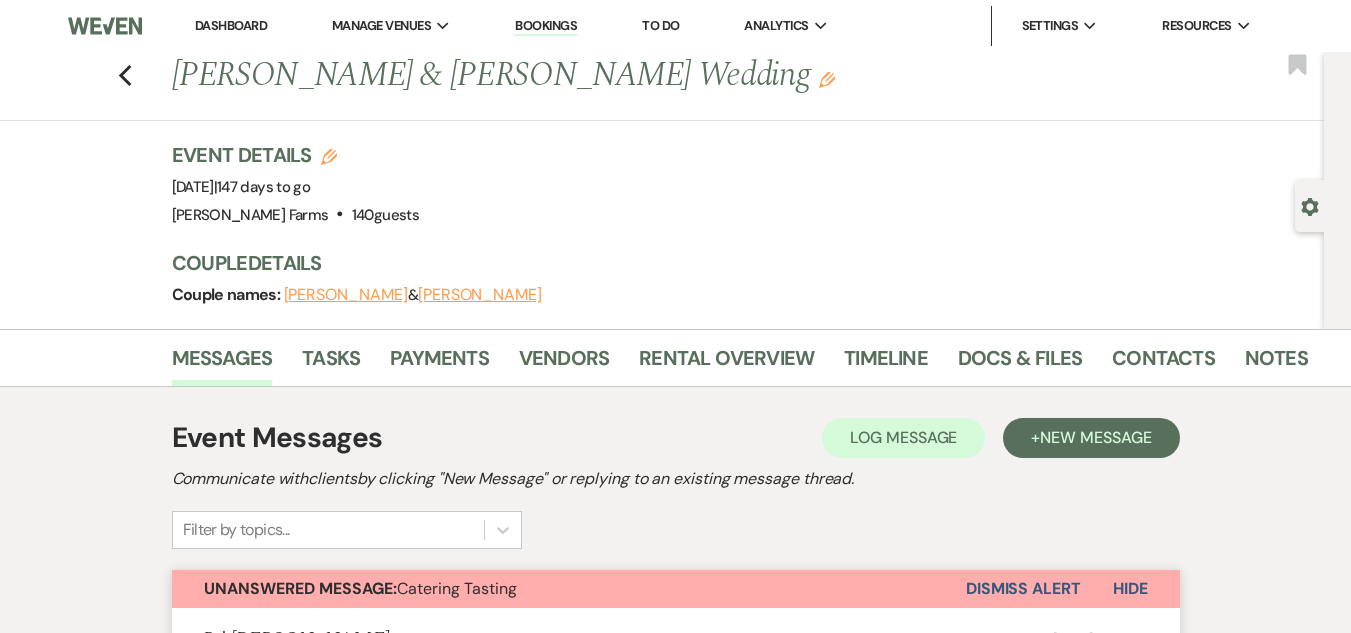 click on "Edit" 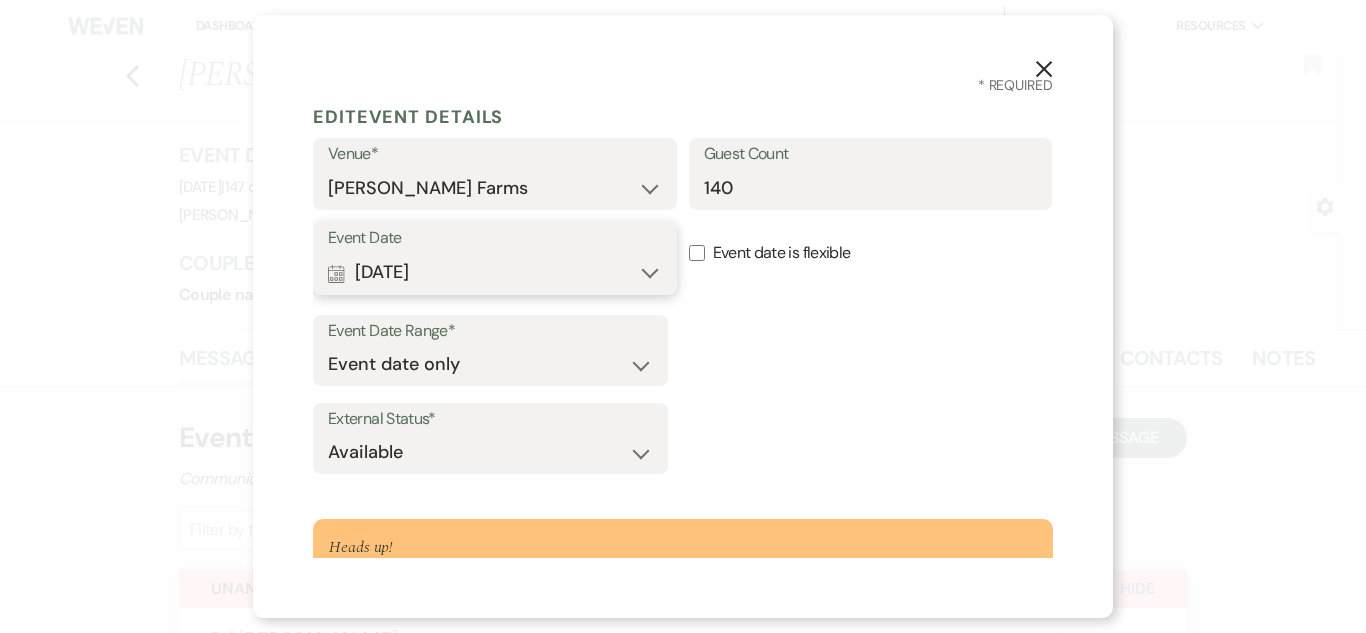 click on "Calendar [DATE] Expand" at bounding box center [495, 273] 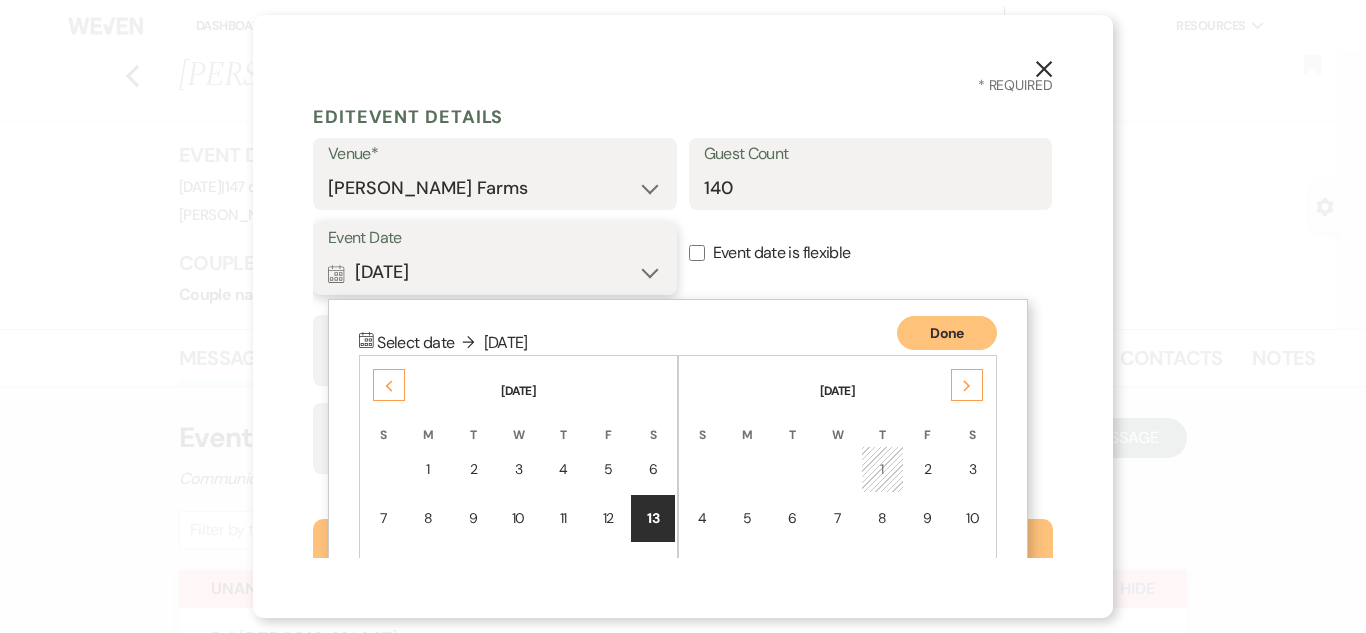 scroll, scrollTop: 214, scrollLeft: 0, axis: vertical 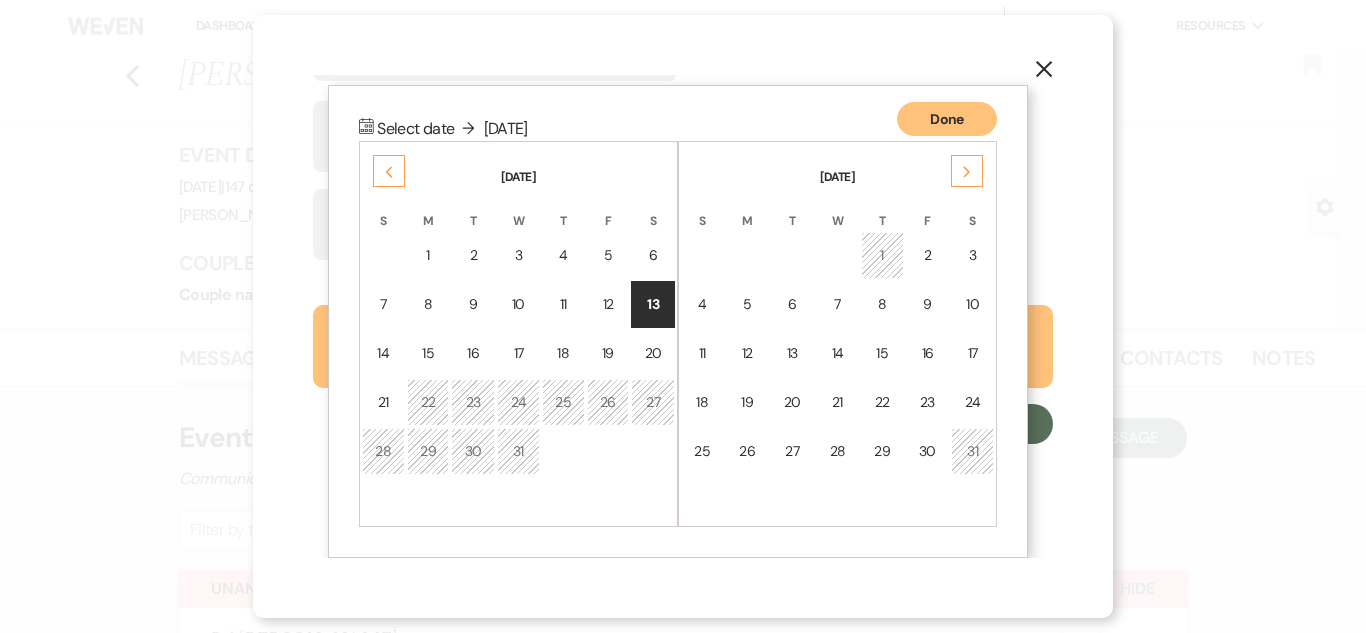 click on "Next" 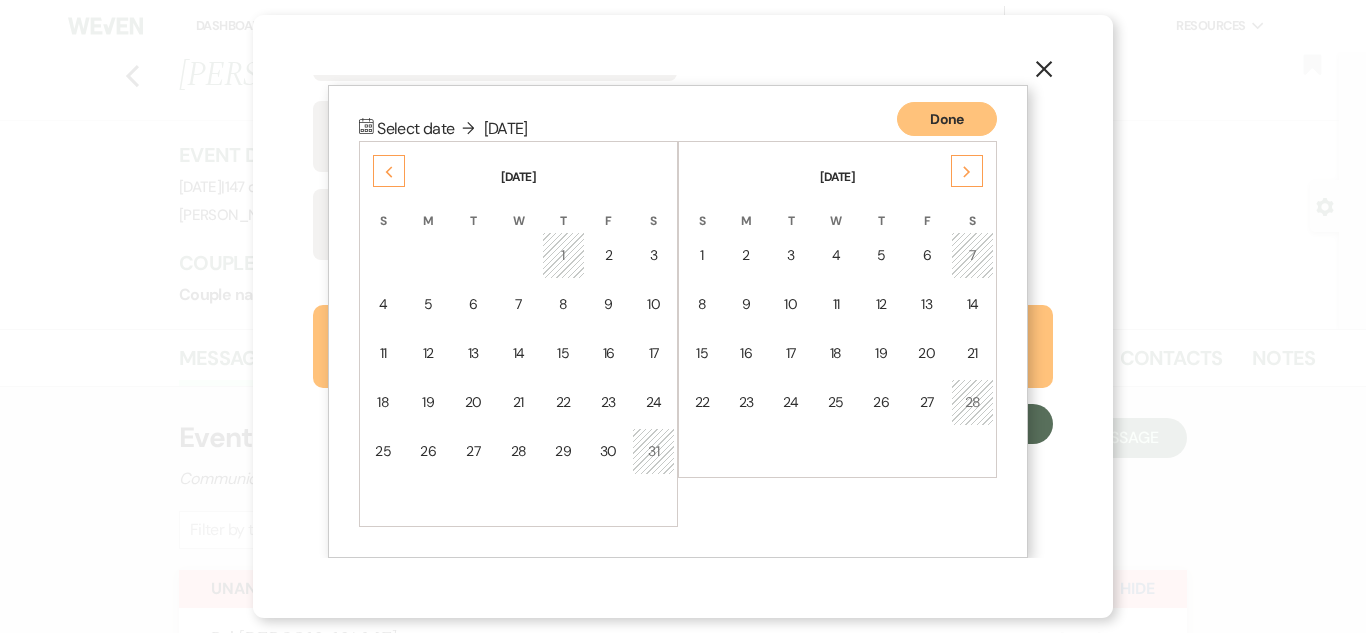 click on "Next" 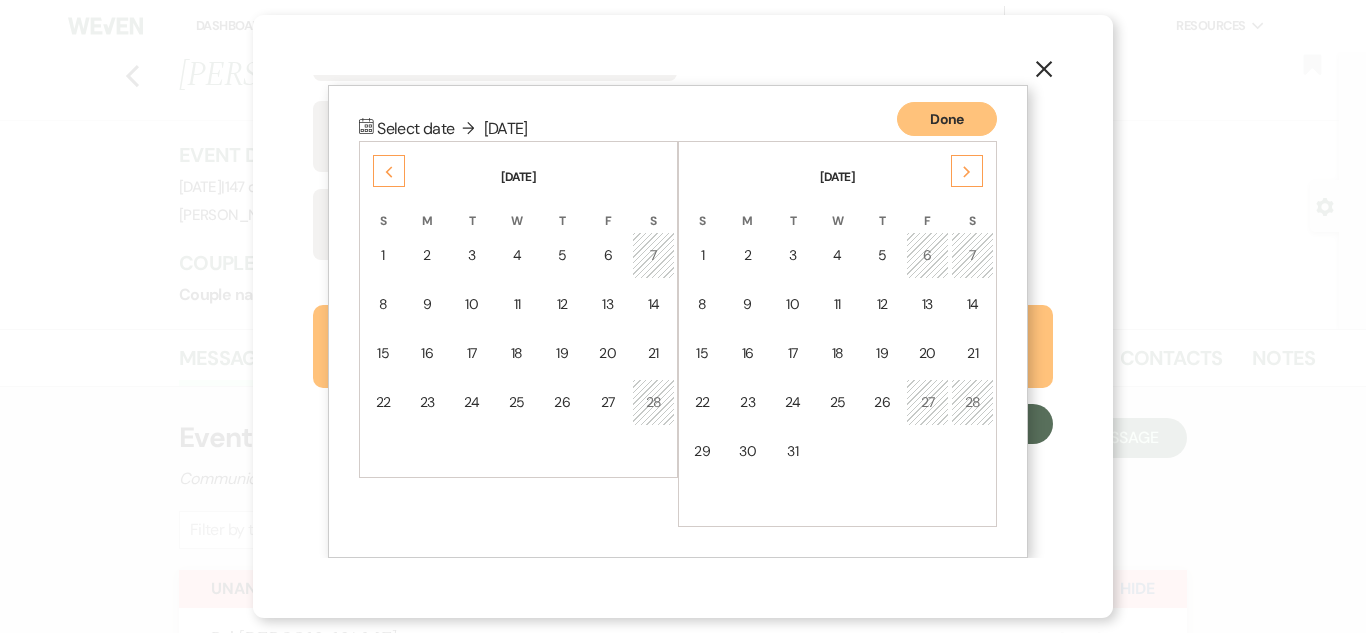 click on "6" at bounding box center [928, 255] 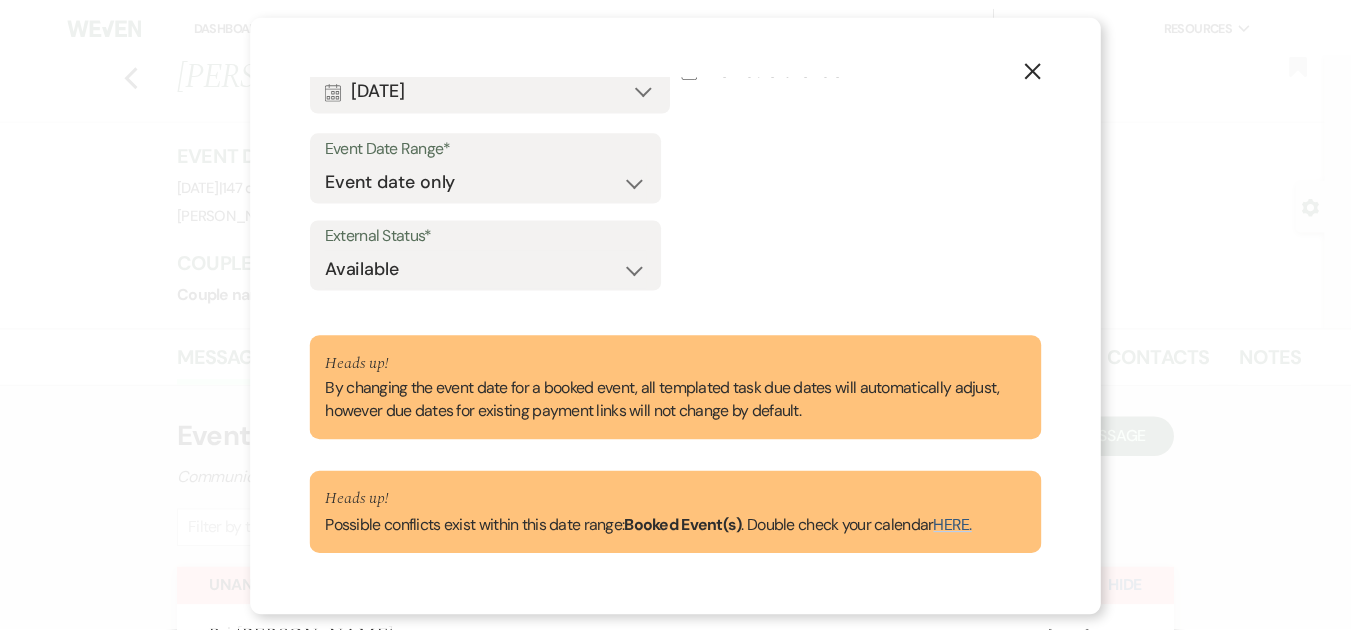 scroll, scrollTop: 237, scrollLeft: 0, axis: vertical 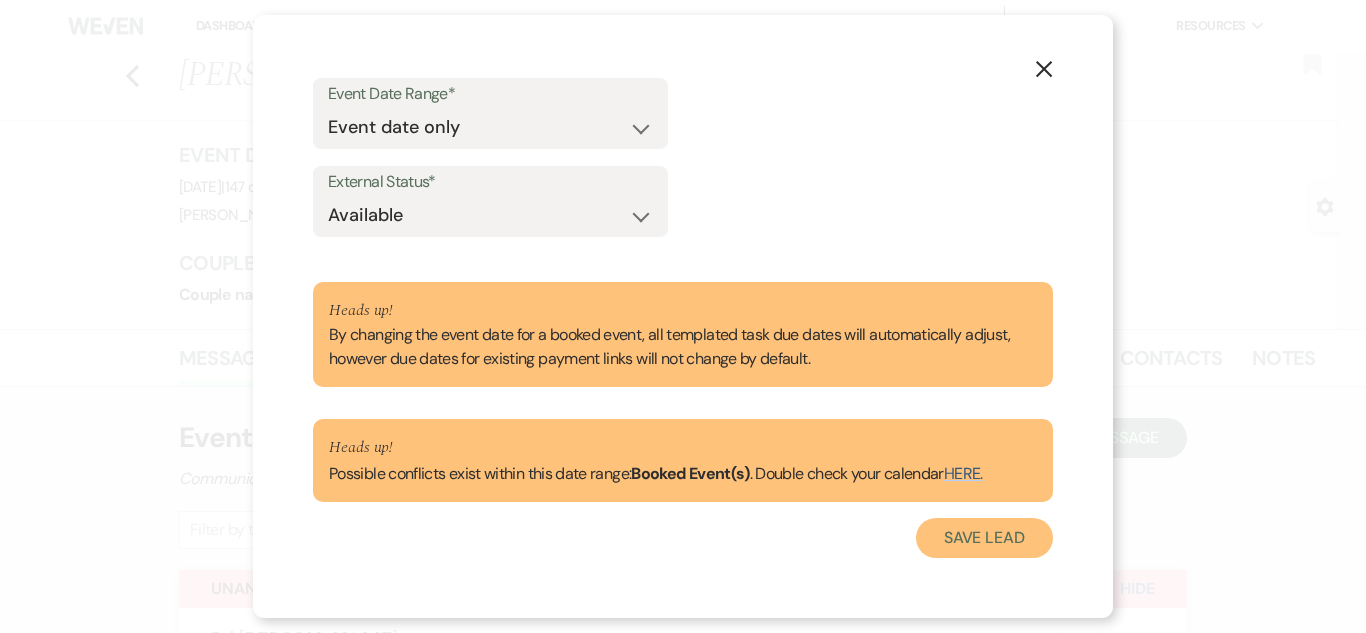 click on "Save Lead" at bounding box center [984, 538] 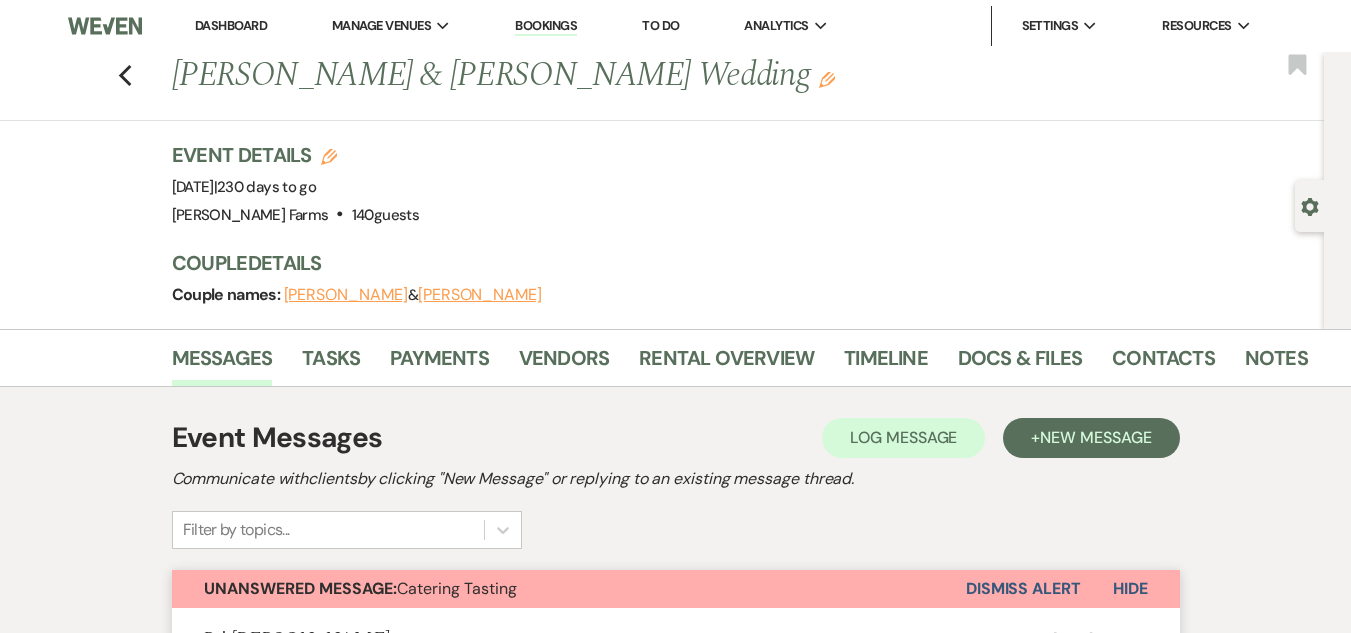 click on "Event Details Edit Event Date:   [DATE]  |  230 days to go Venue:   [PERSON_NAME][GEOGRAPHIC_DATA] . 140  guests Venue Address:   [STREET_ADDRESS] Guest count:   140  guests Couple  Details Couple names:   [PERSON_NAME]  &  [PERSON_NAME]" at bounding box center (742, 235) 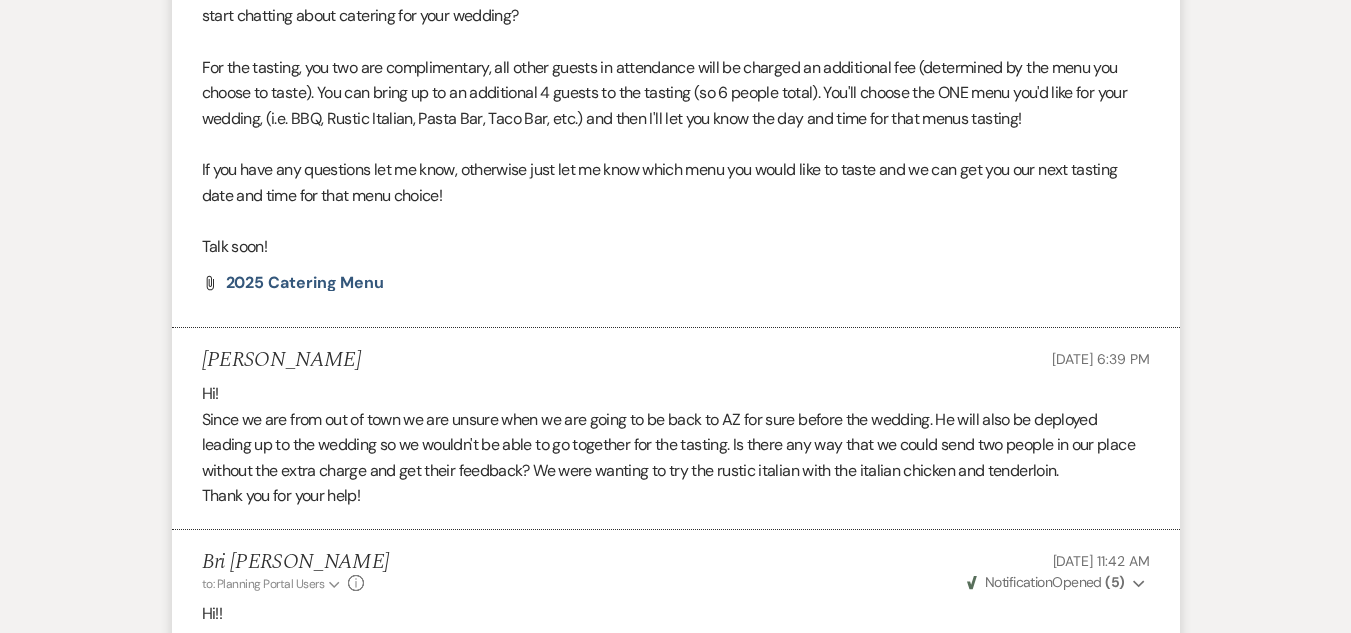 scroll, scrollTop: 200, scrollLeft: 0, axis: vertical 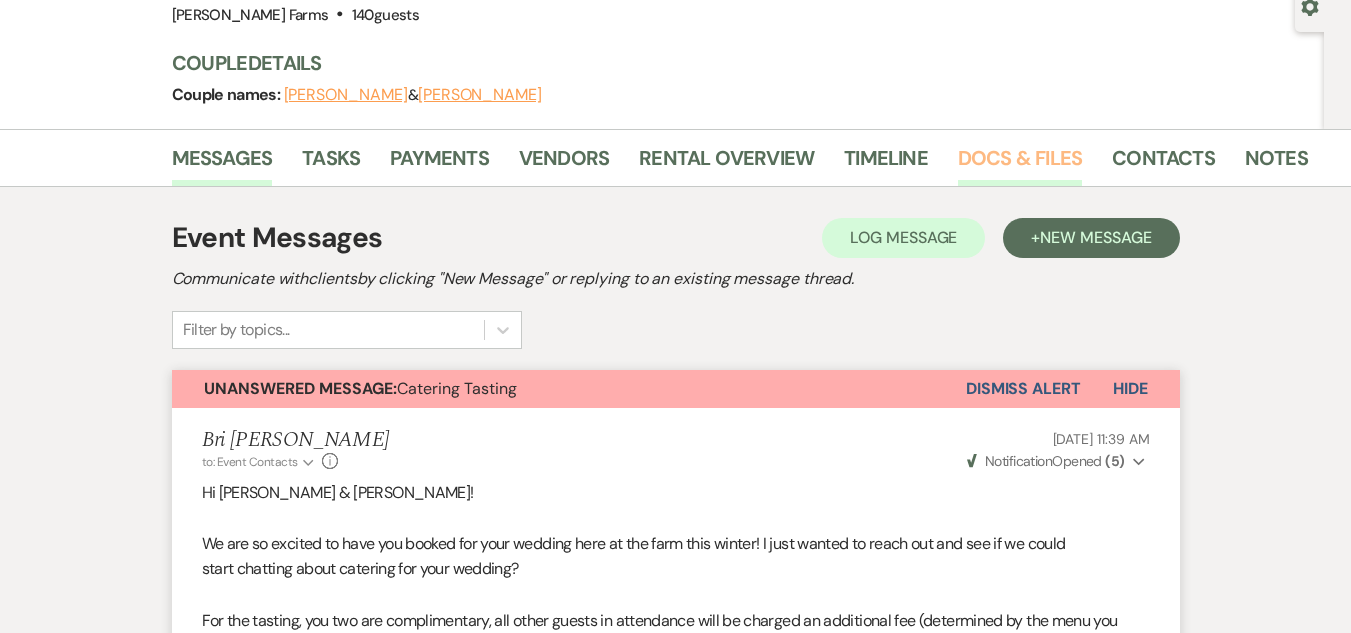 click on "Docs & Files" at bounding box center [1020, 164] 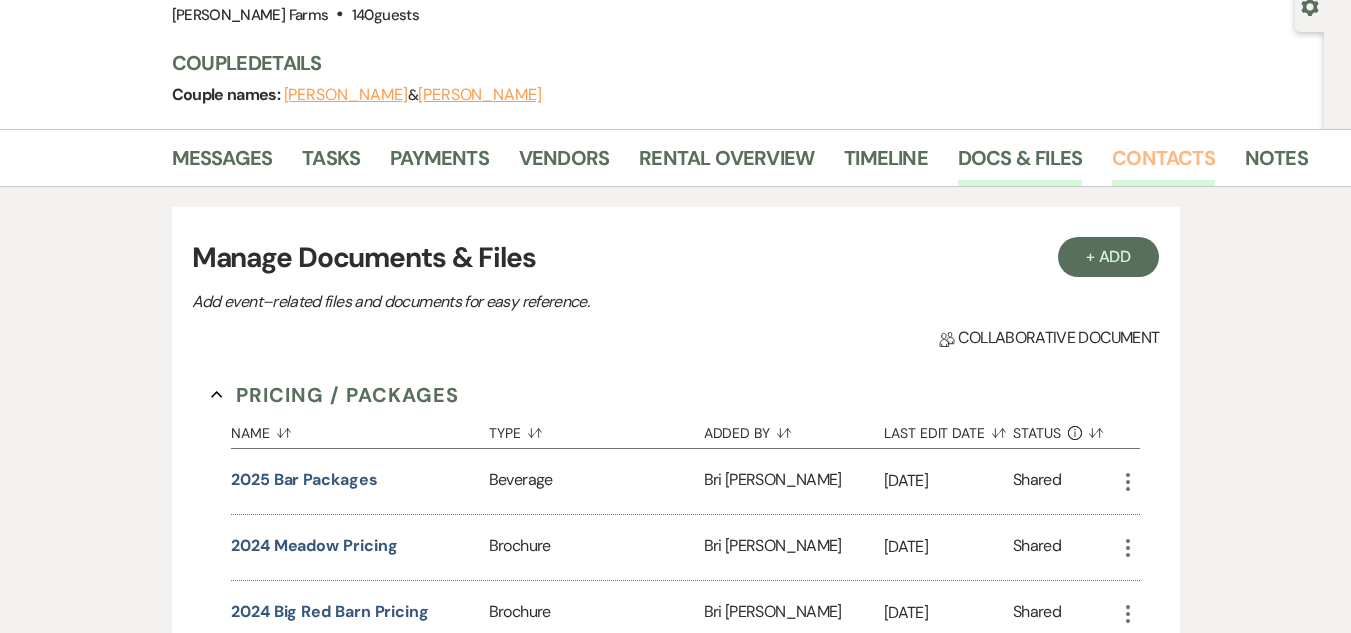 click on "Contacts" at bounding box center [1163, 164] 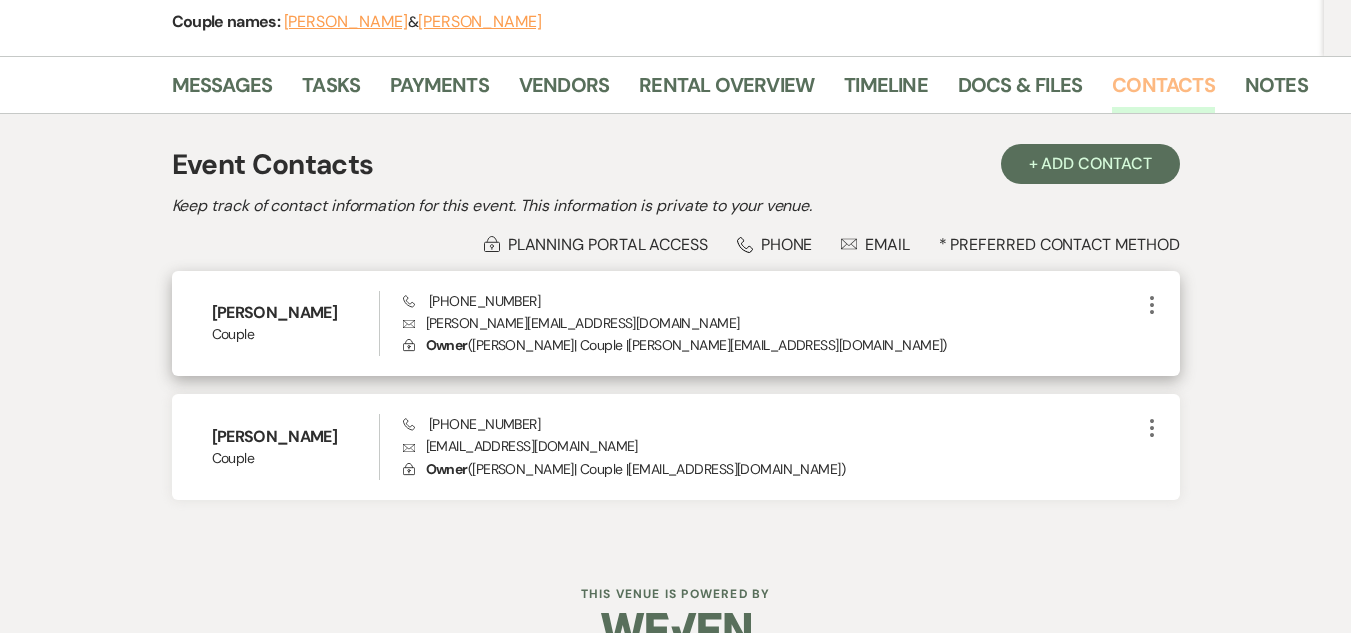 scroll, scrollTop: 300, scrollLeft: 0, axis: vertical 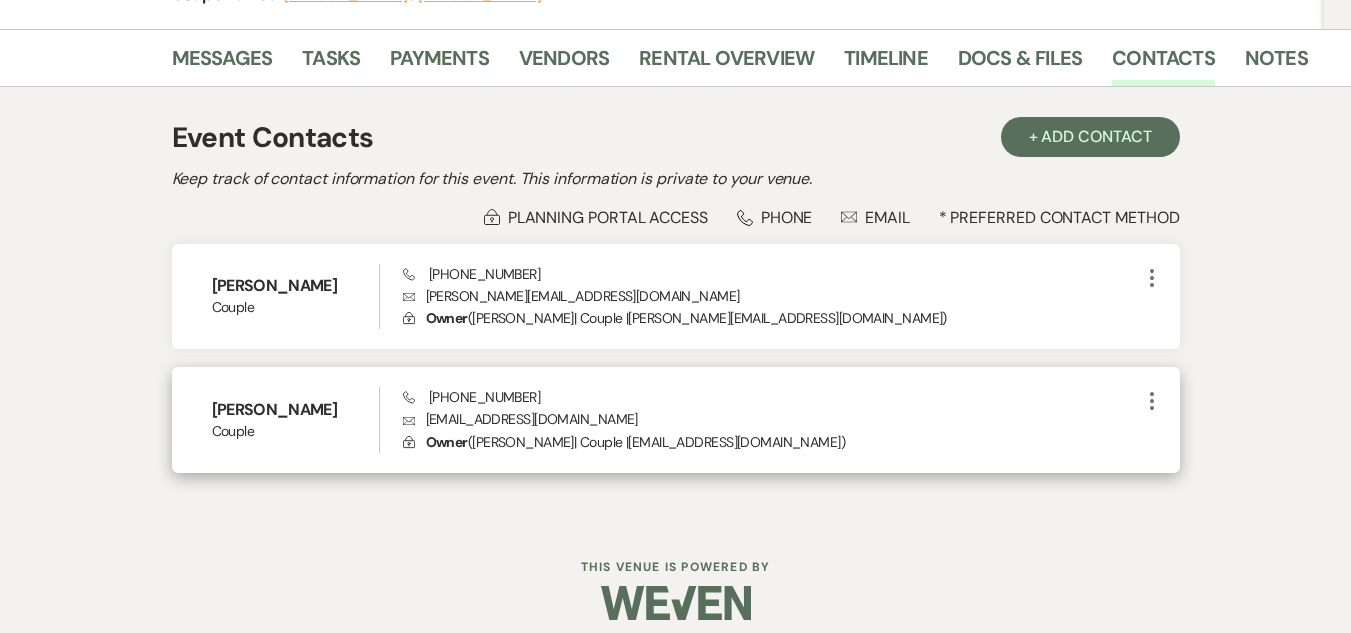 click on "Envelope [EMAIL_ADDRESS][DOMAIN_NAME]" at bounding box center (771, 419) 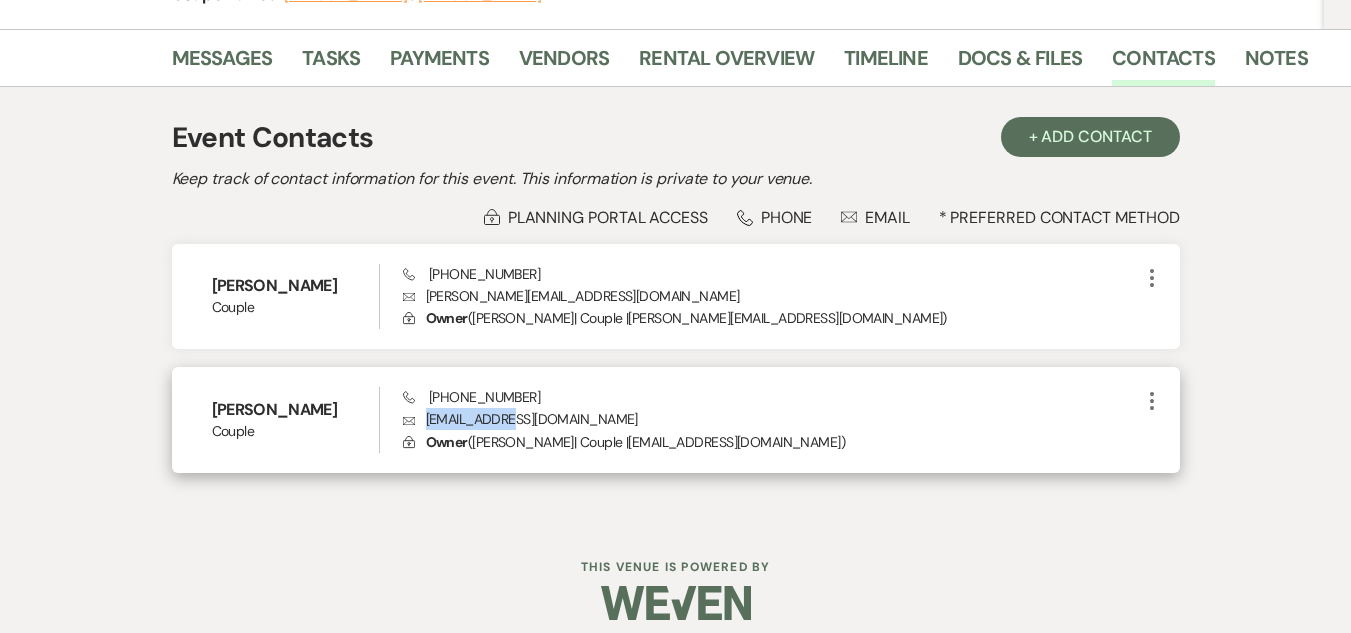 click on "Envelope [EMAIL_ADDRESS][DOMAIN_NAME]" at bounding box center (771, 419) 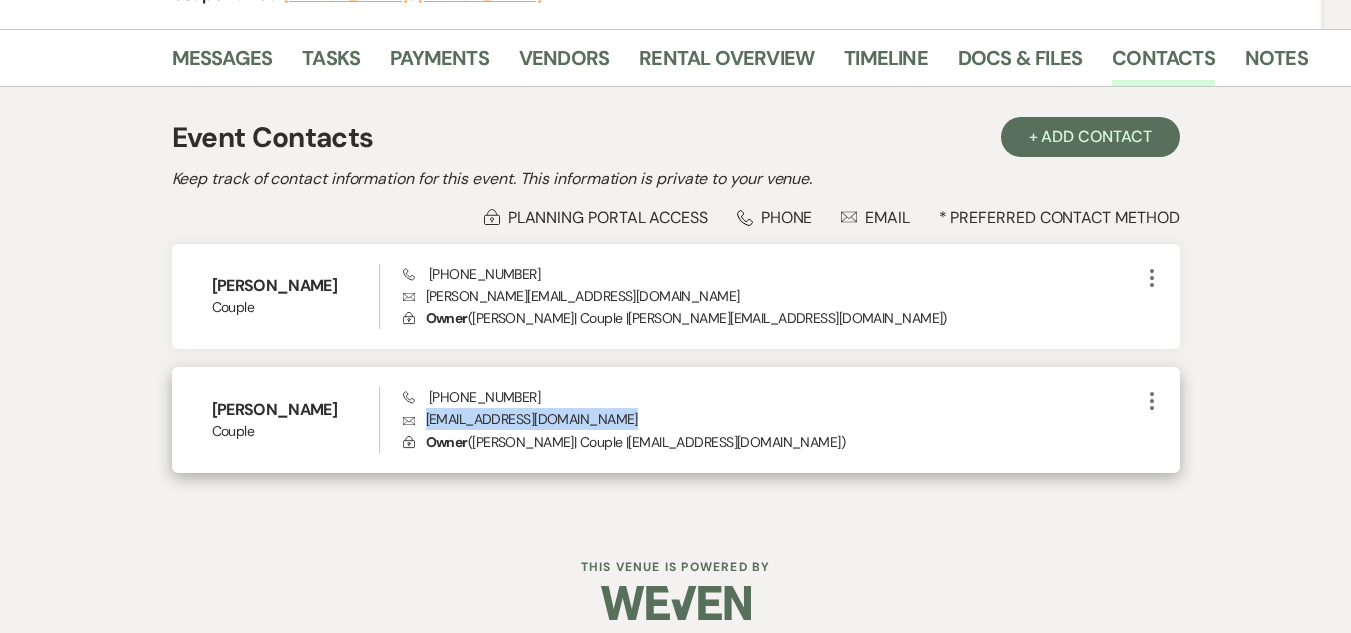 click on "Envelope [EMAIL_ADDRESS][DOMAIN_NAME]" at bounding box center [771, 419] 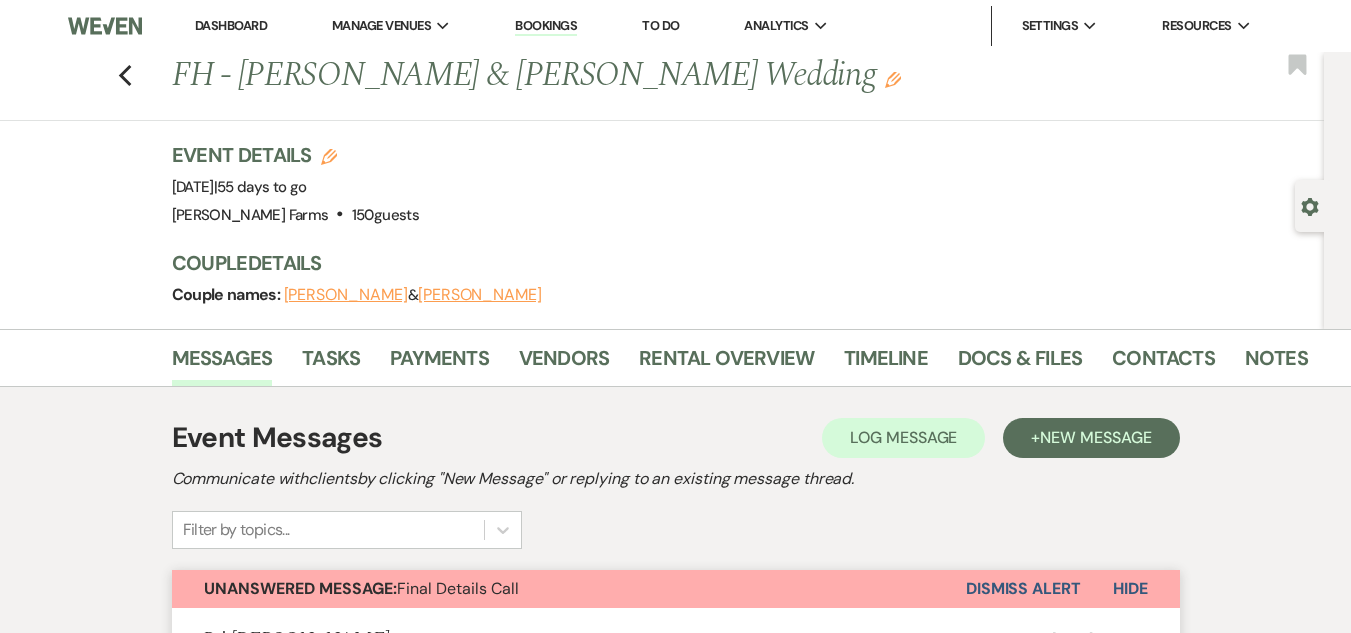 scroll, scrollTop: 1686, scrollLeft: 0, axis: vertical 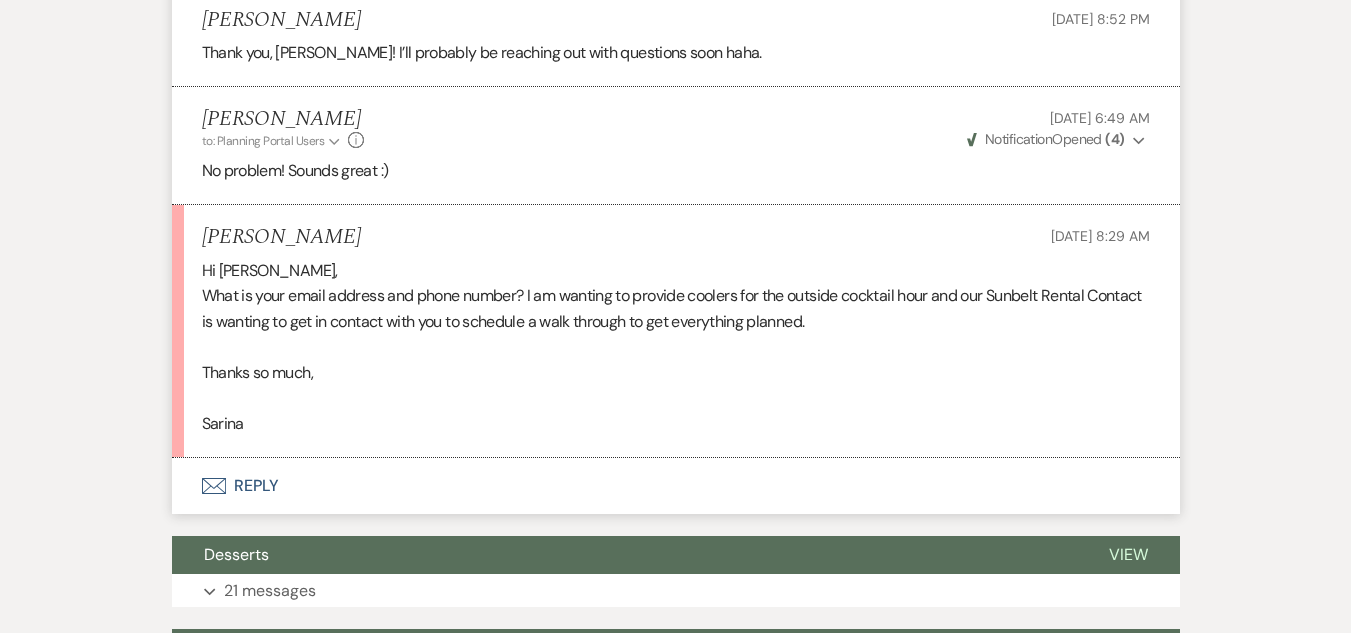 click on "Envelope Reply" at bounding box center (676, 486) 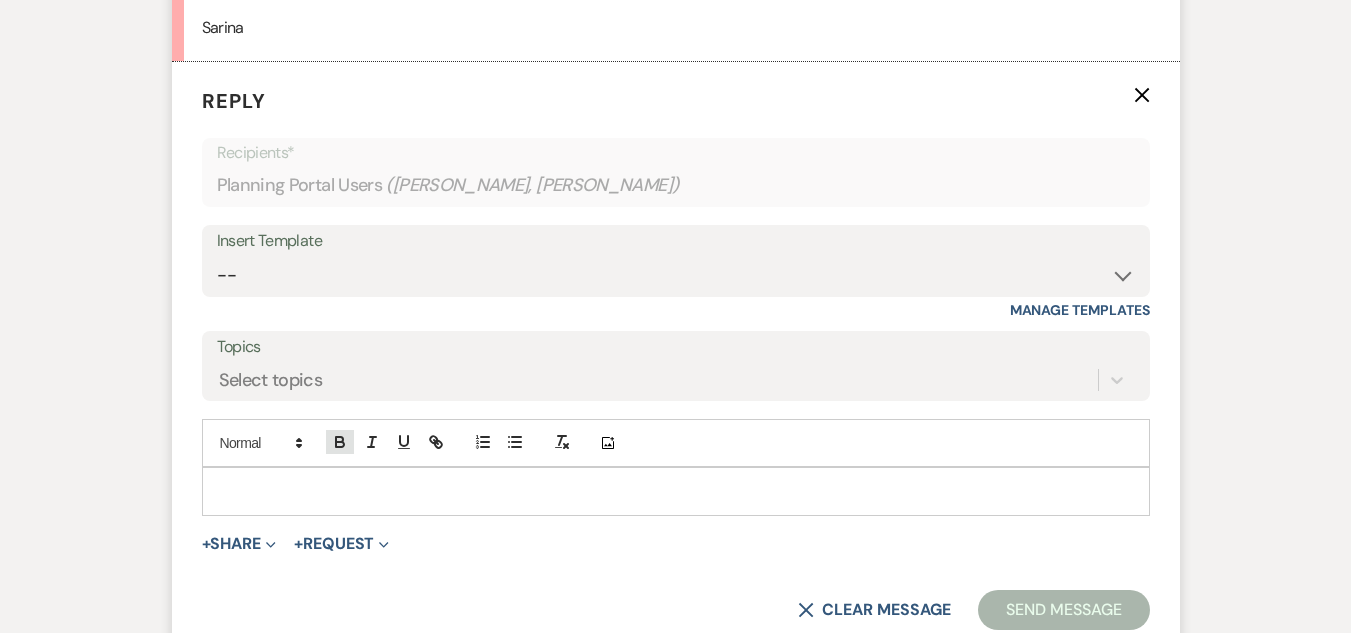 scroll, scrollTop: 2088, scrollLeft: 0, axis: vertical 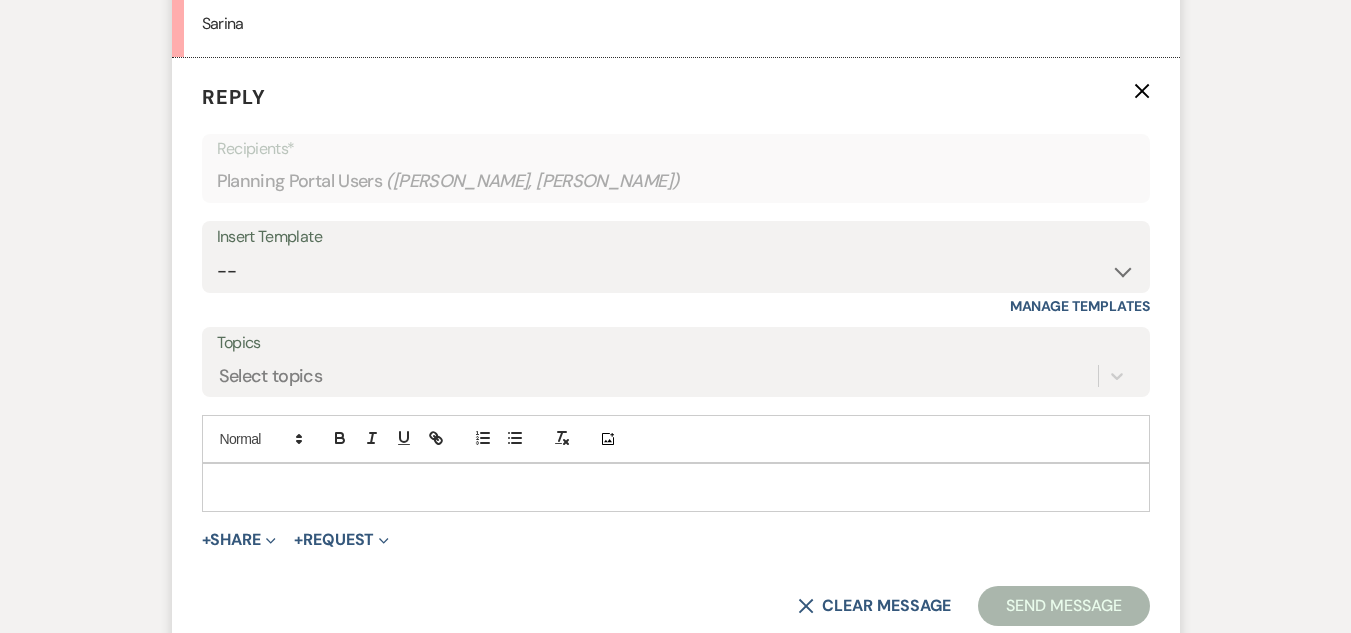 click at bounding box center (676, 487) 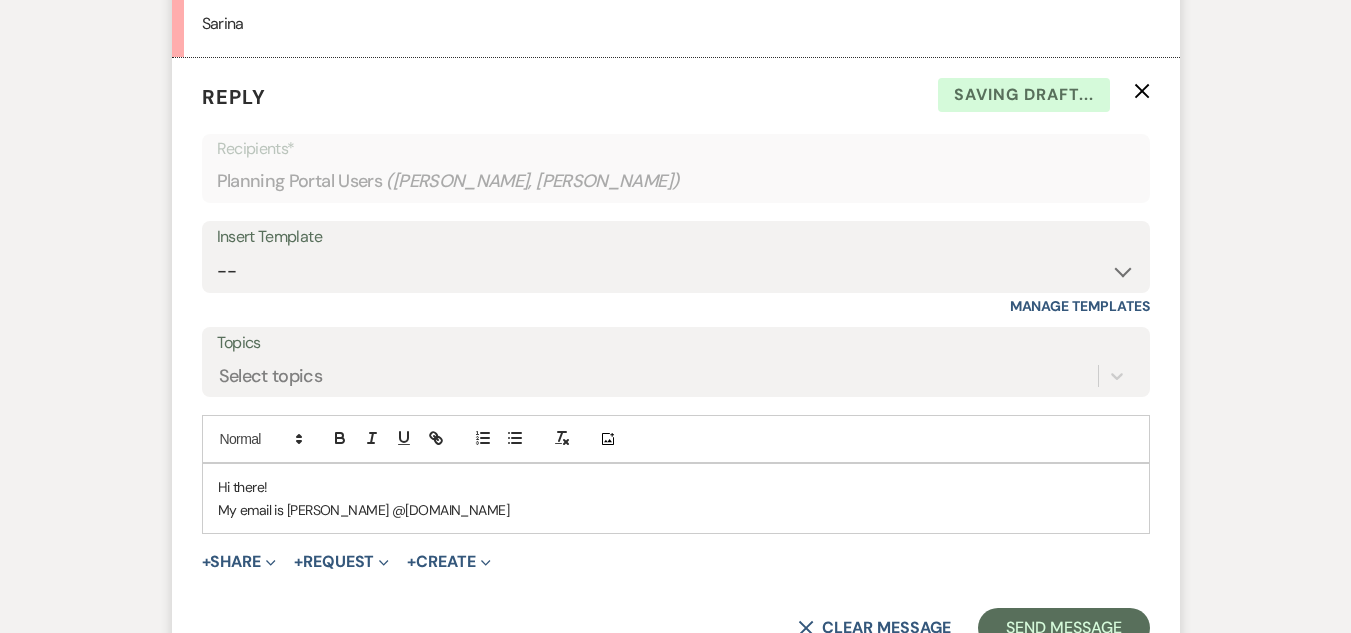 click on "My email is ashley @schnepffarms.com" at bounding box center (676, 510) 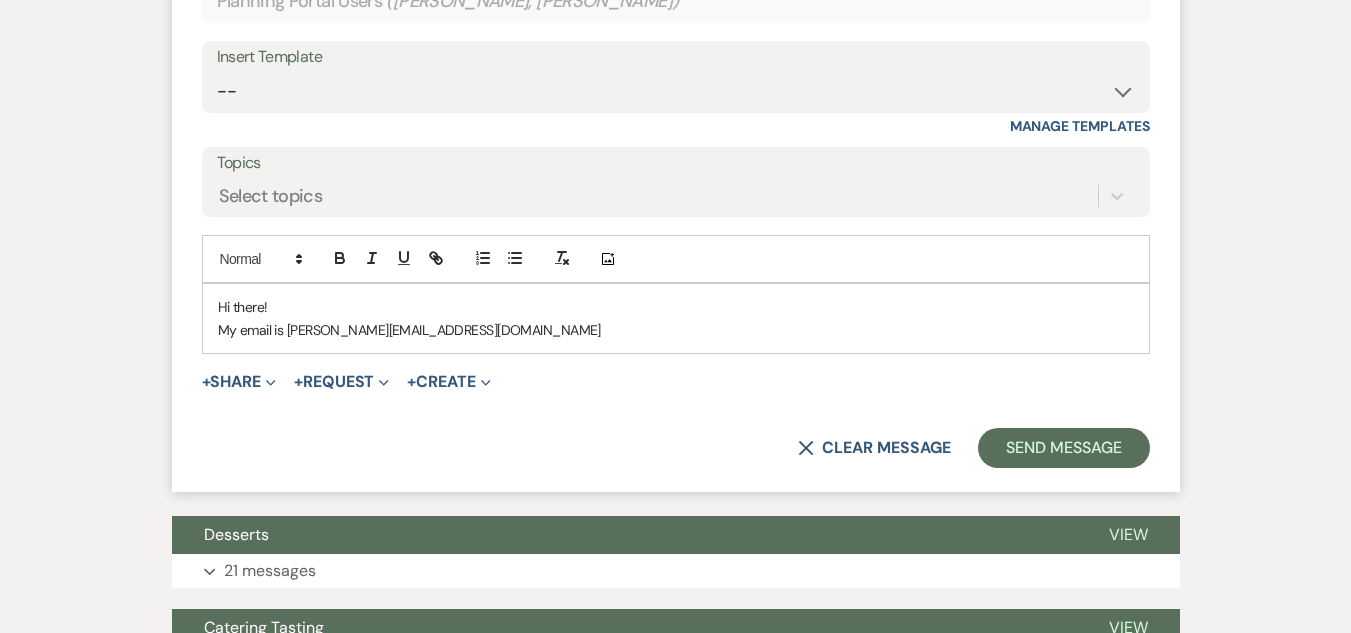 scroll, scrollTop: 2288, scrollLeft: 0, axis: vertical 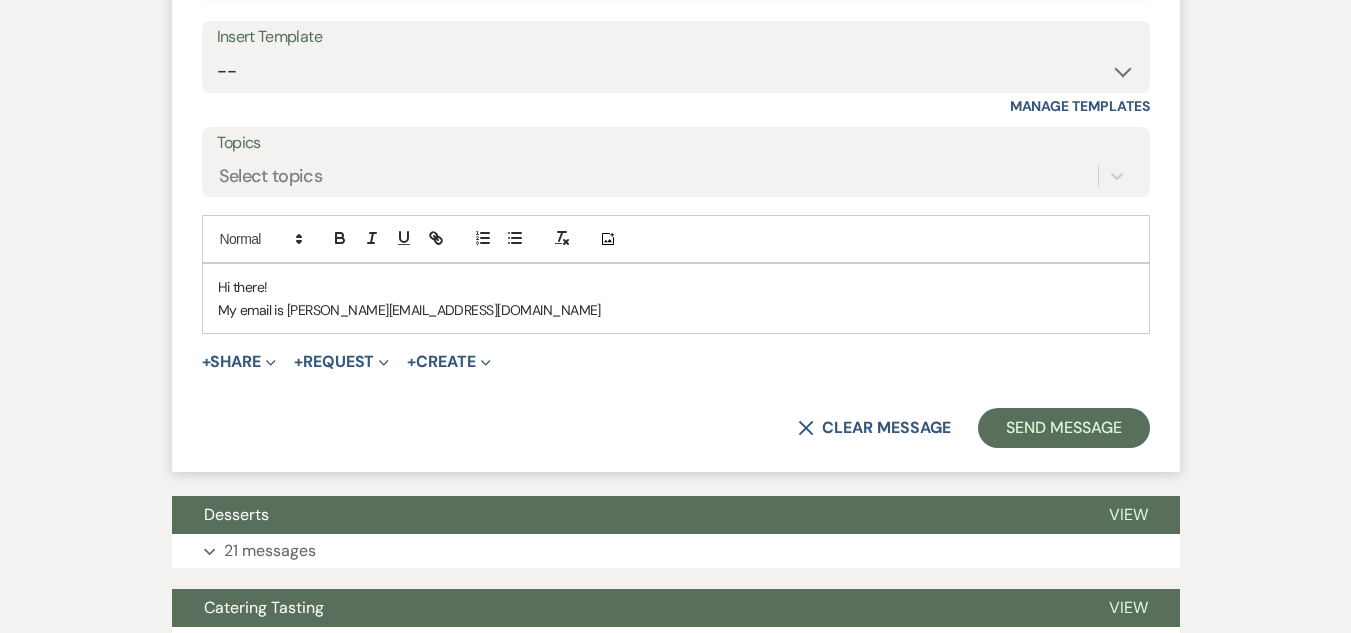 click on "My email is ashley@schnepffarms.com" at bounding box center [676, 310] 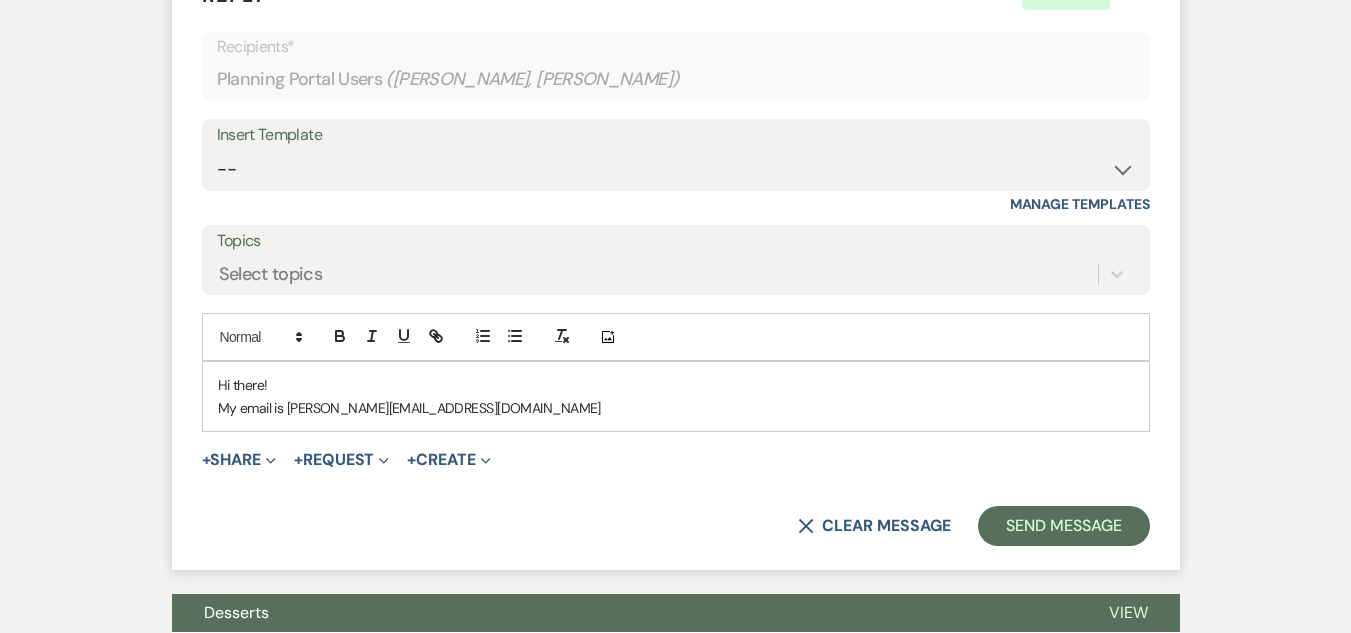scroll, scrollTop: 2288, scrollLeft: 0, axis: vertical 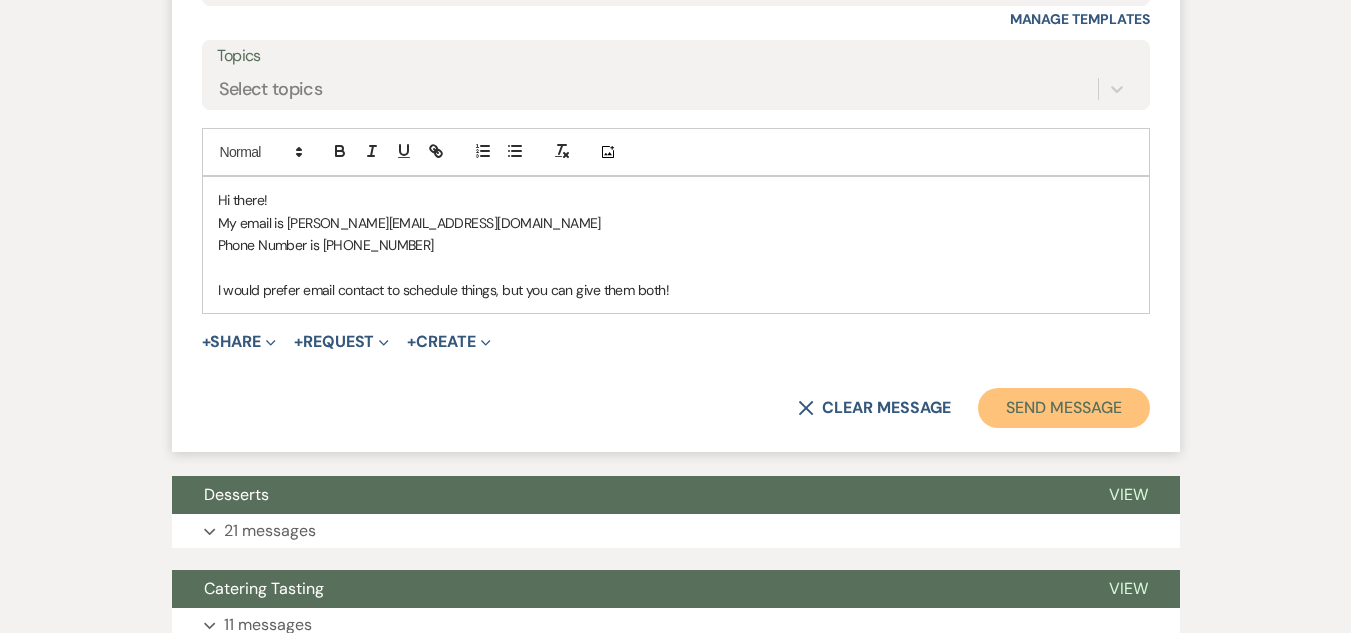 click on "Send Message" at bounding box center (1063, 408) 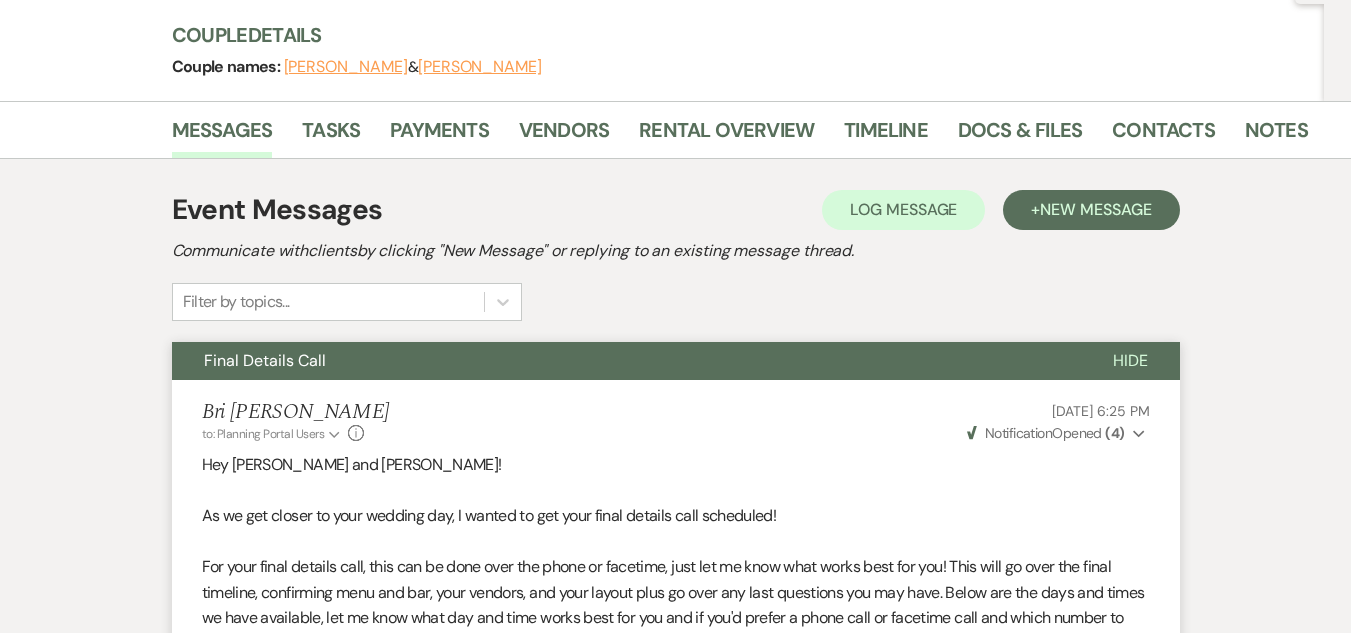 scroll, scrollTop: 0, scrollLeft: 0, axis: both 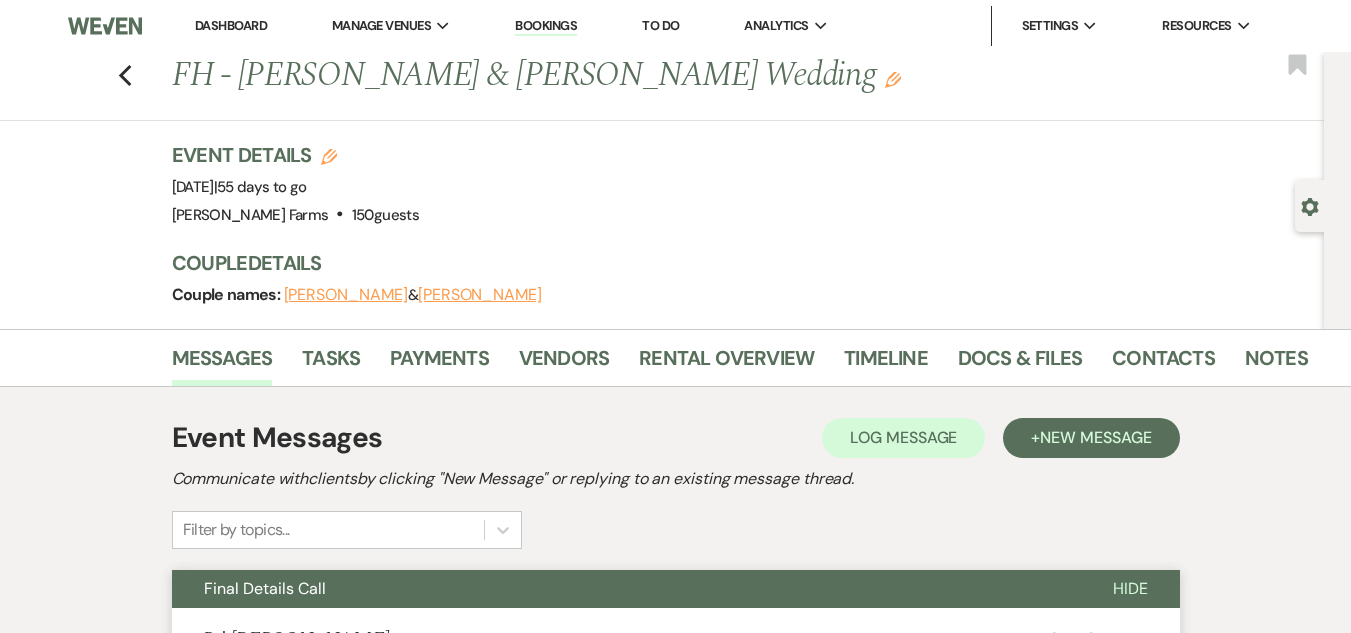 click on "Dashboard" at bounding box center (231, 25) 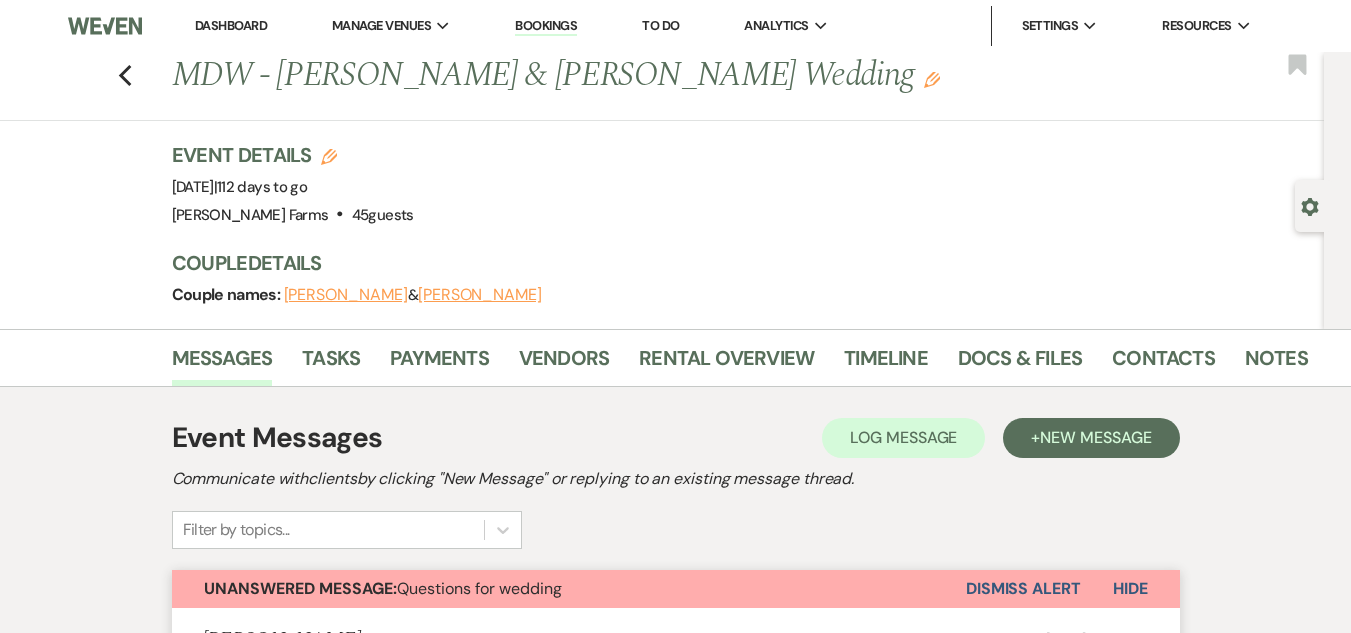 scroll, scrollTop: 3420, scrollLeft: 0, axis: vertical 